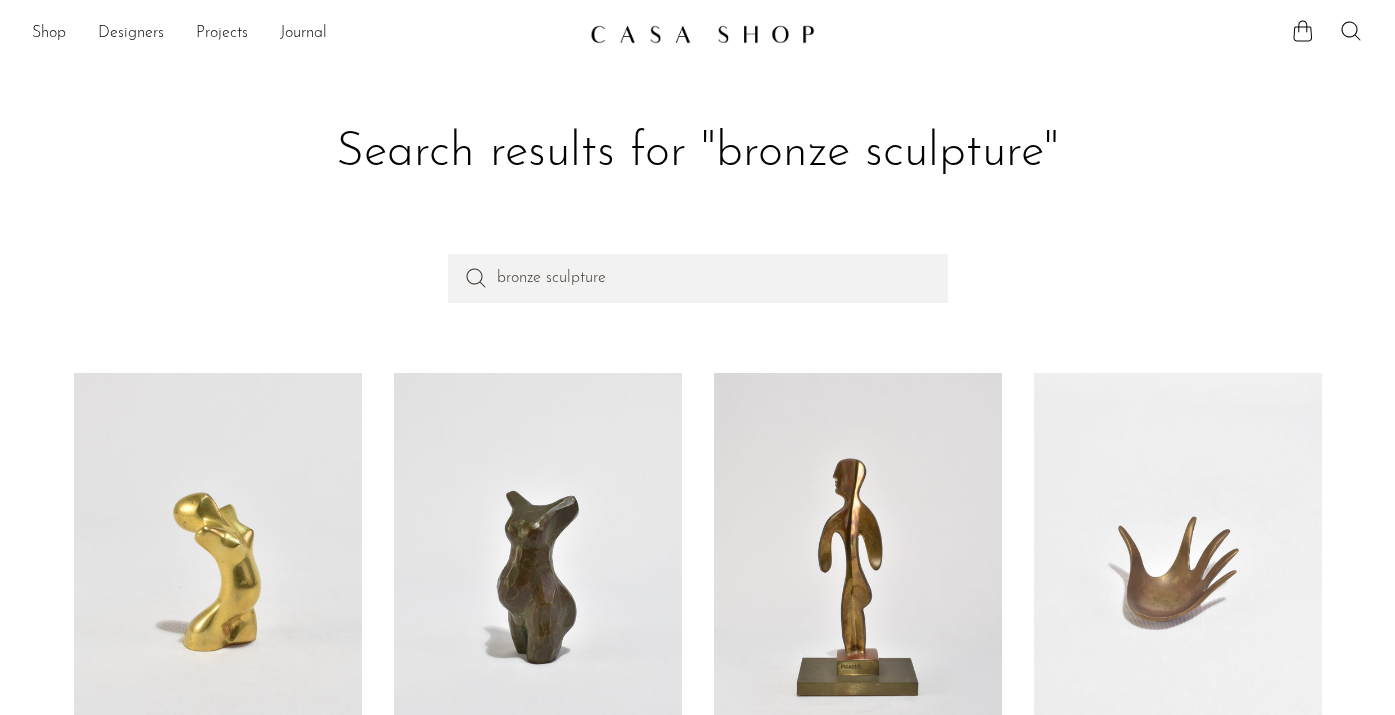 scroll, scrollTop: 313, scrollLeft: 0, axis: vertical 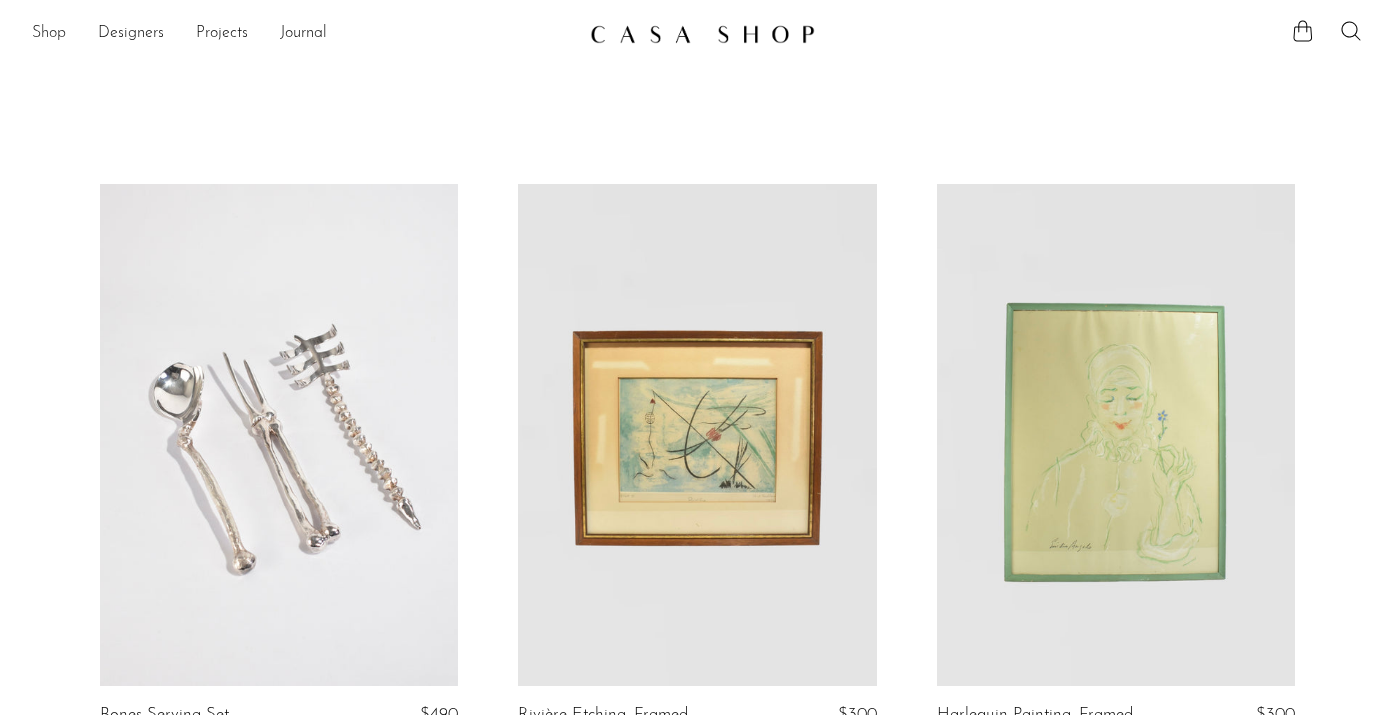 click on "Shop" at bounding box center [49, 34] 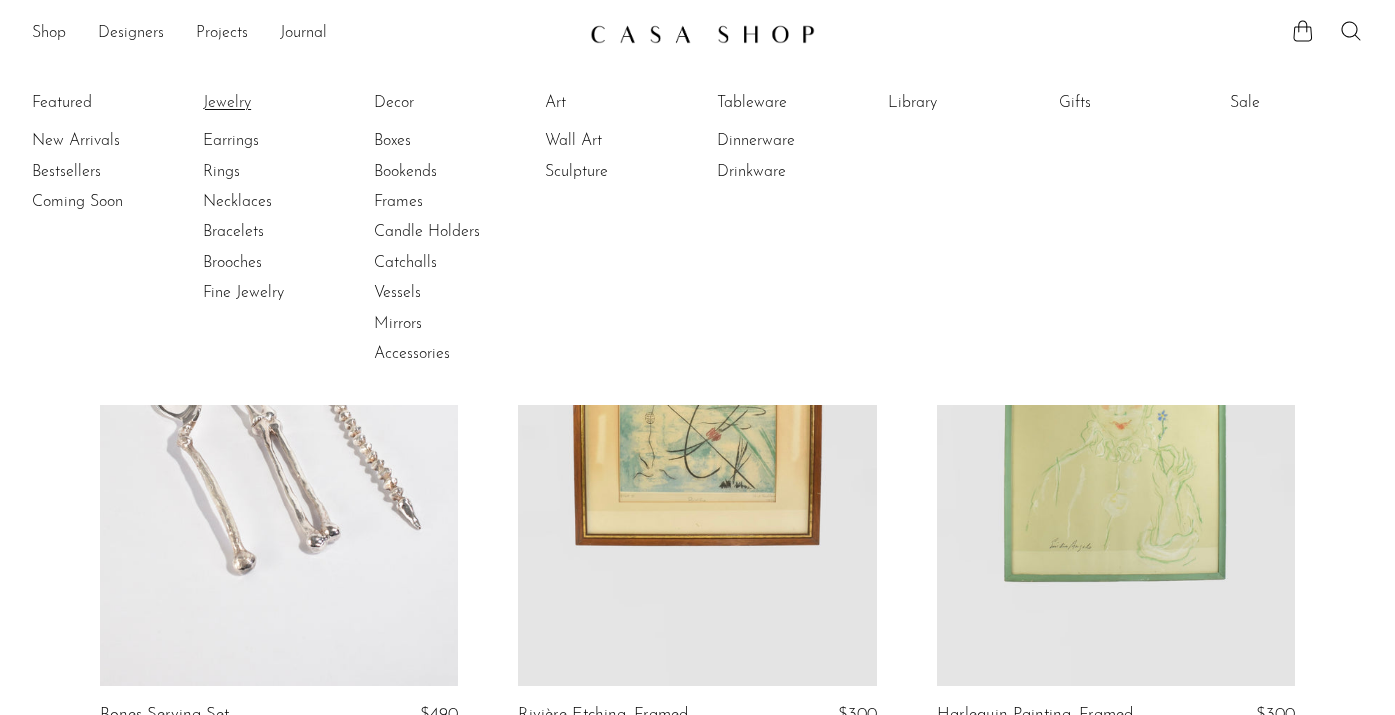 click on "Jewelry" at bounding box center (278, 103) 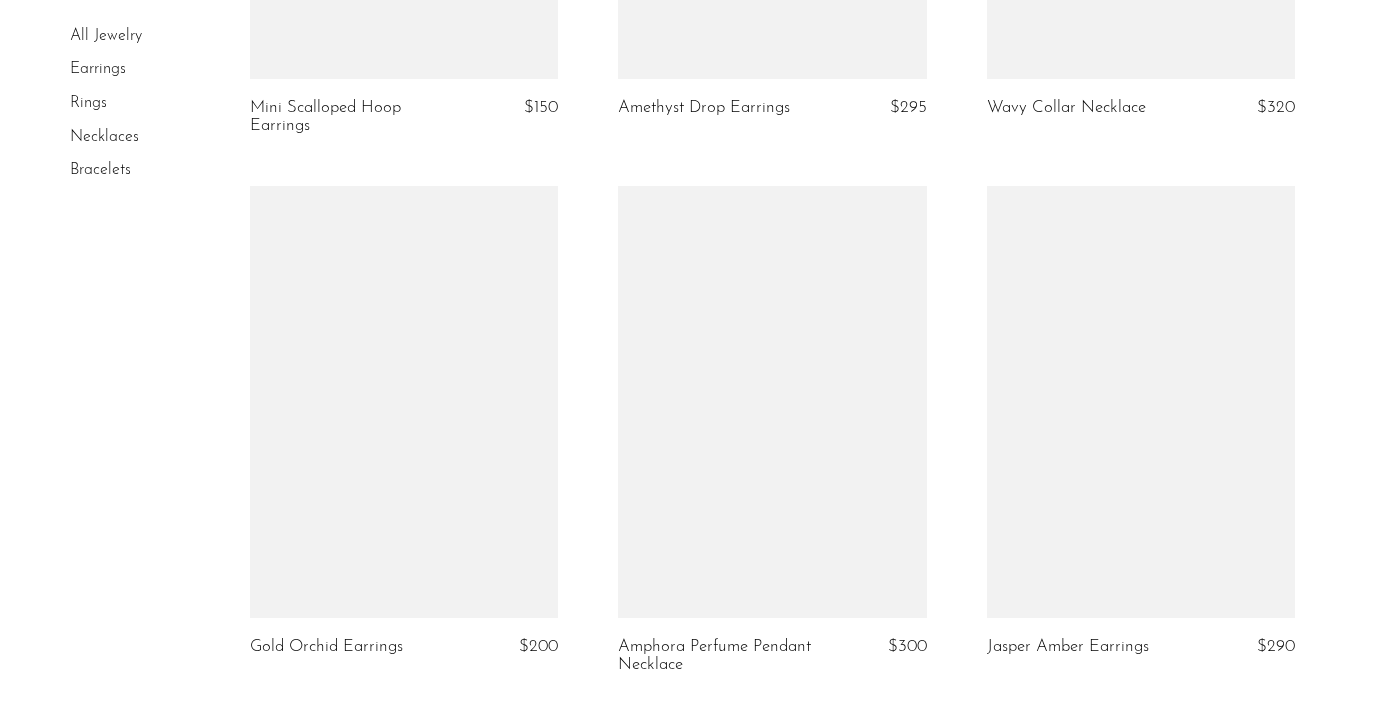 scroll, scrollTop: 6307, scrollLeft: 0, axis: vertical 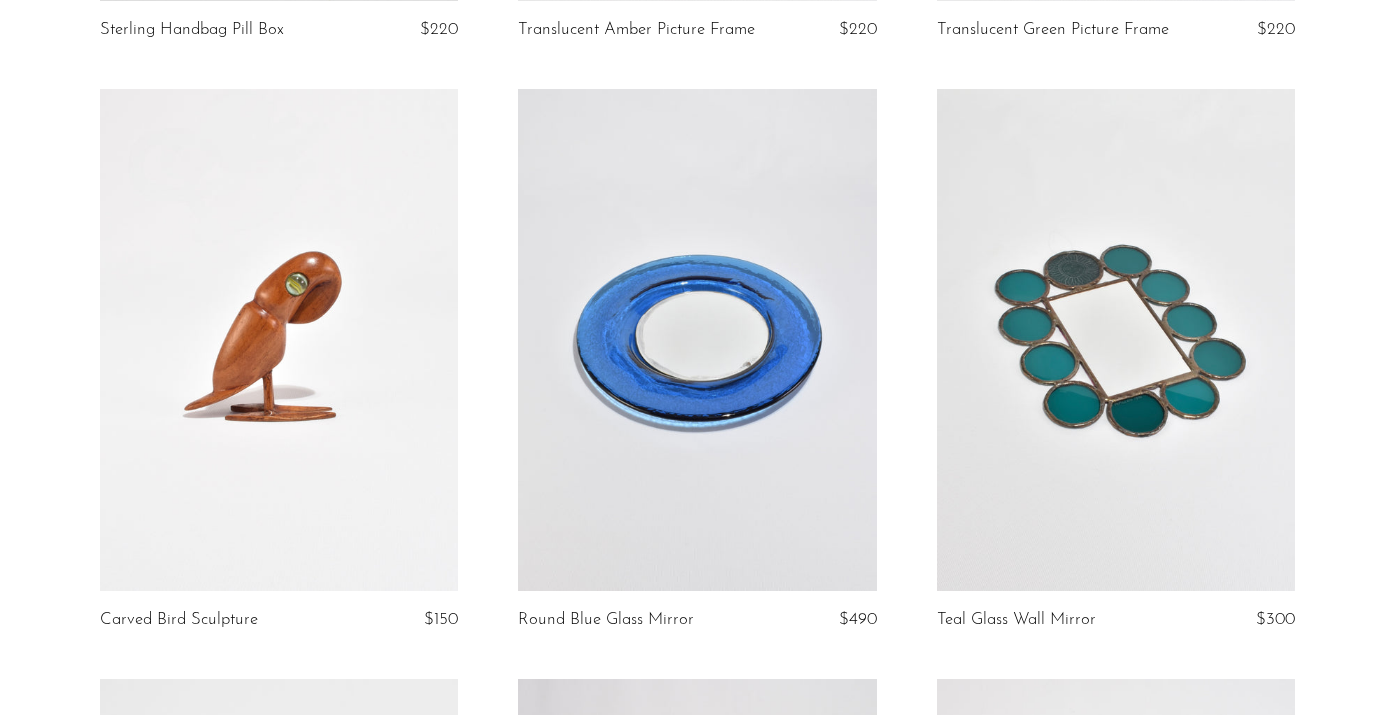 click at bounding box center (279, 340) 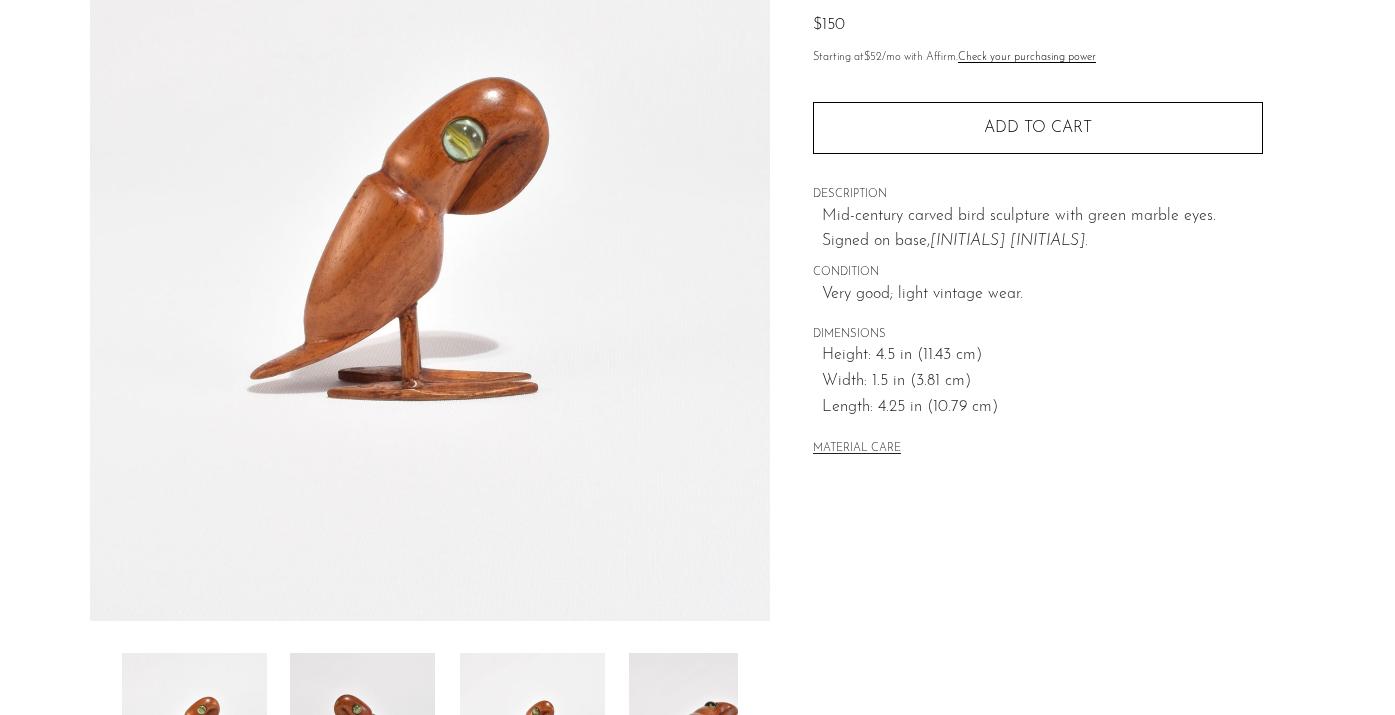 scroll, scrollTop: 226, scrollLeft: 0, axis: vertical 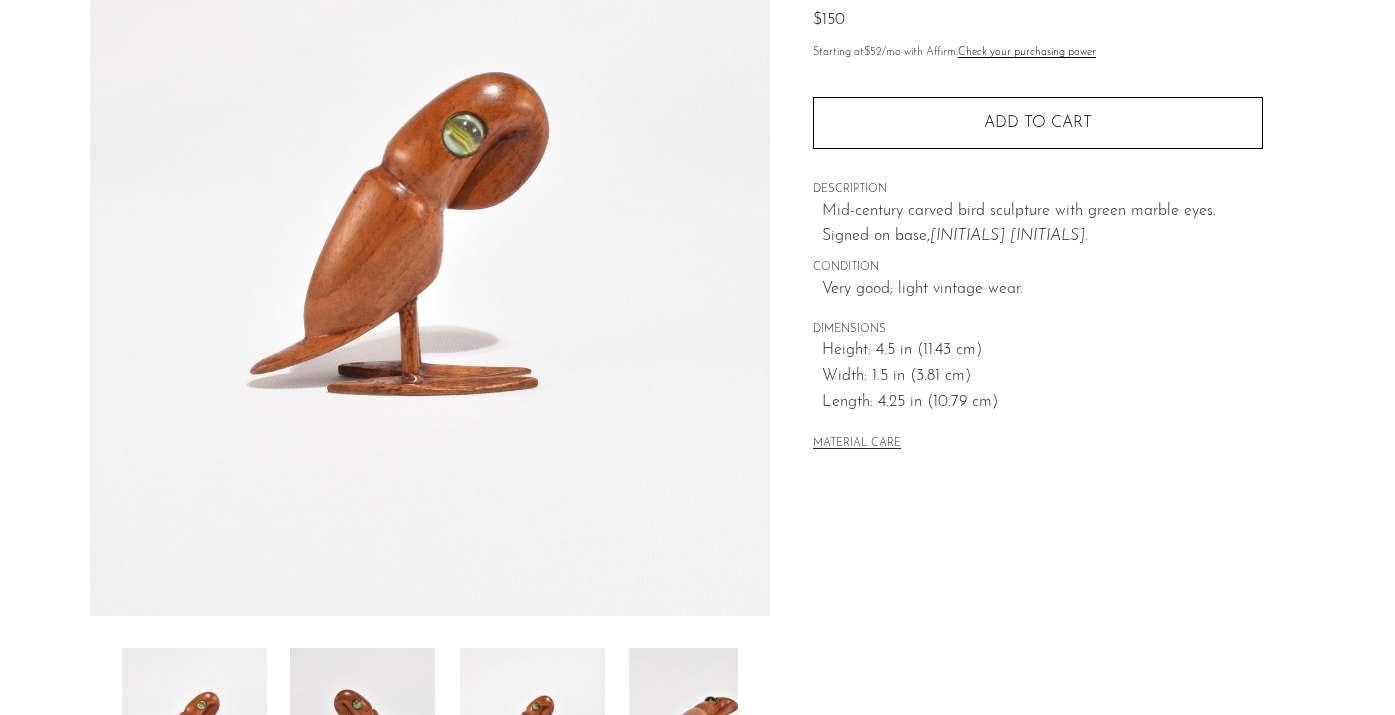 click at bounding box center (362, 728) 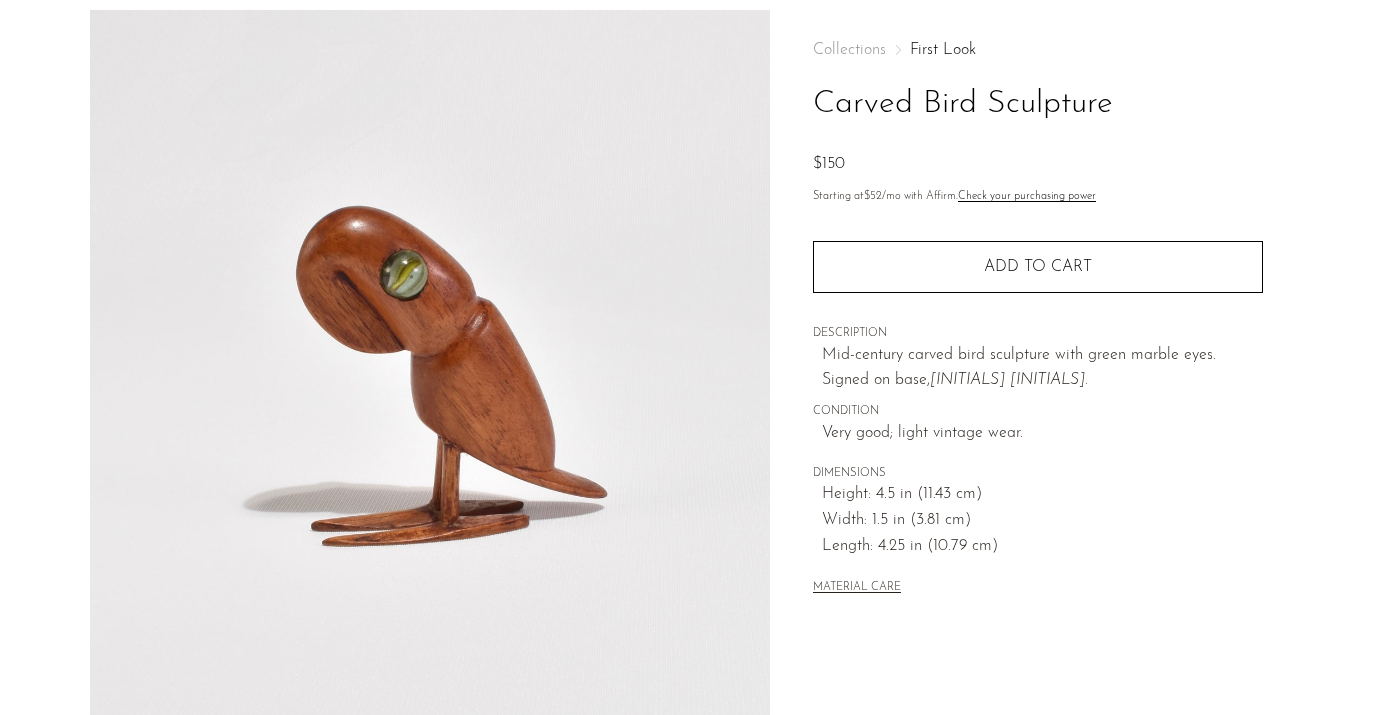 scroll, scrollTop: 80, scrollLeft: 0, axis: vertical 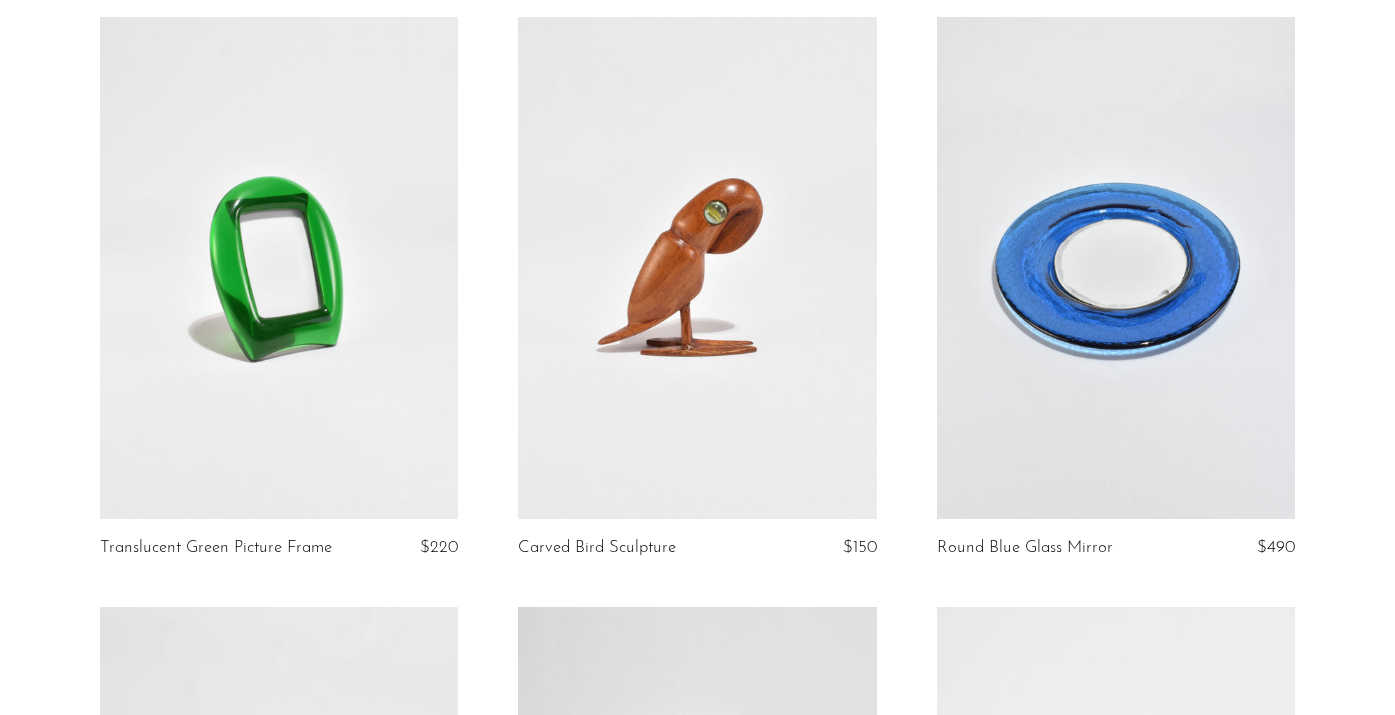 click at bounding box center (1116, 268) 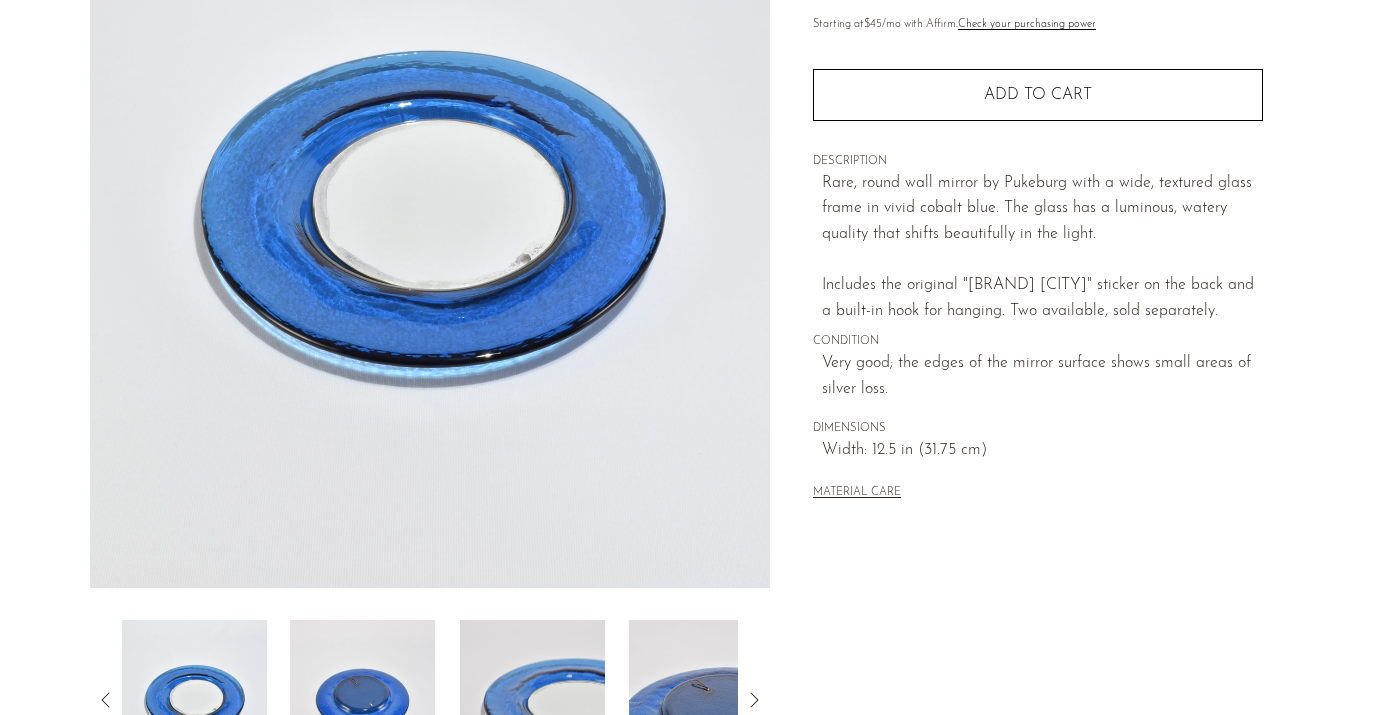 scroll, scrollTop: 259, scrollLeft: 0, axis: vertical 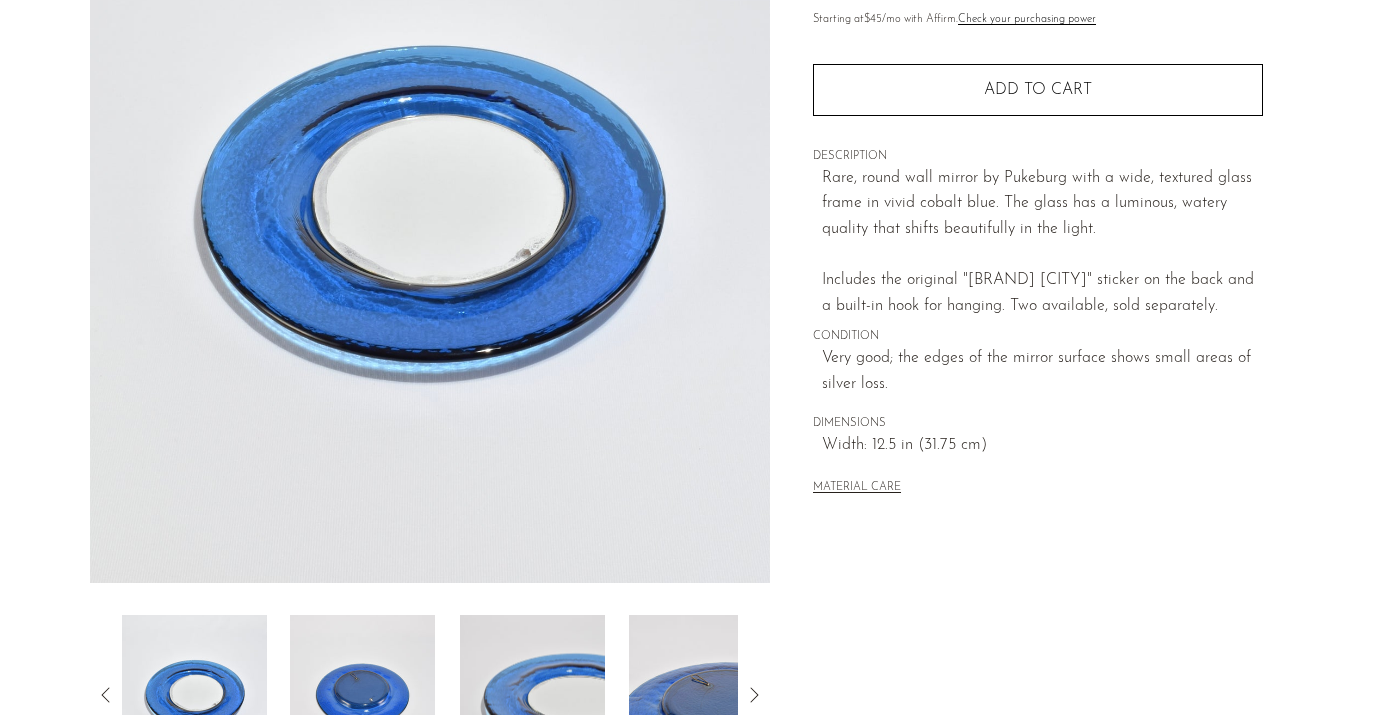 click at bounding box center (362, 695) 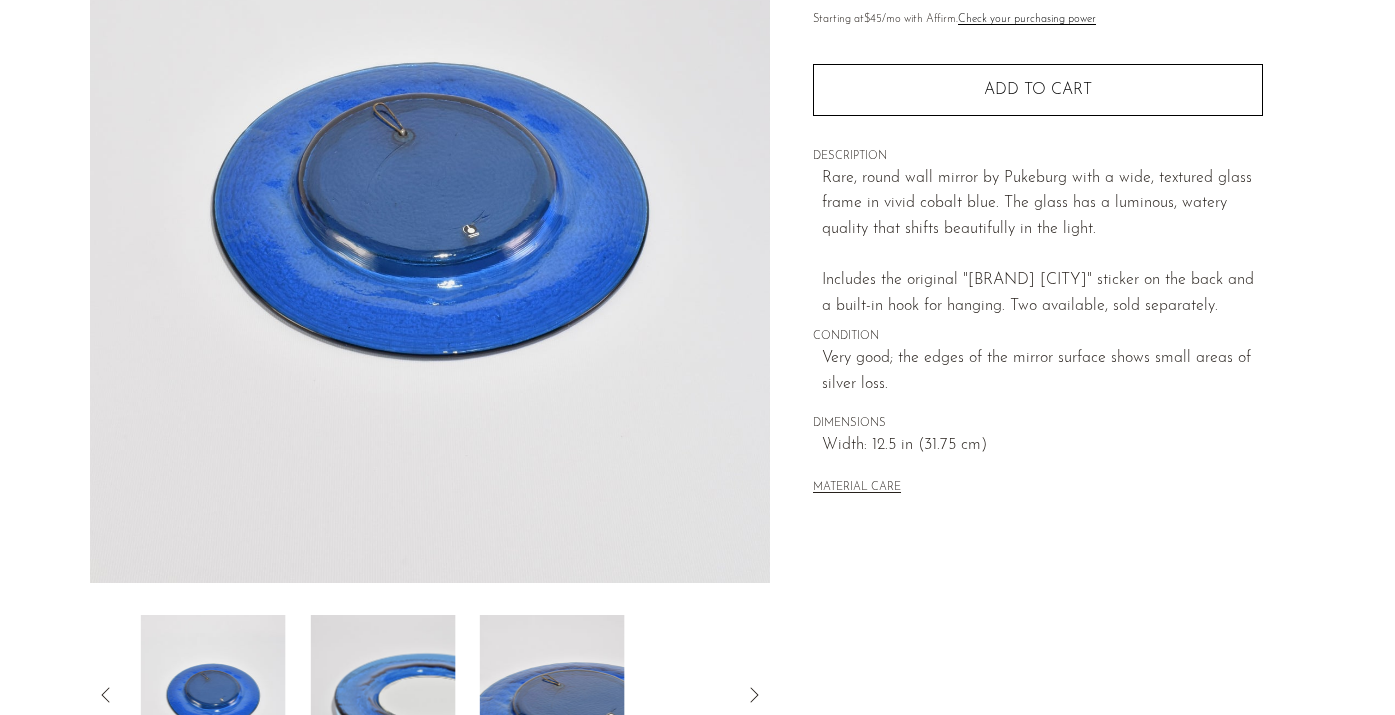 click at bounding box center (382, 695) 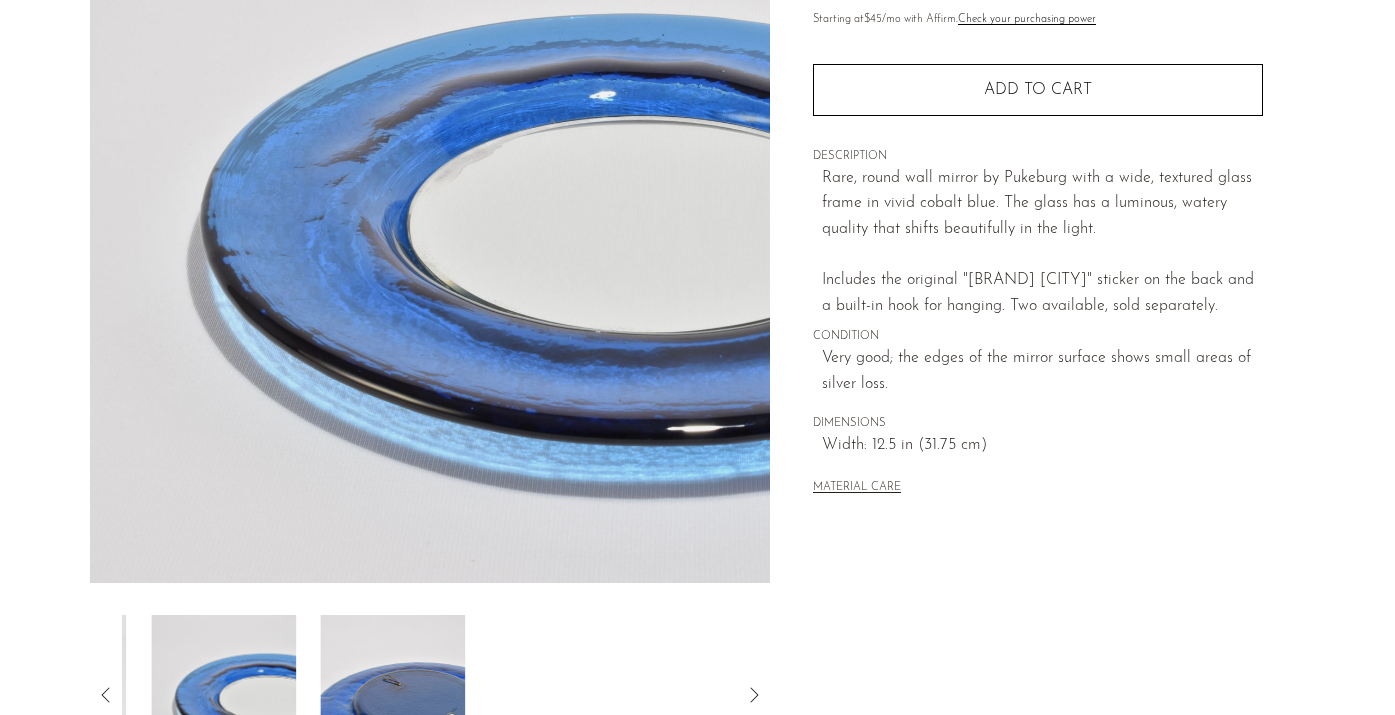click at bounding box center (392, 695) 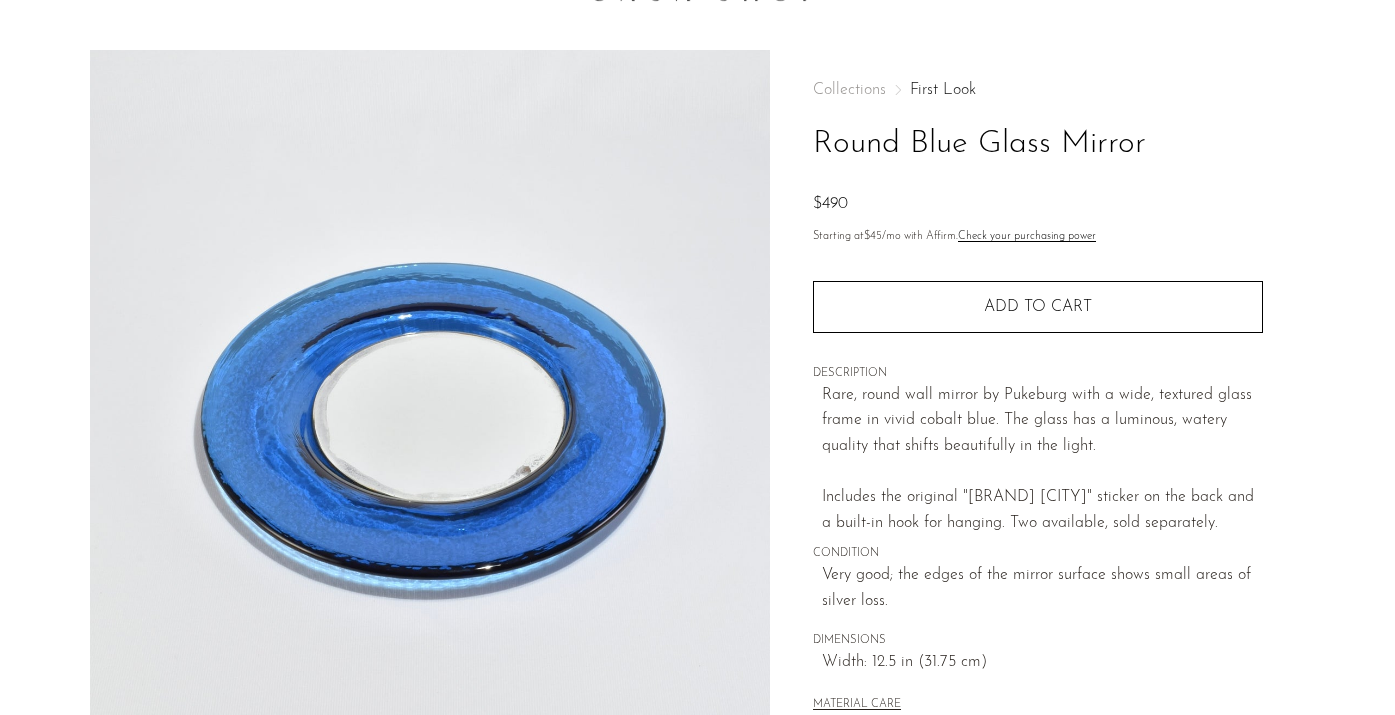scroll, scrollTop: 41, scrollLeft: 0, axis: vertical 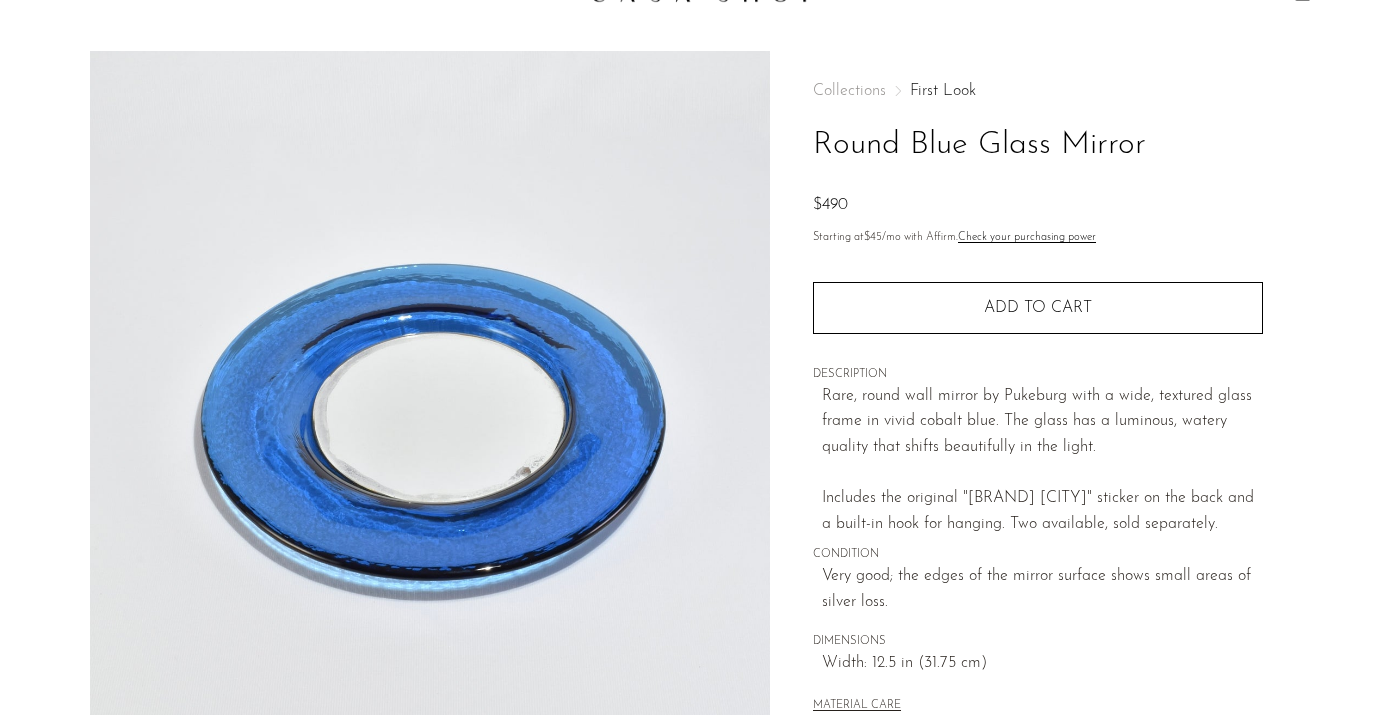 click on "First Look" at bounding box center [943, 91] 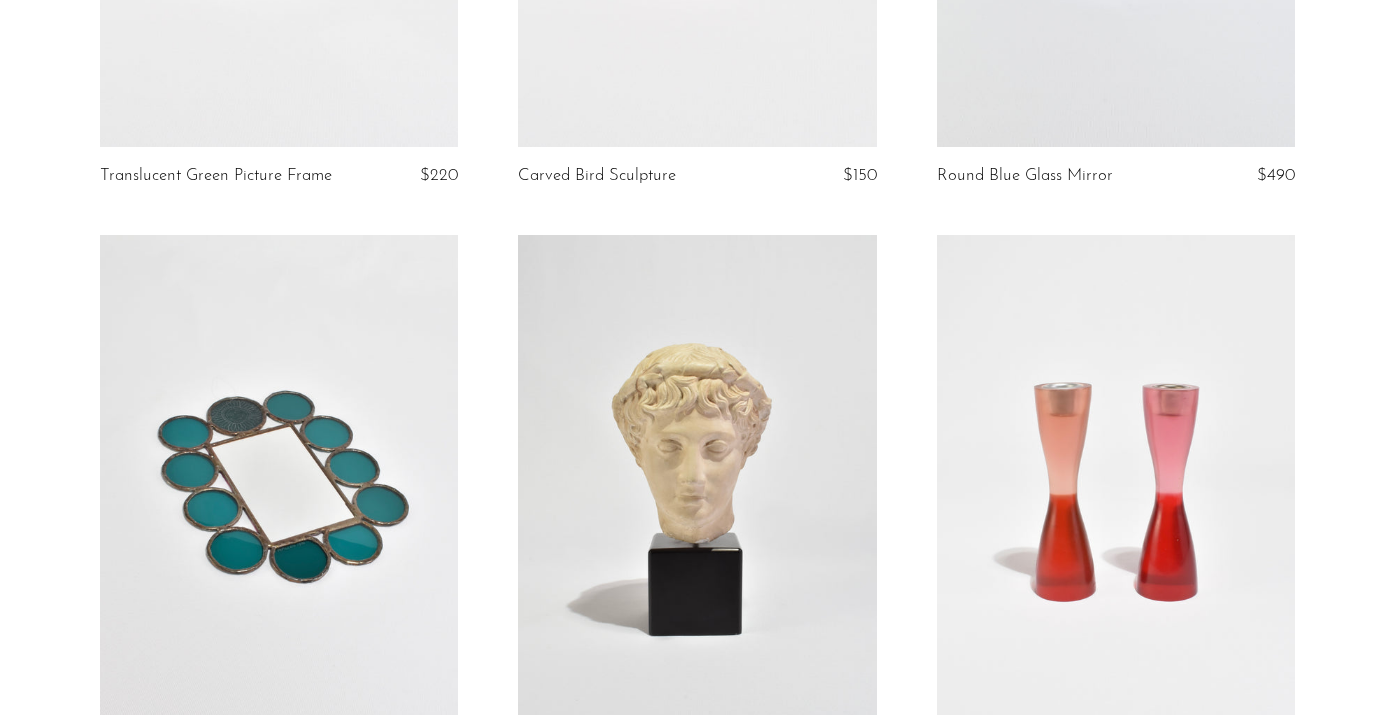 scroll, scrollTop: 1134, scrollLeft: 0, axis: vertical 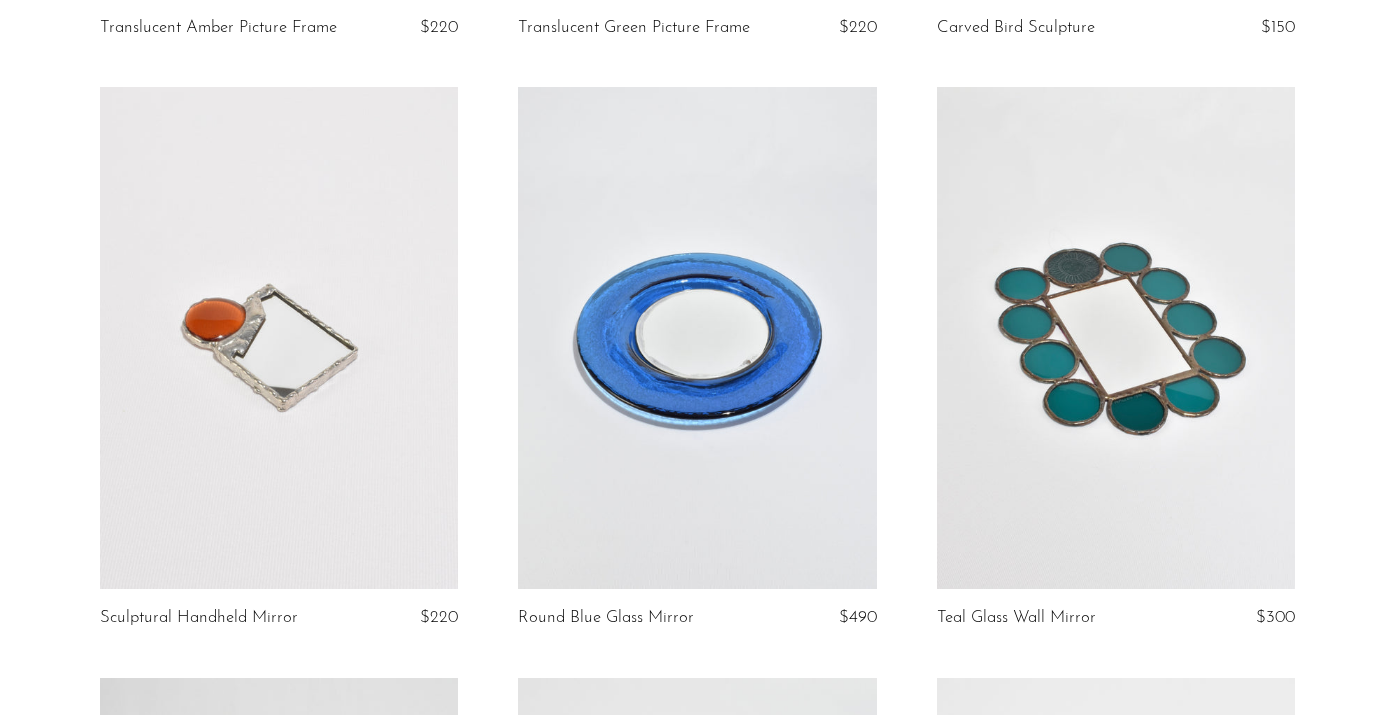 click at bounding box center [279, 338] 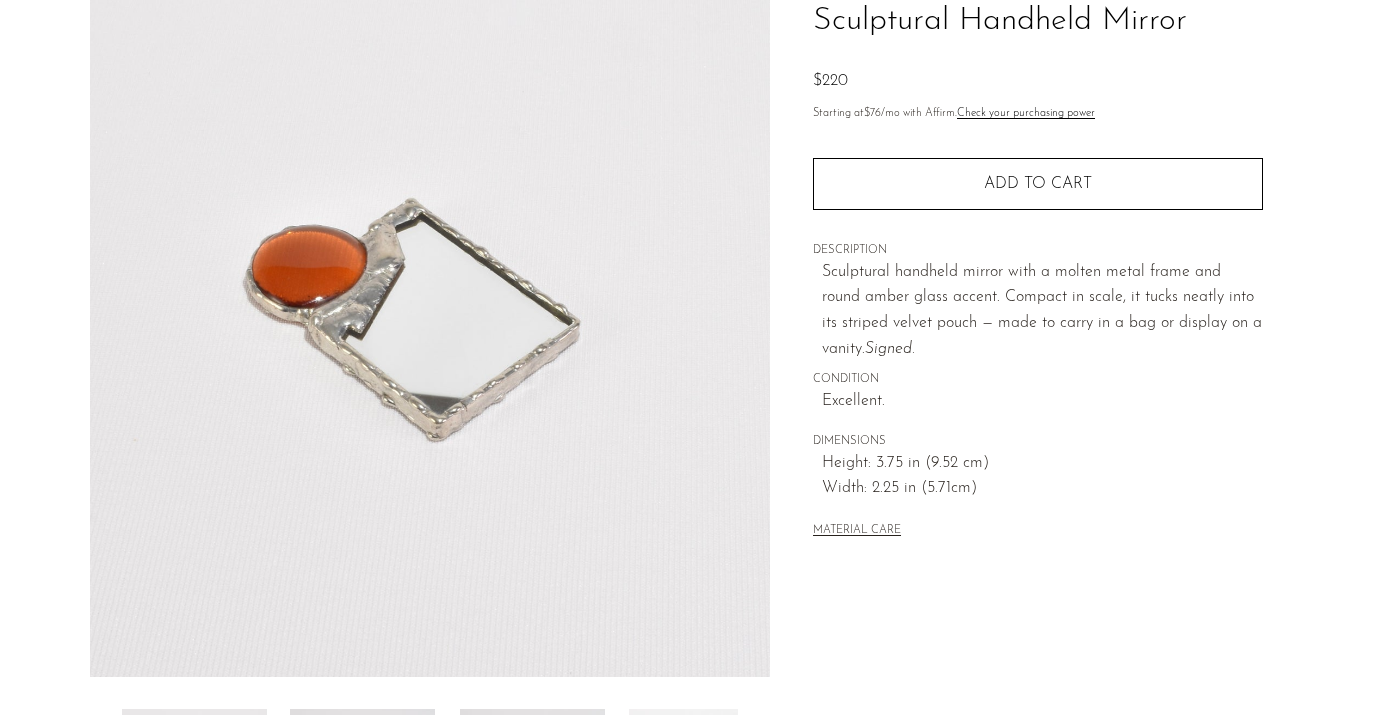 scroll, scrollTop: 143, scrollLeft: 0, axis: vertical 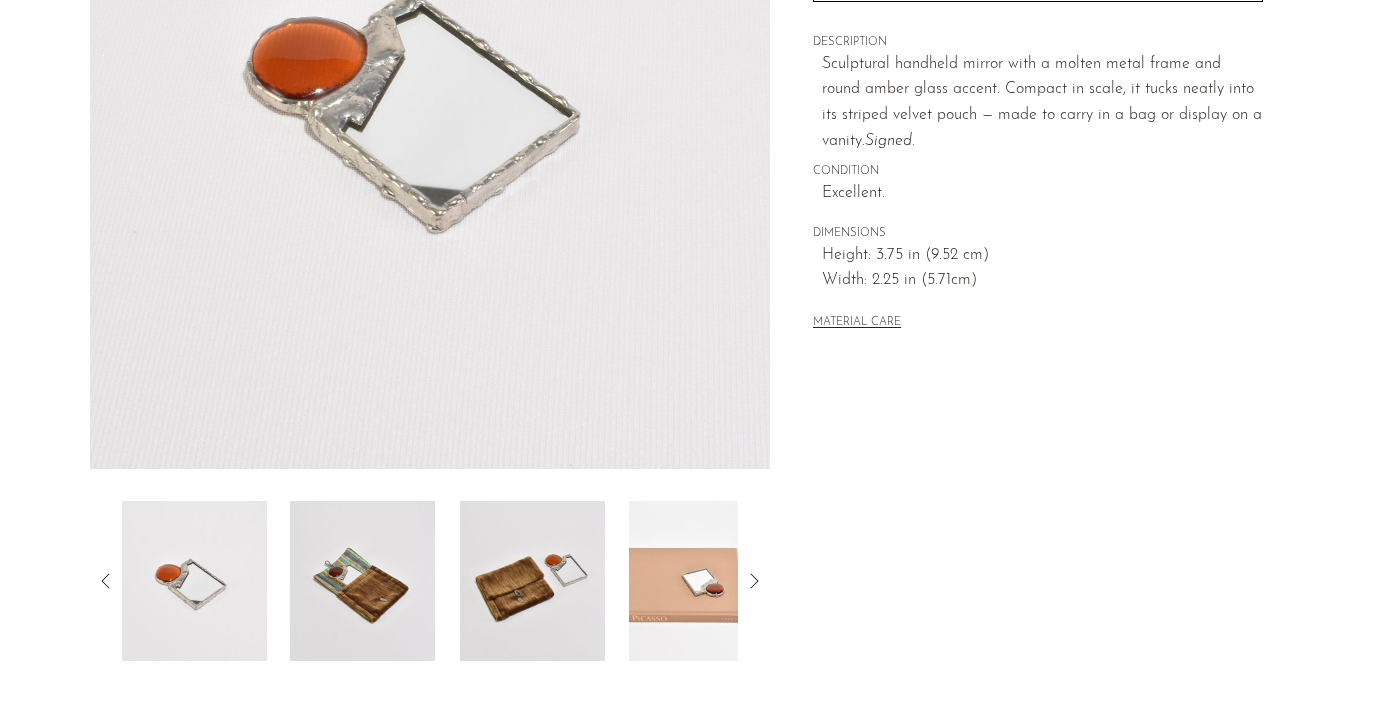 click at bounding box center [362, 581] 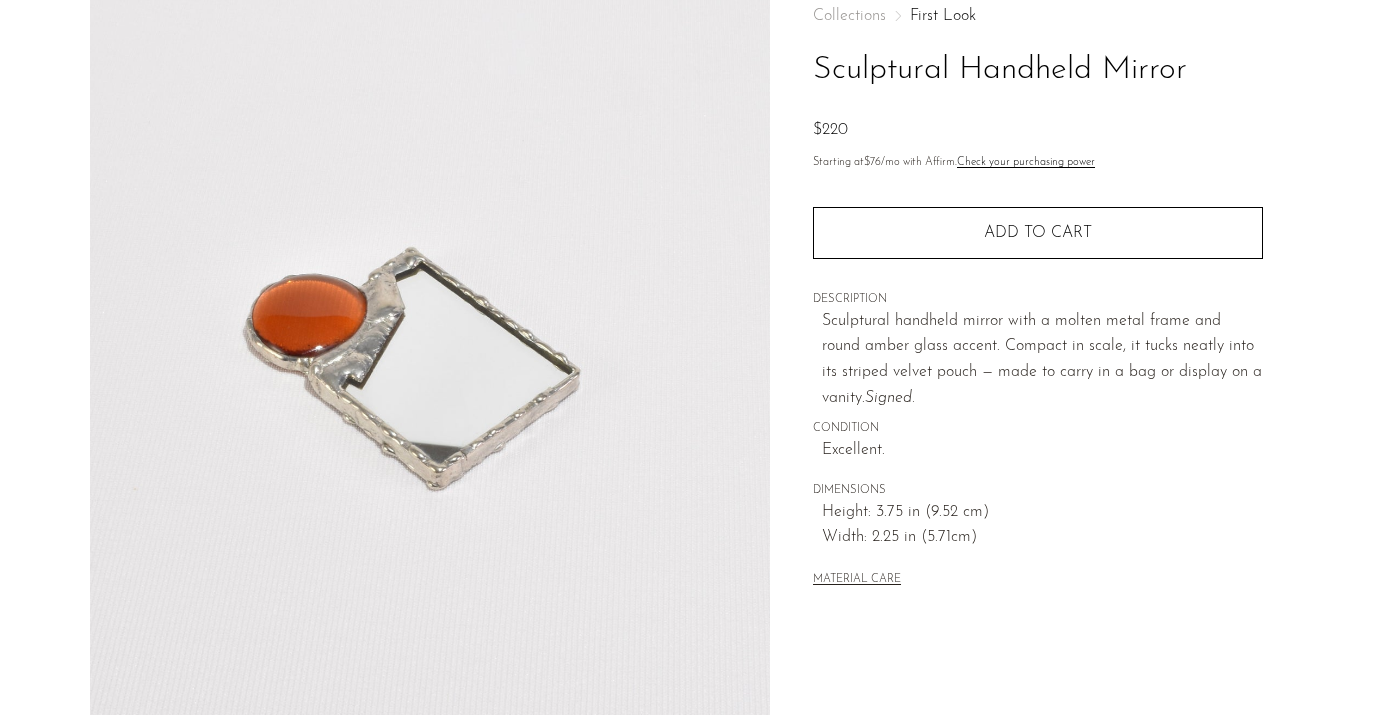 scroll, scrollTop: 229, scrollLeft: 0, axis: vertical 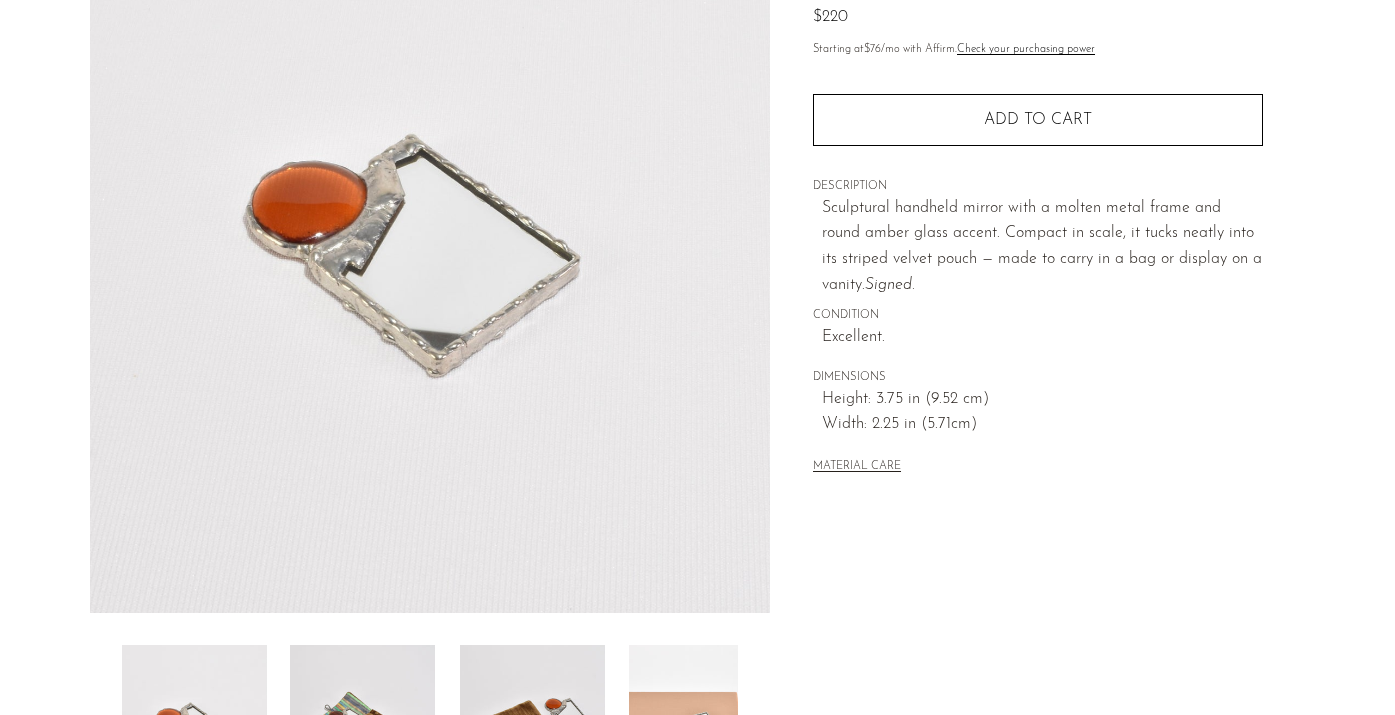 click at bounding box center [362, 725] 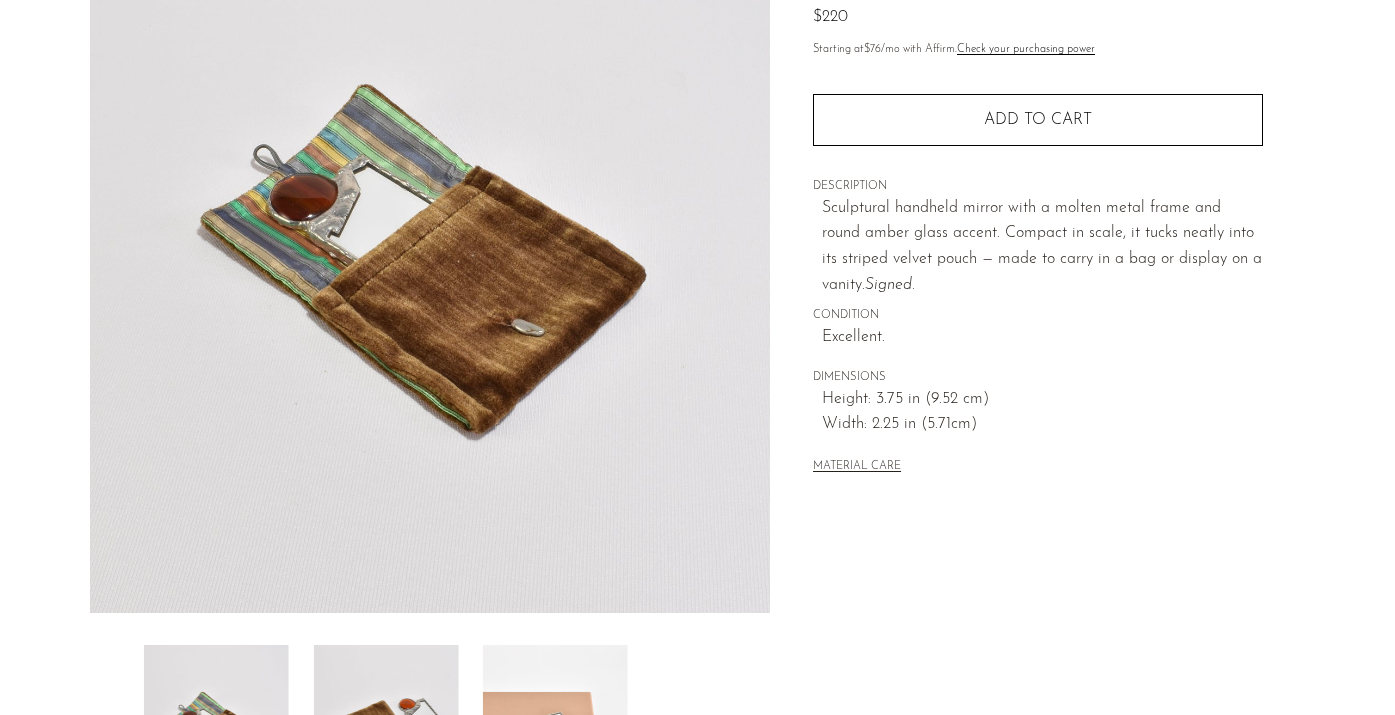 click at bounding box center (385, 725) 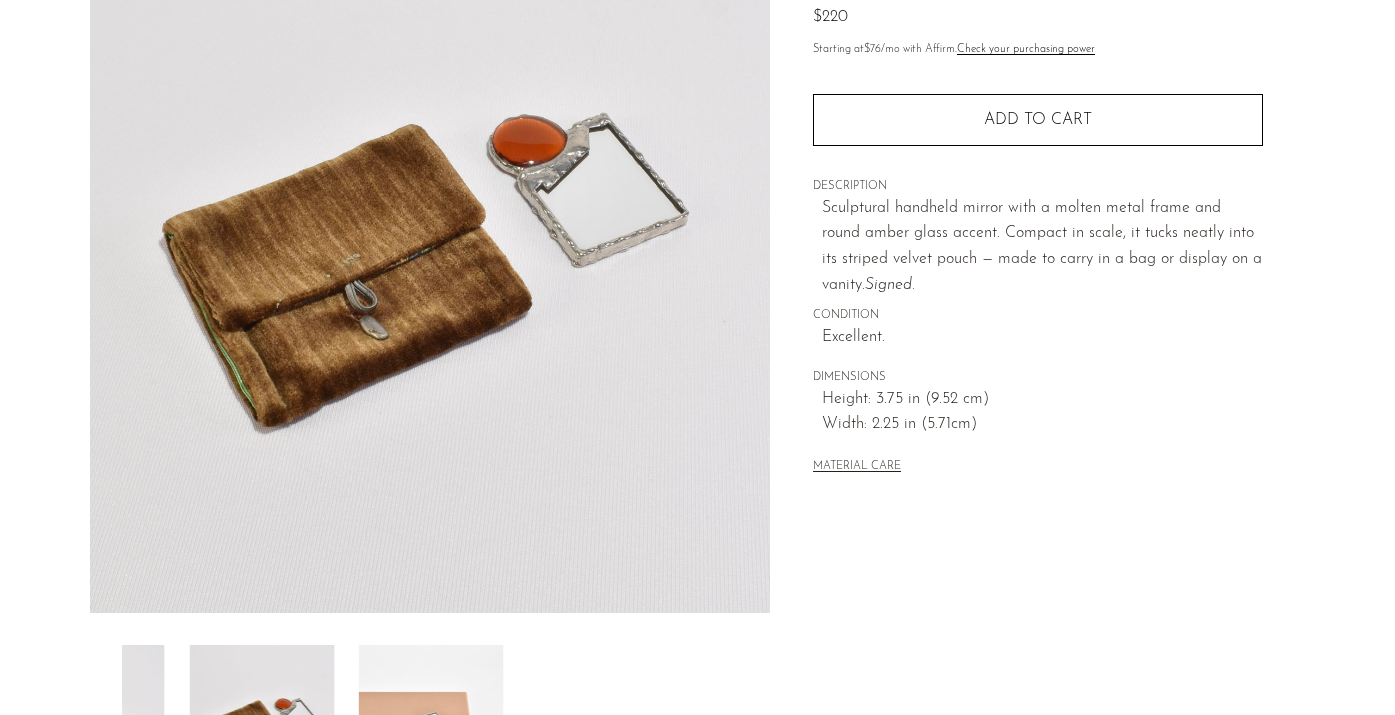 click at bounding box center (430, 725) 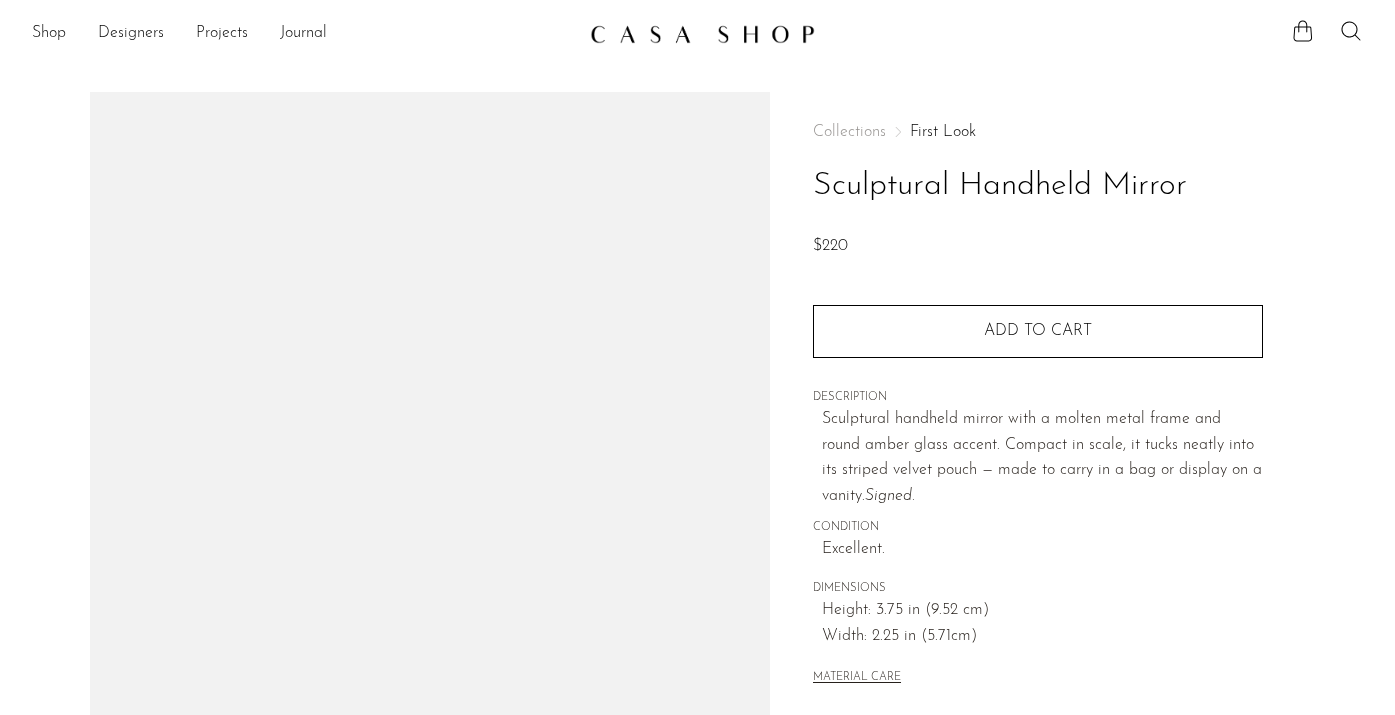 scroll, scrollTop: 0, scrollLeft: 0, axis: both 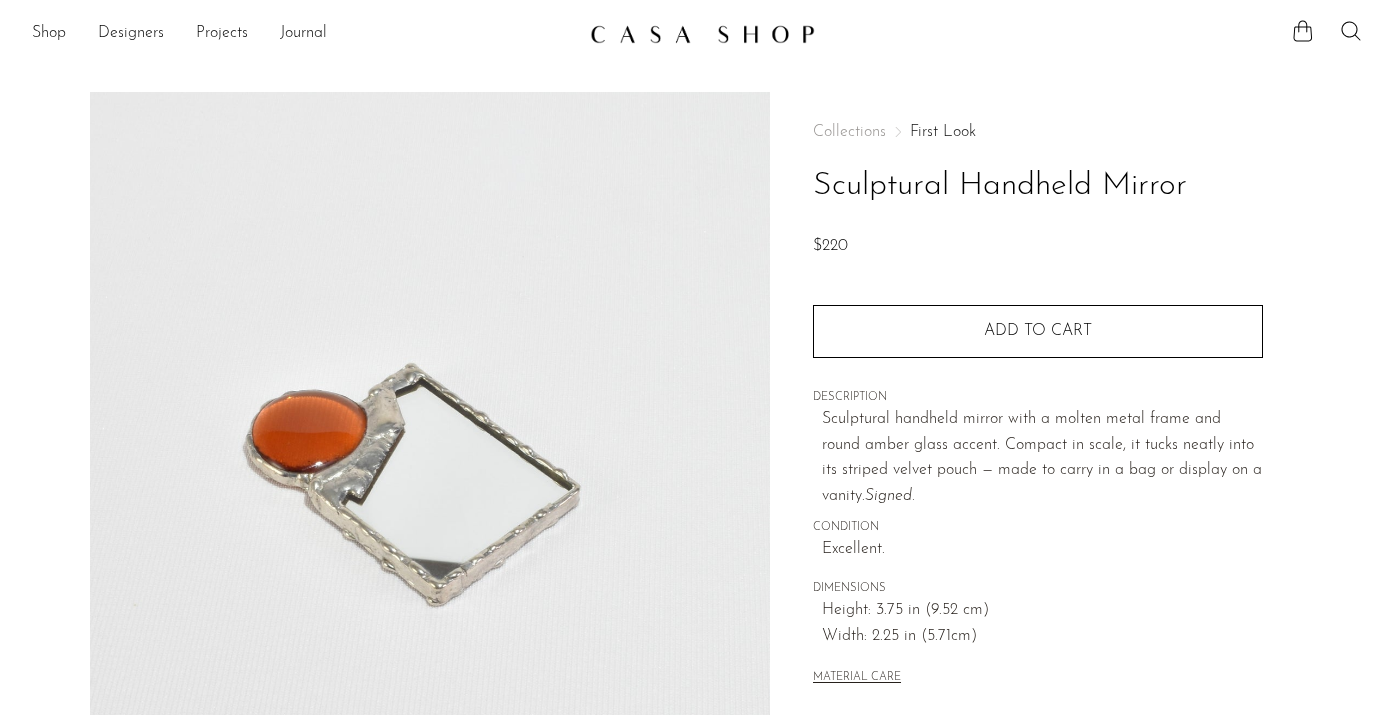 click on "First Look" at bounding box center (943, 132) 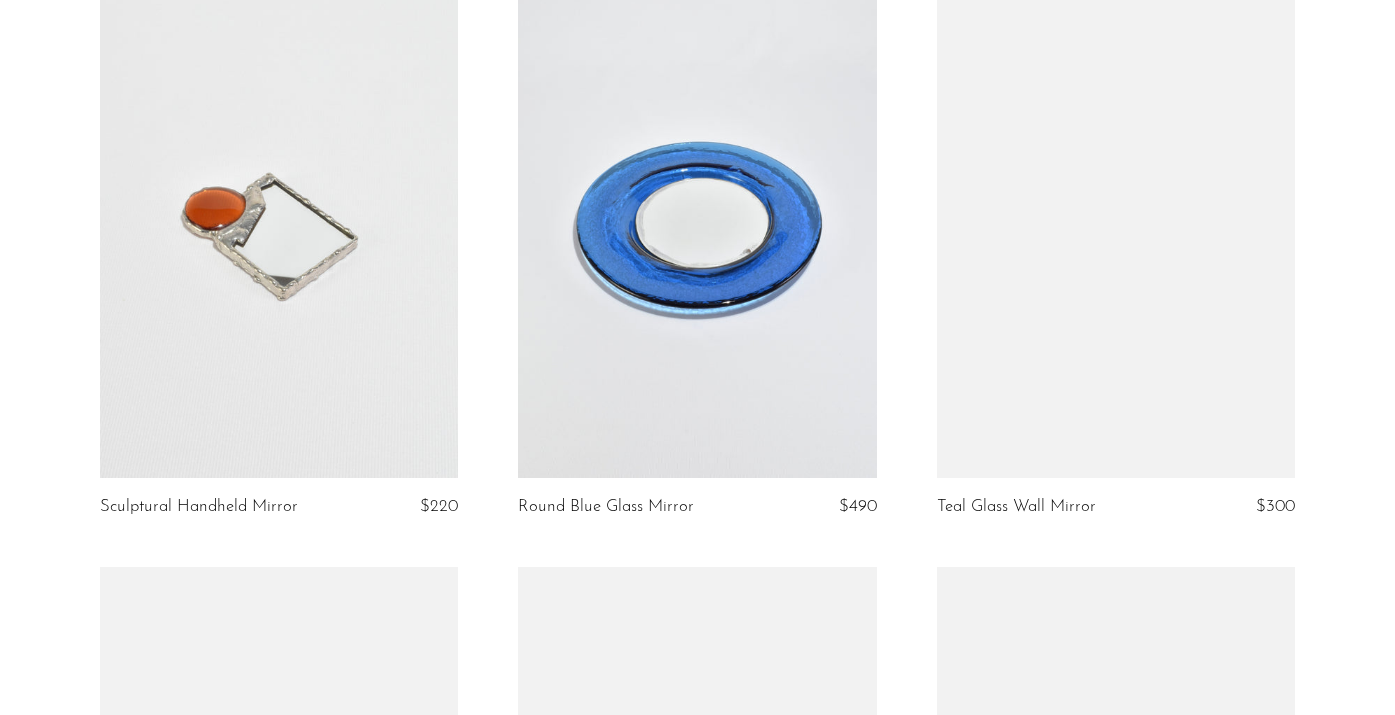 scroll, scrollTop: 1394, scrollLeft: 0, axis: vertical 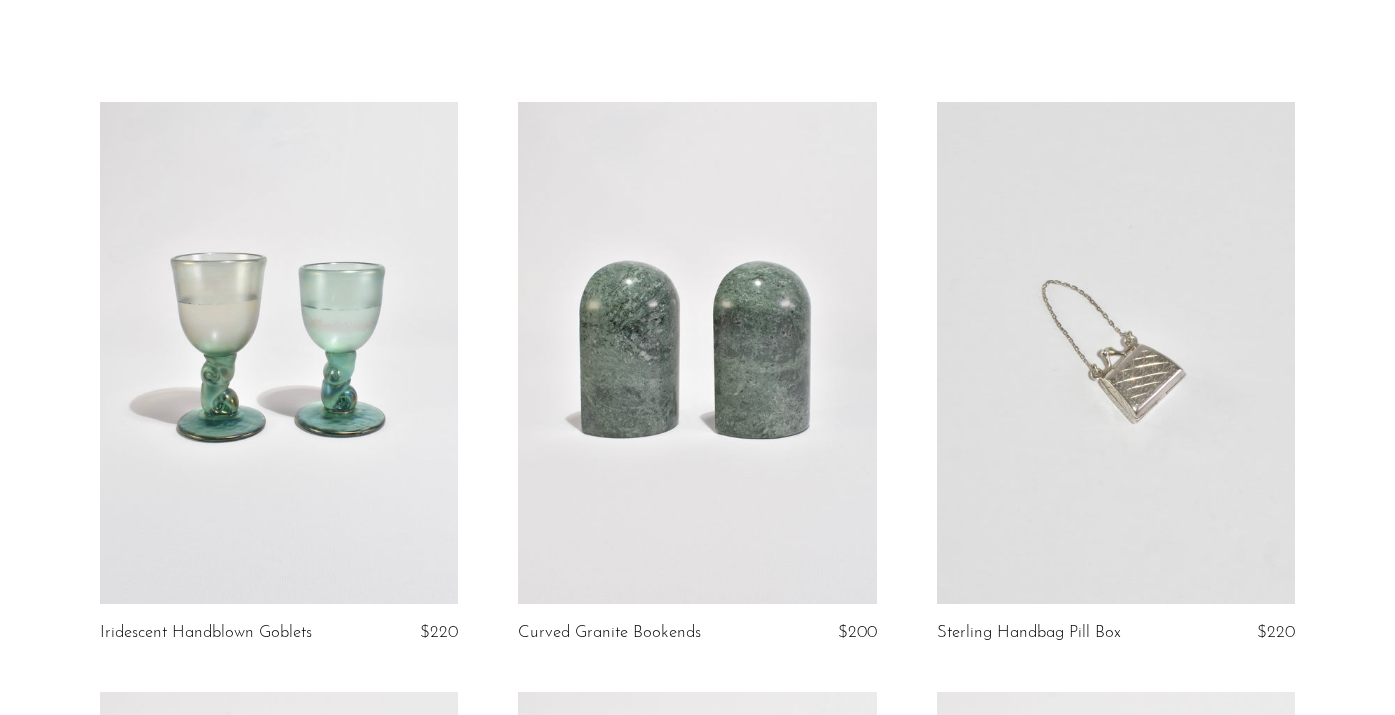 click at bounding box center (279, 353) 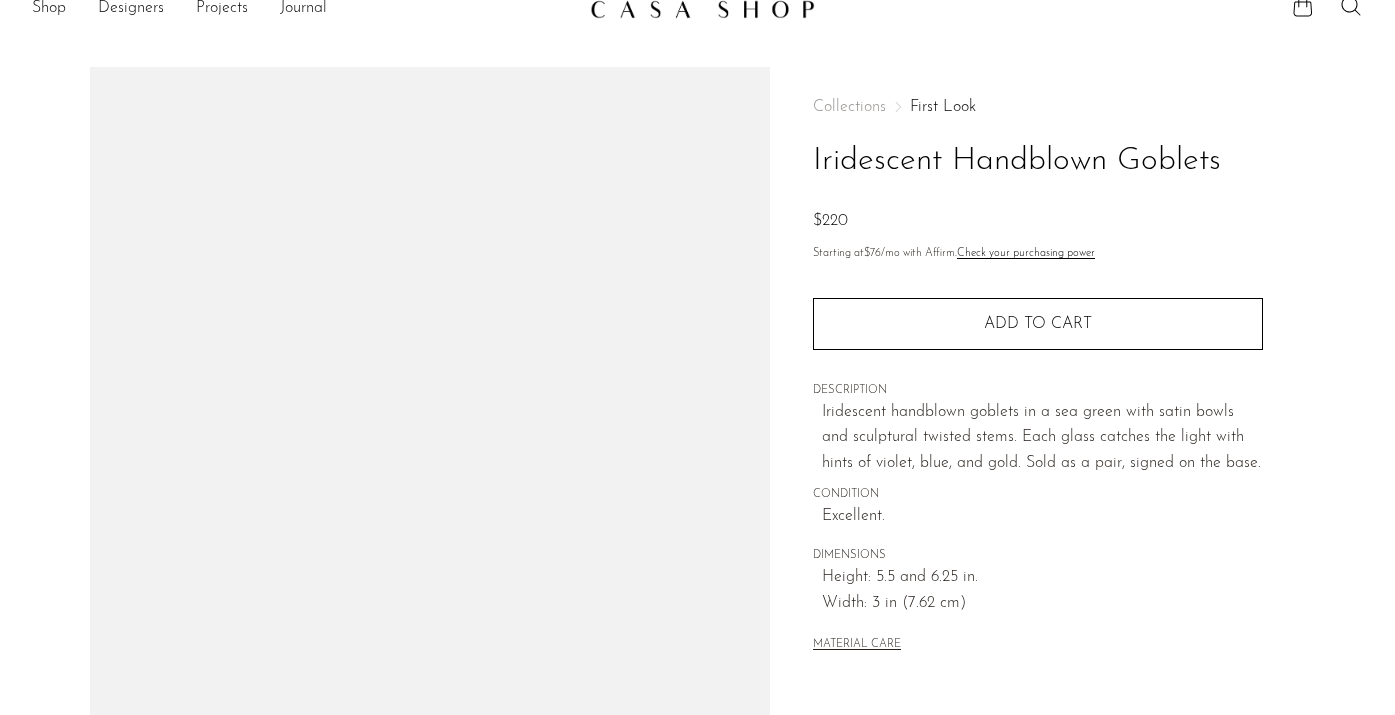 scroll, scrollTop: 30, scrollLeft: 0, axis: vertical 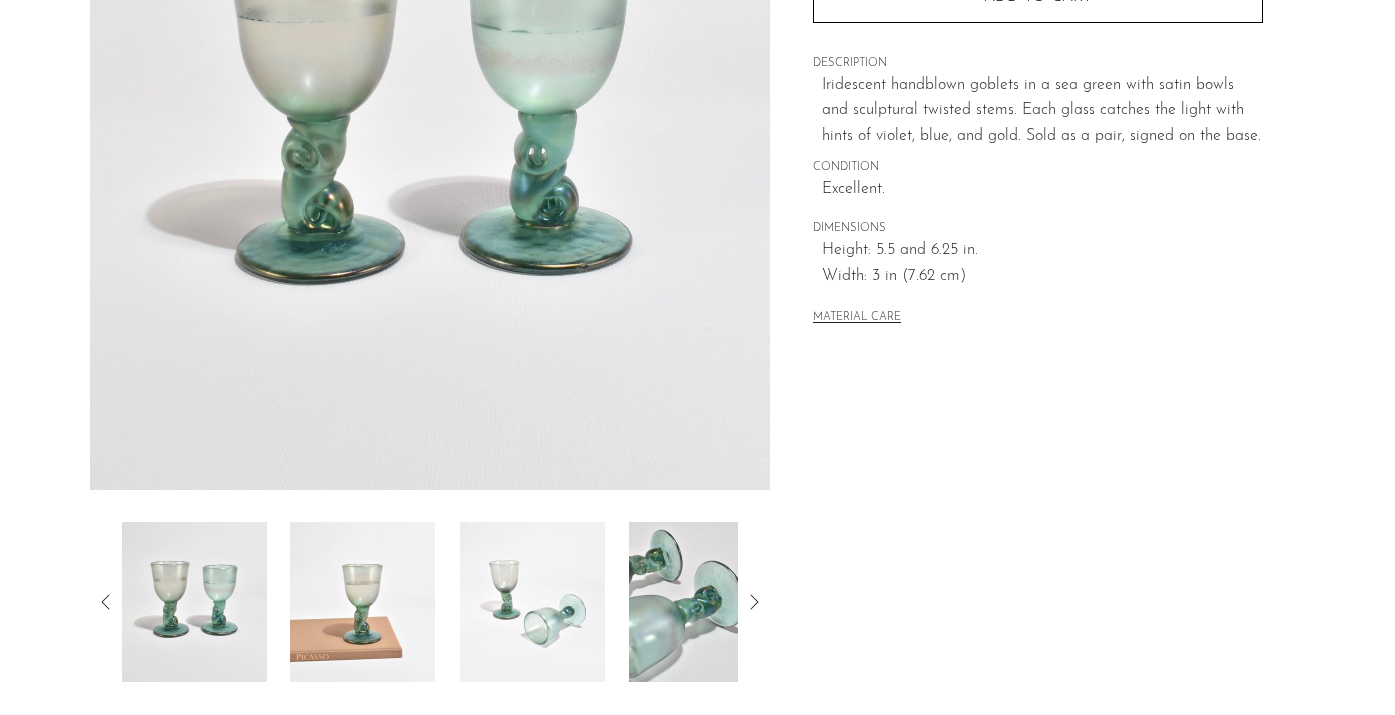 click at bounding box center [362, 602] 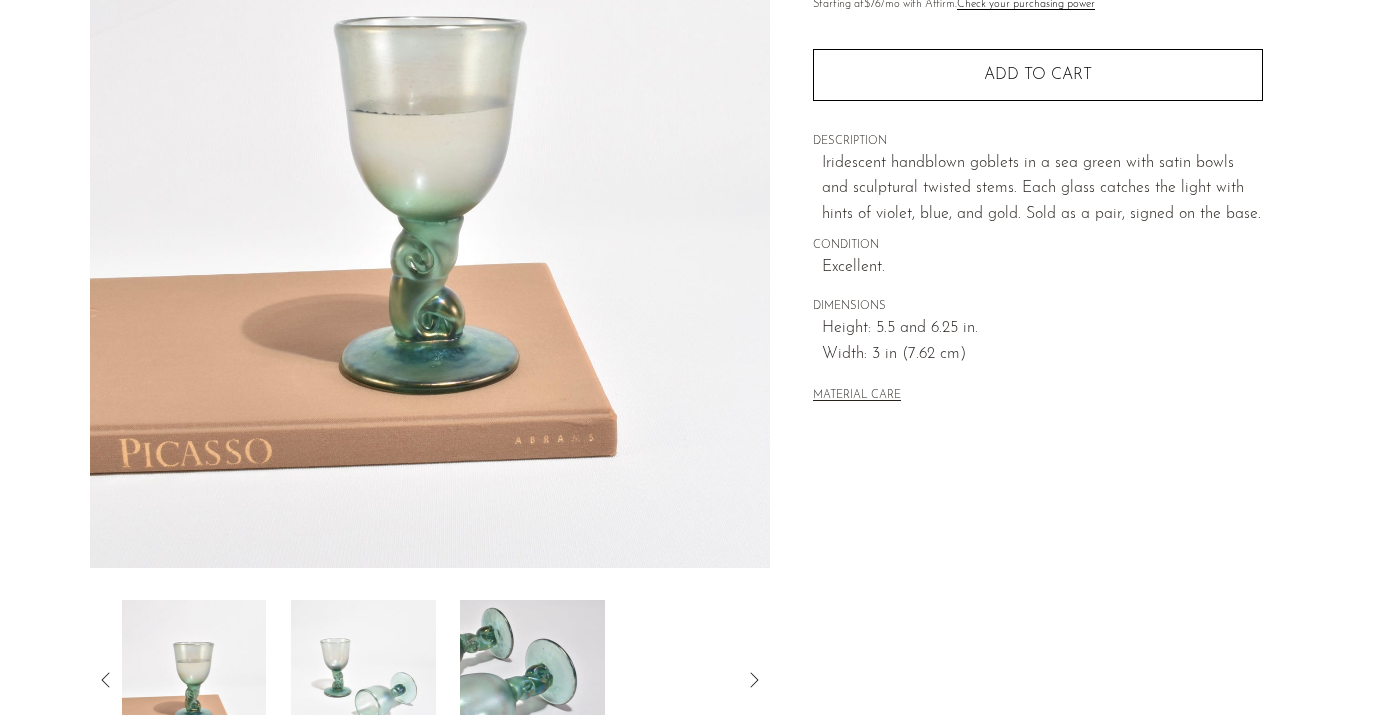 scroll, scrollTop: 276, scrollLeft: 0, axis: vertical 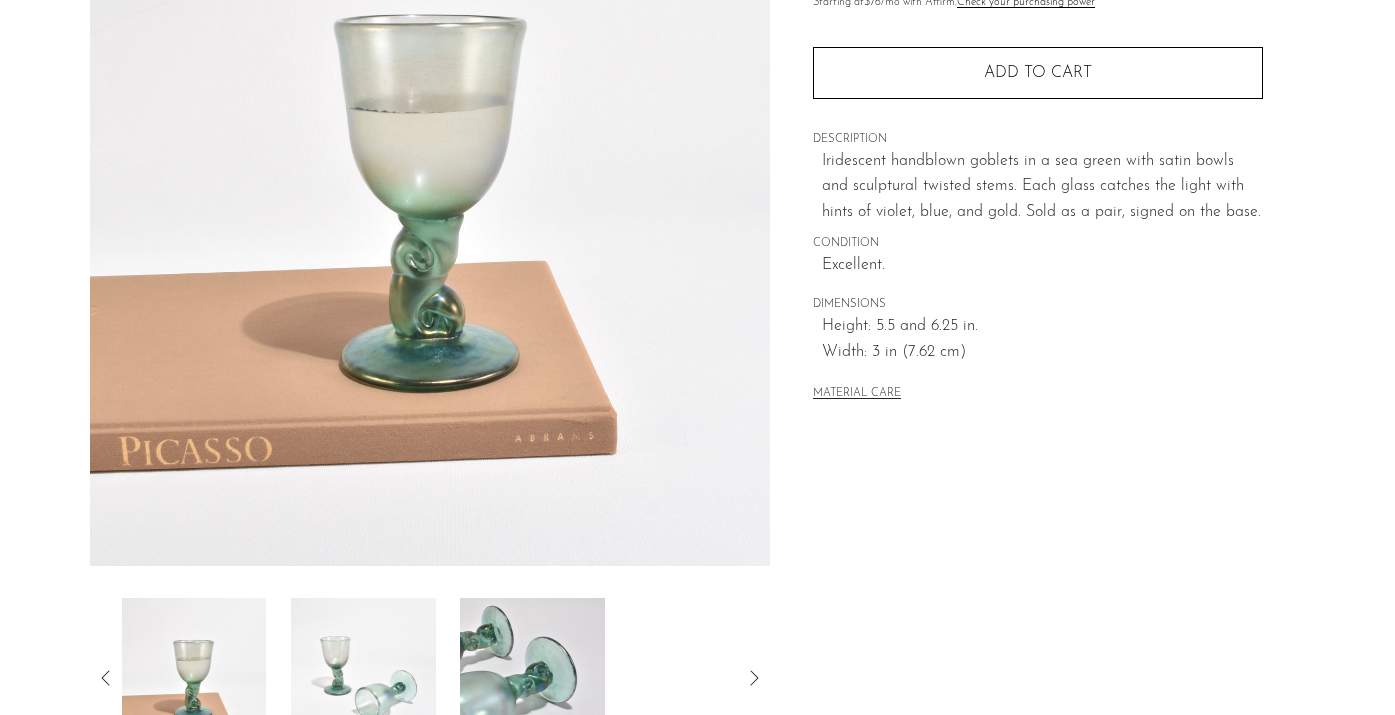 click at bounding box center (363, 678) 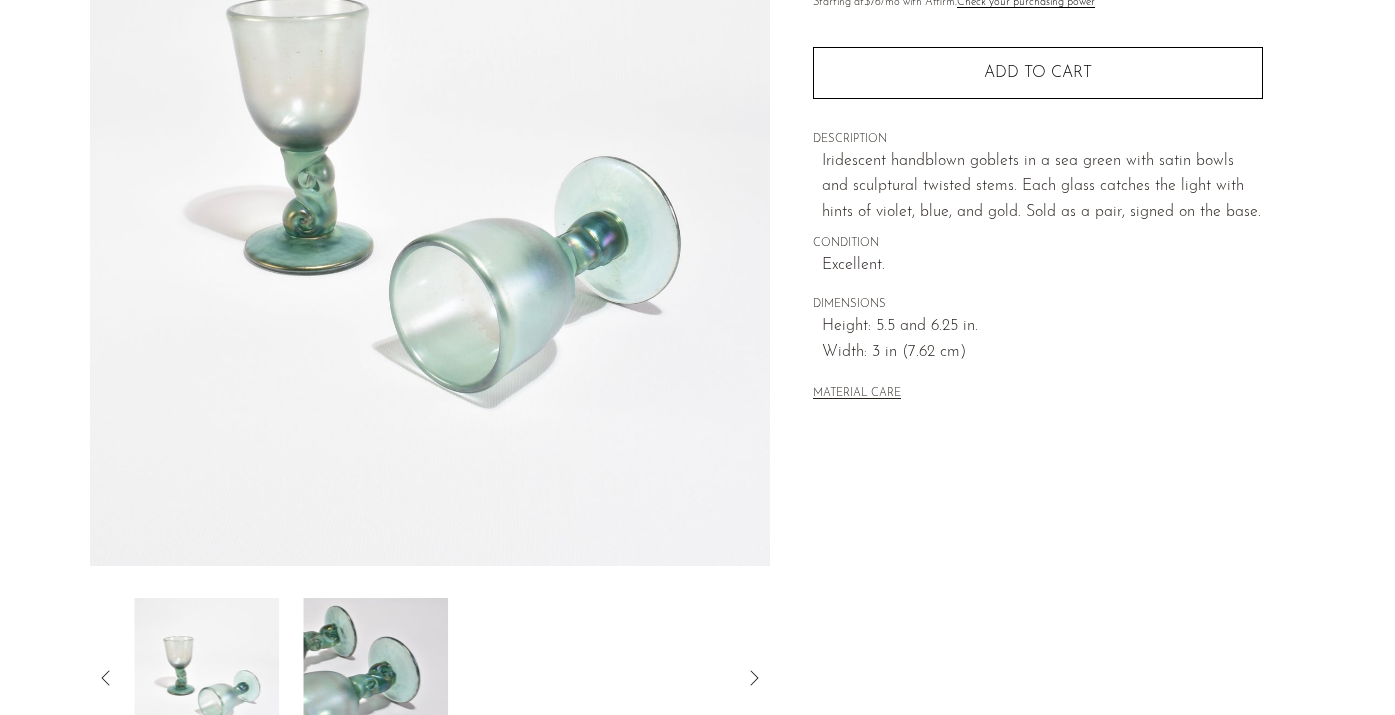 click at bounding box center [375, 678] 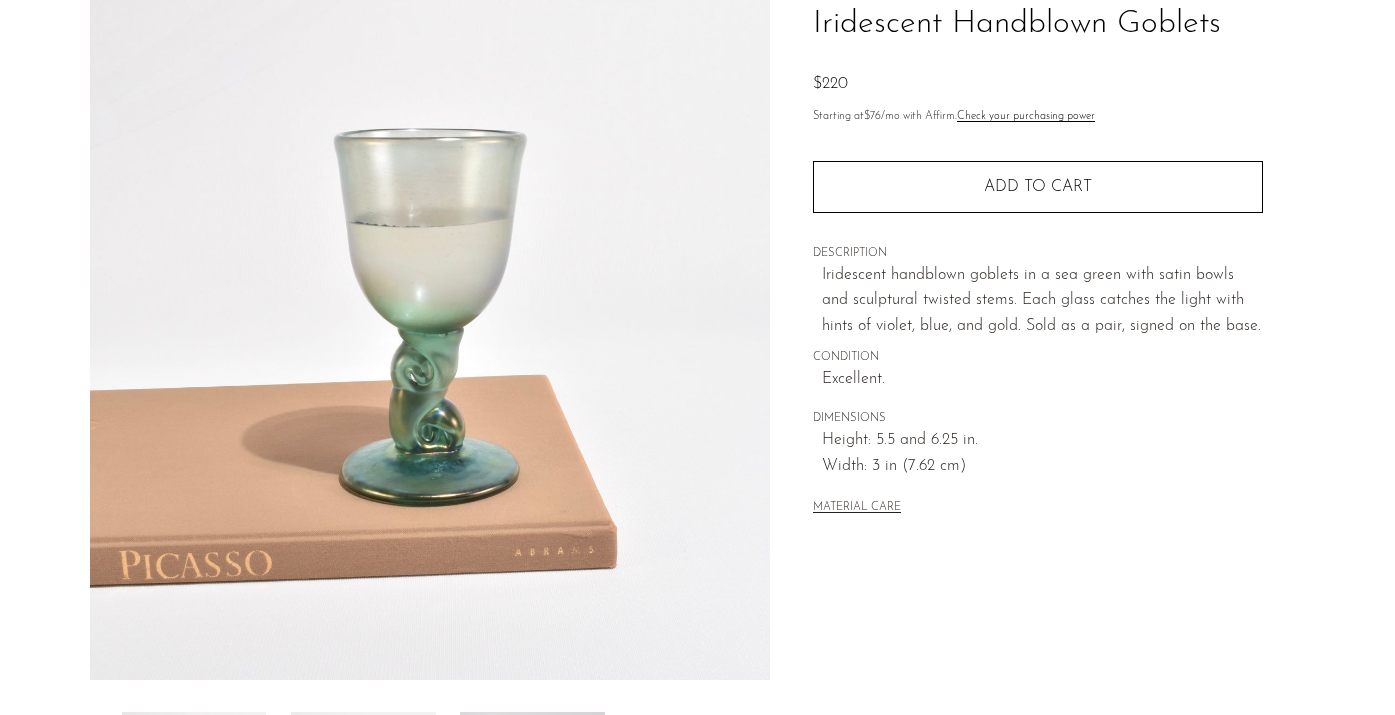 scroll, scrollTop: 164, scrollLeft: 0, axis: vertical 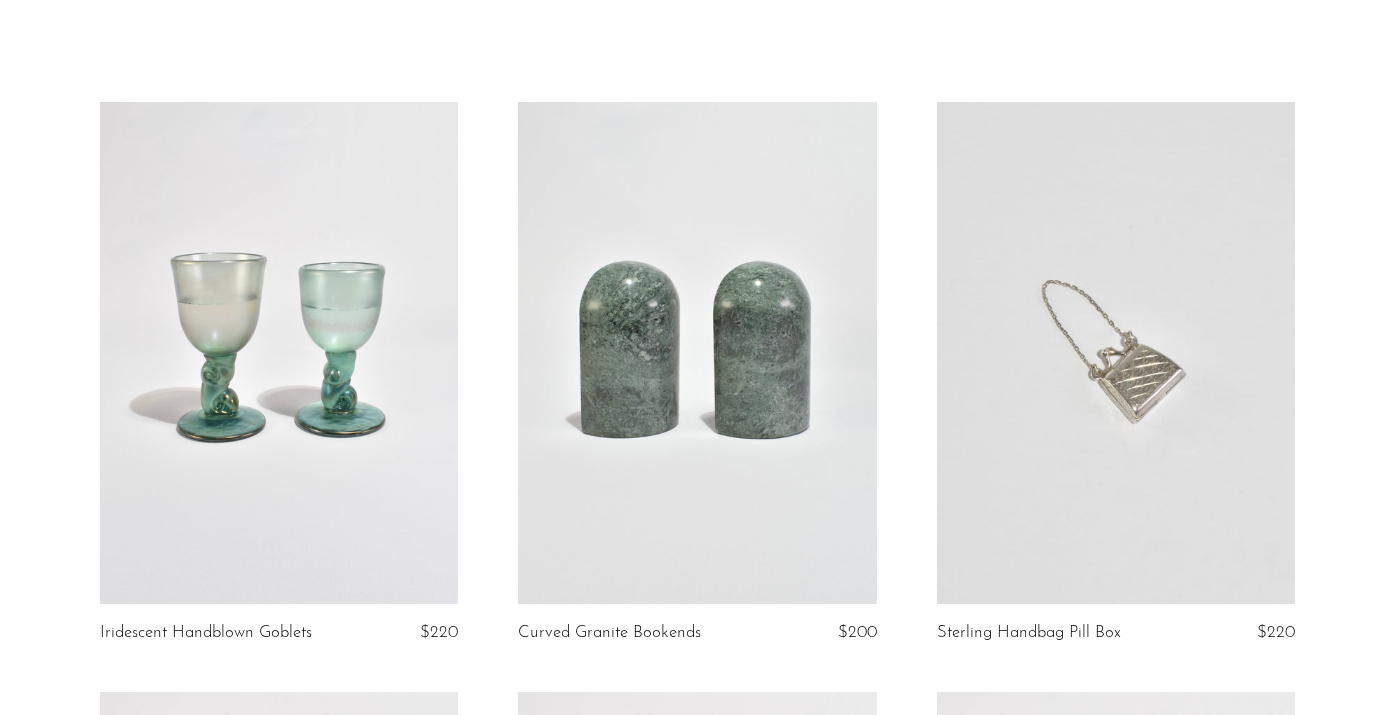 click at bounding box center (279, 353) 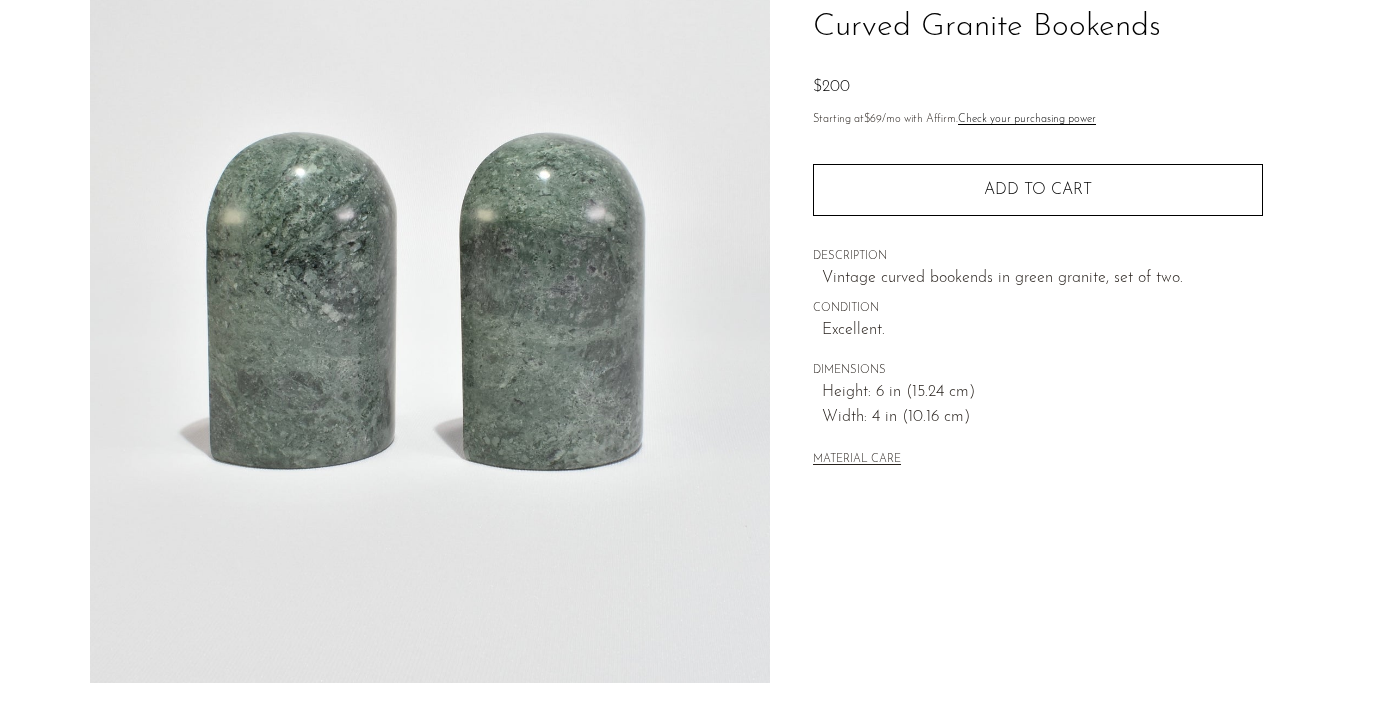 scroll, scrollTop: 232, scrollLeft: 0, axis: vertical 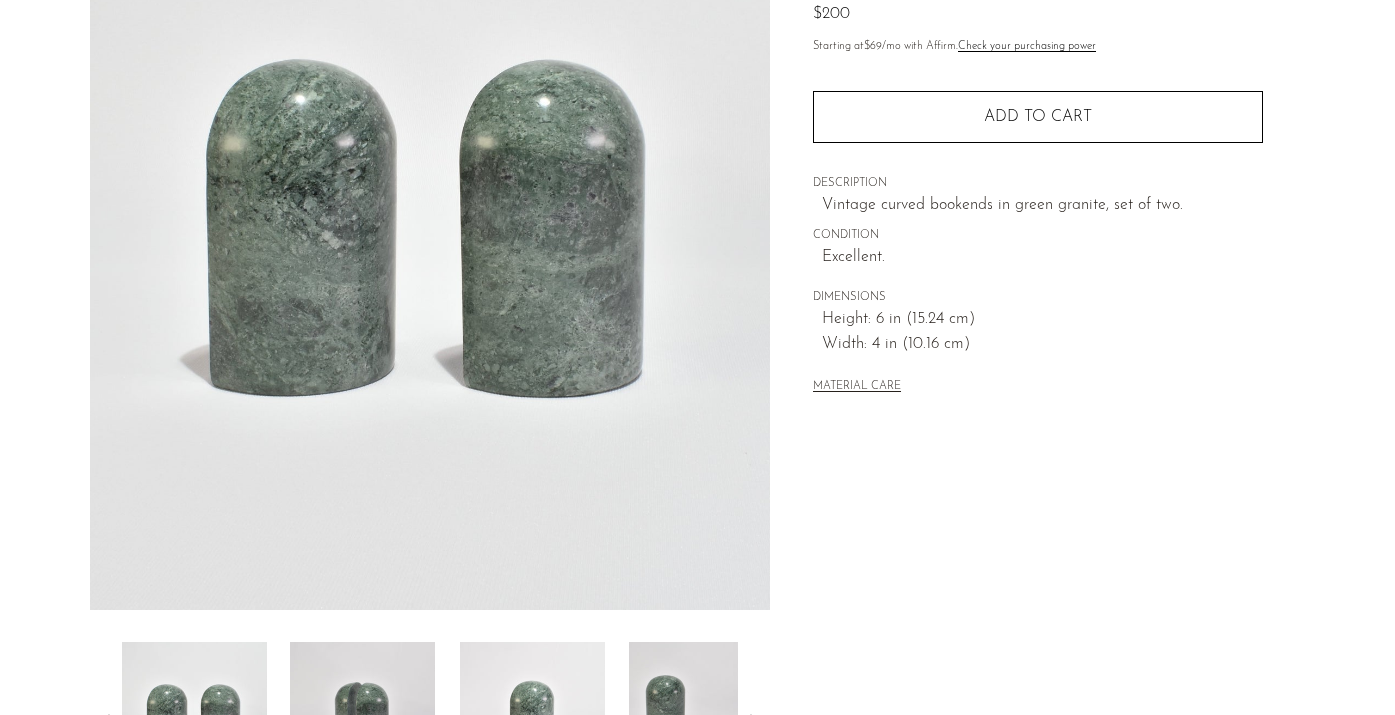 click at bounding box center (362, 722) 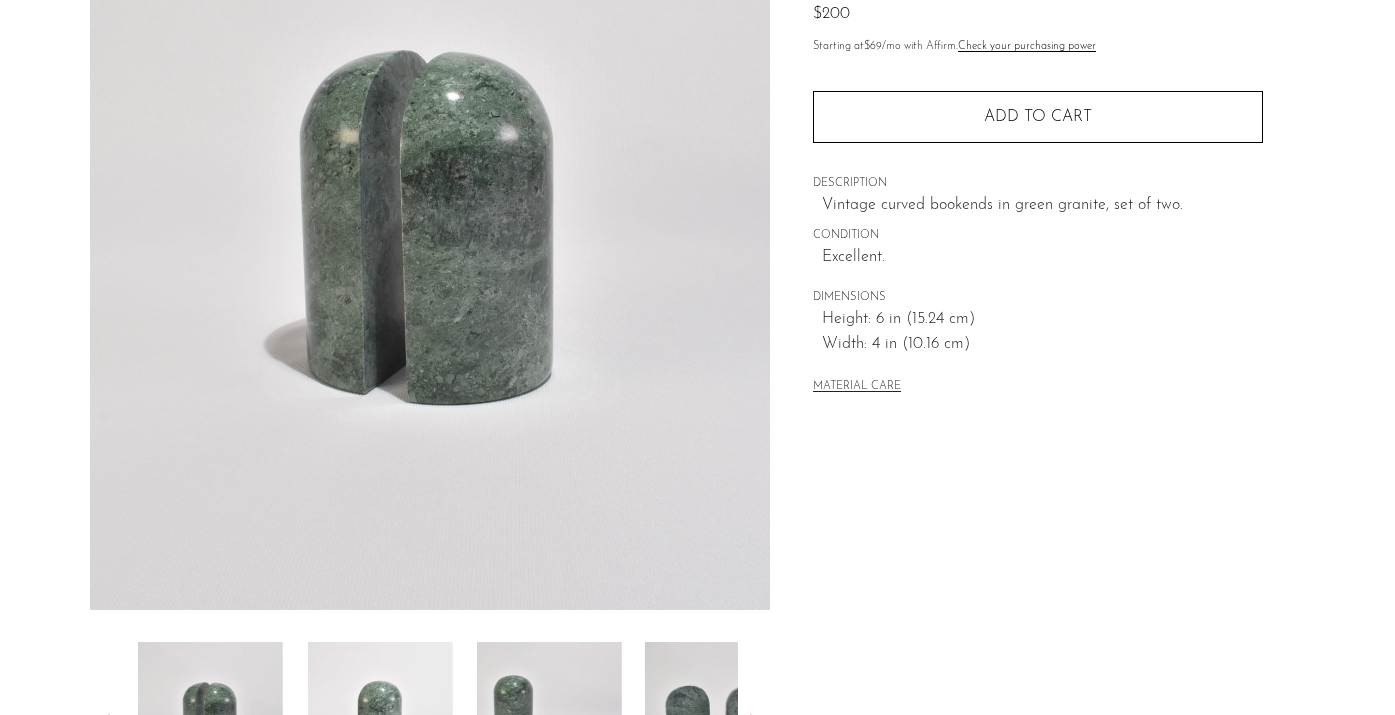 click at bounding box center (379, 722) 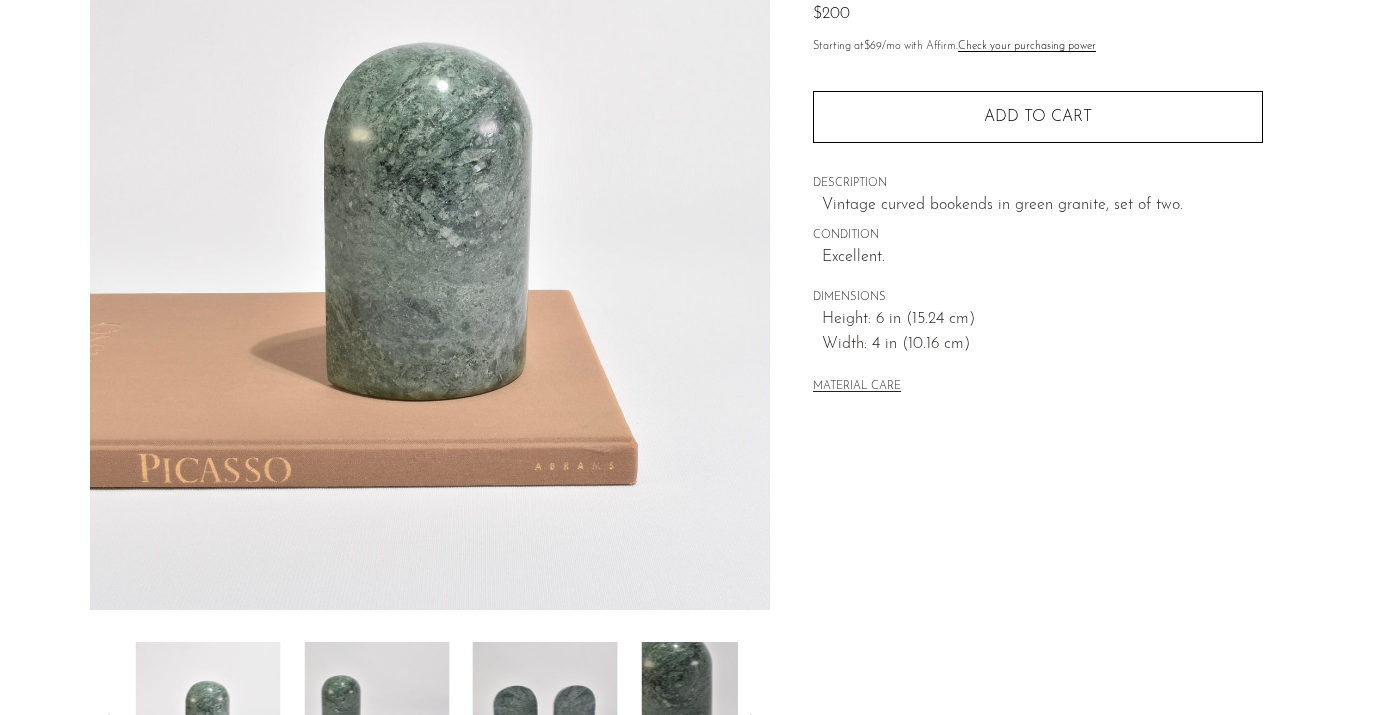 click at bounding box center [376, 722] 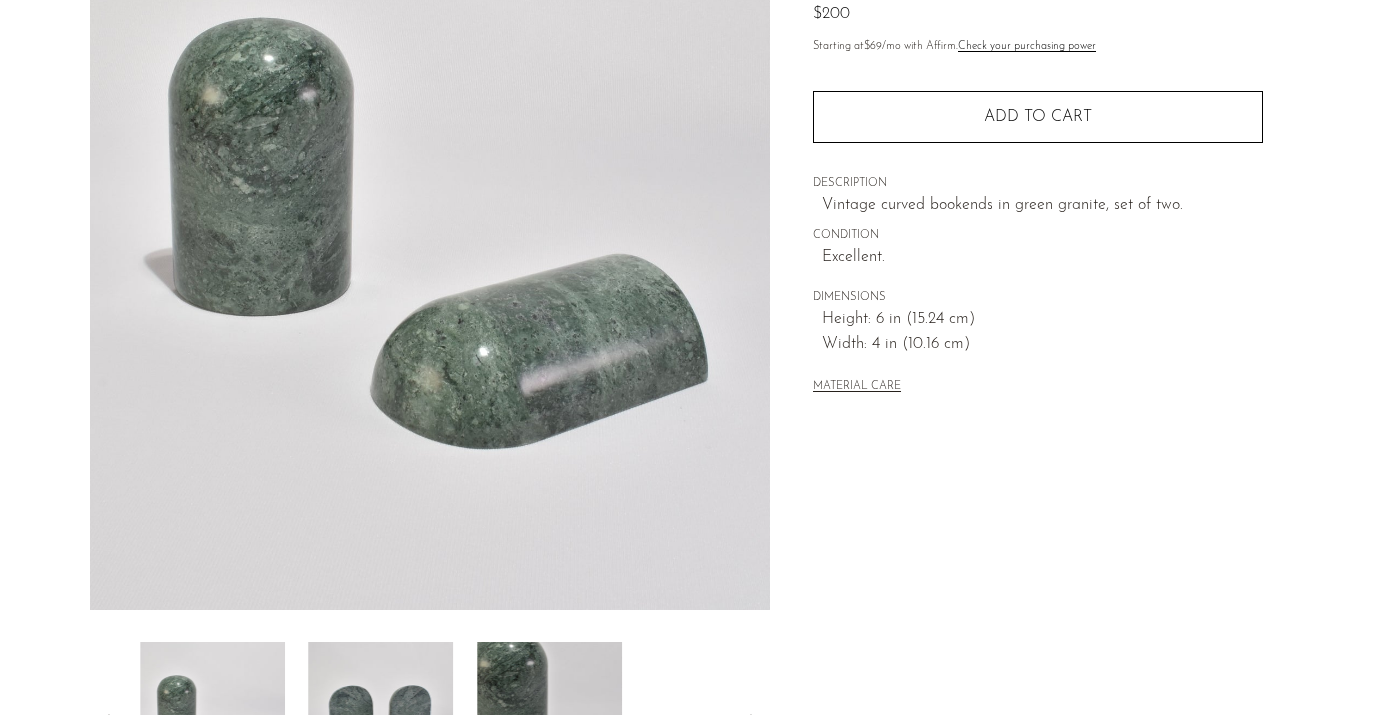 click at bounding box center (381, 722) 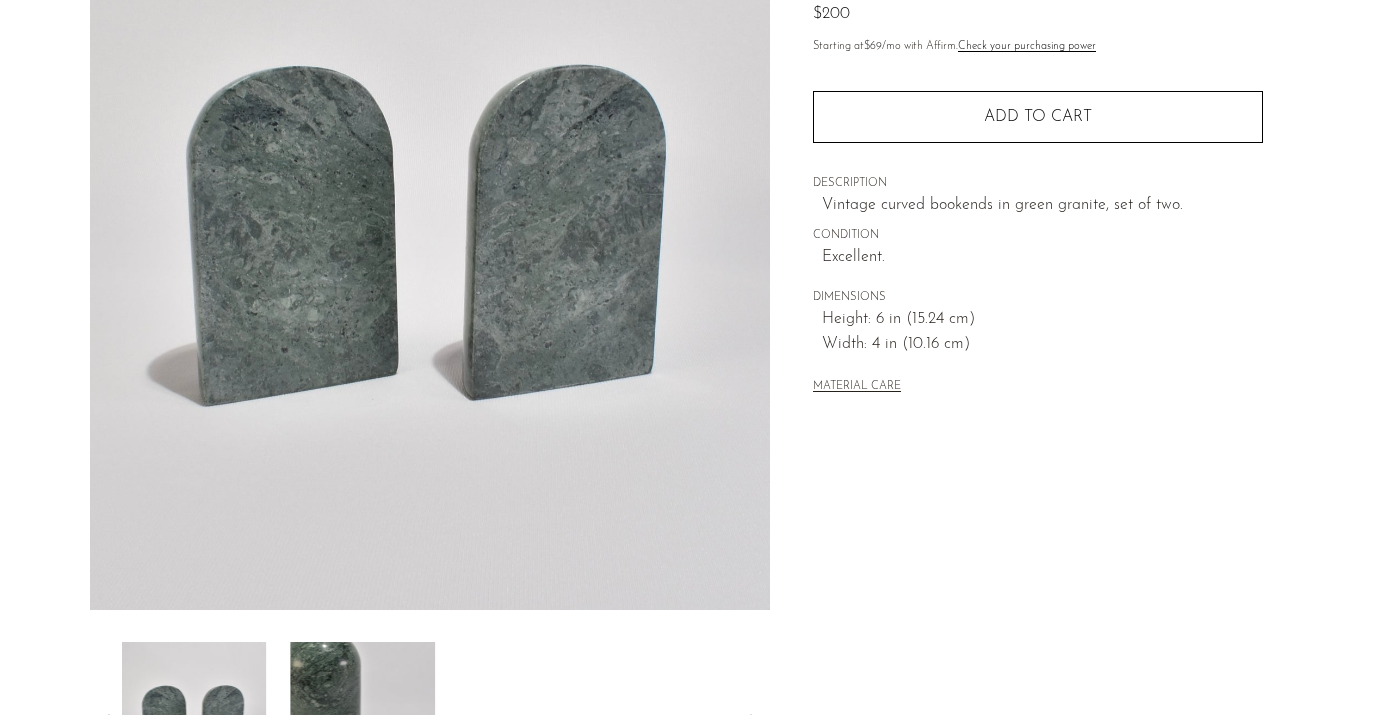 click at bounding box center [363, 722] 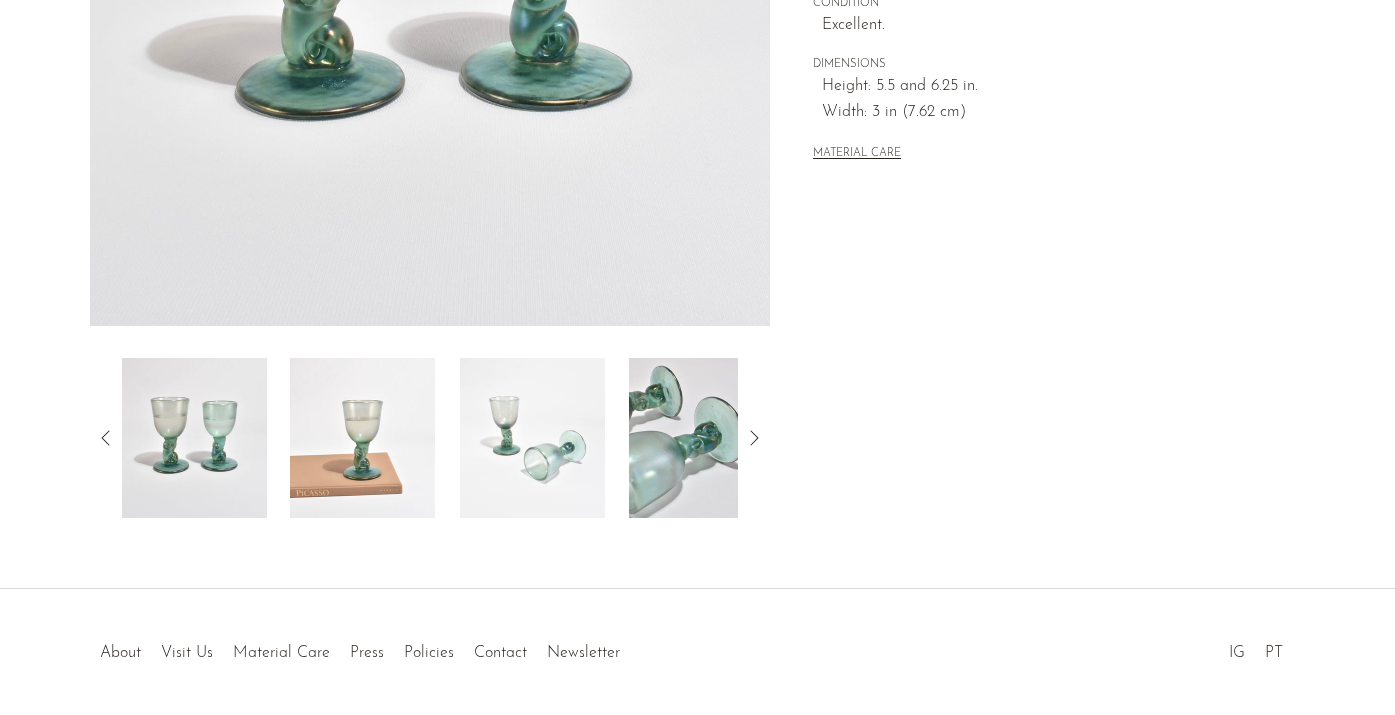 scroll, scrollTop: 587, scrollLeft: 0, axis: vertical 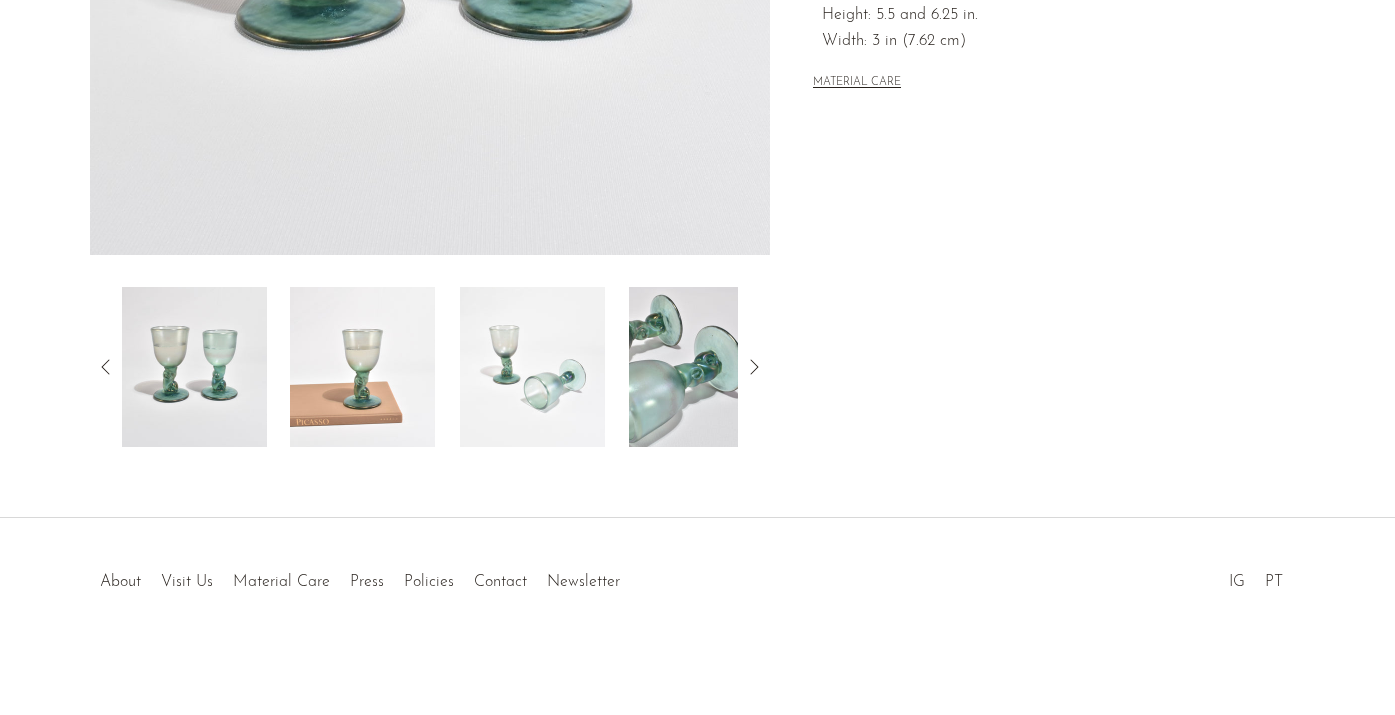 click at bounding box center (362, 367) 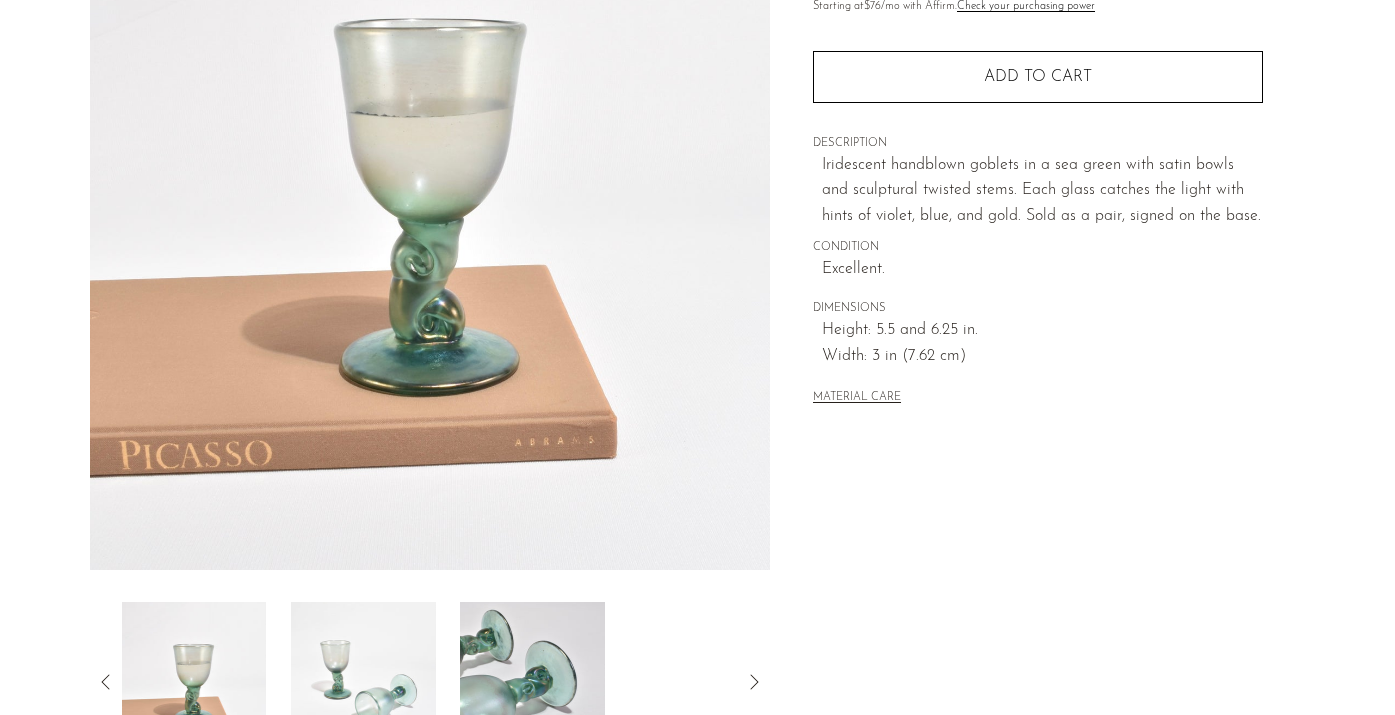 scroll, scrollTop: 201, scrollLeft: 0, axis: vertical 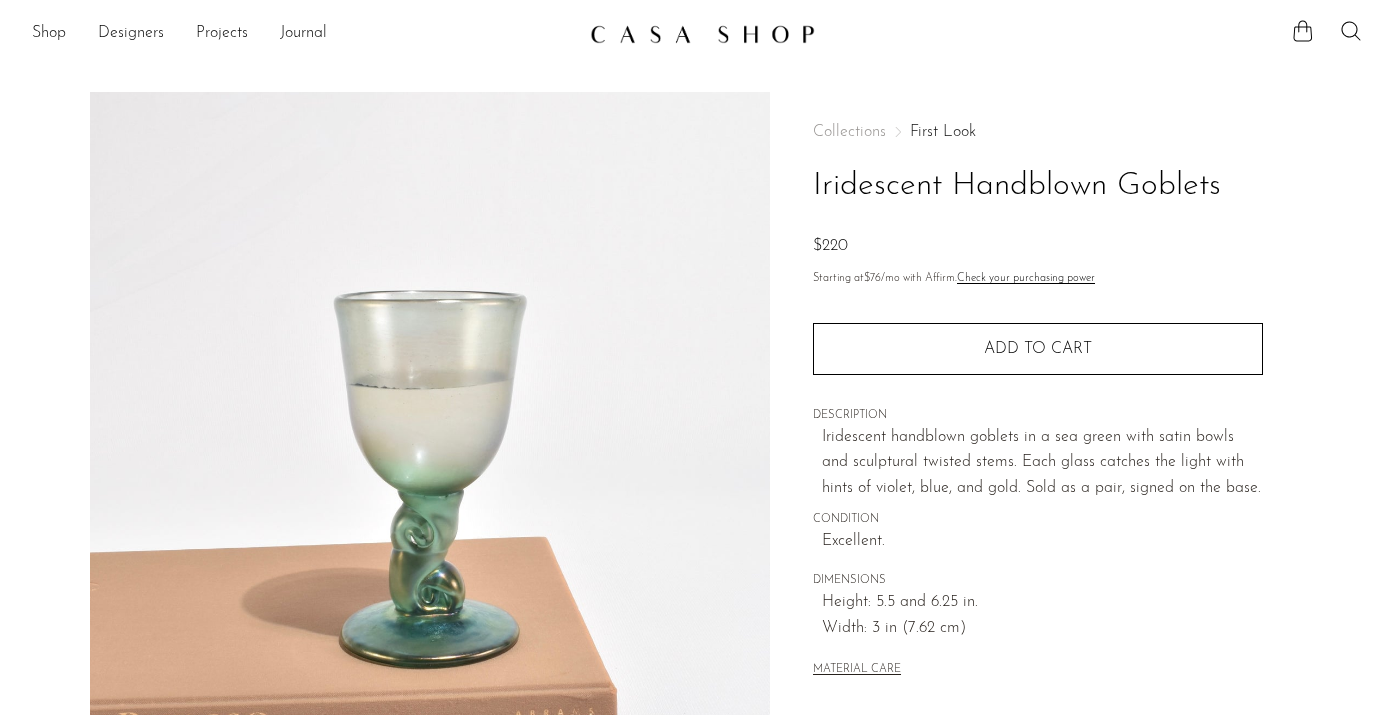click on "First Look" at bounding box center [943, 132] 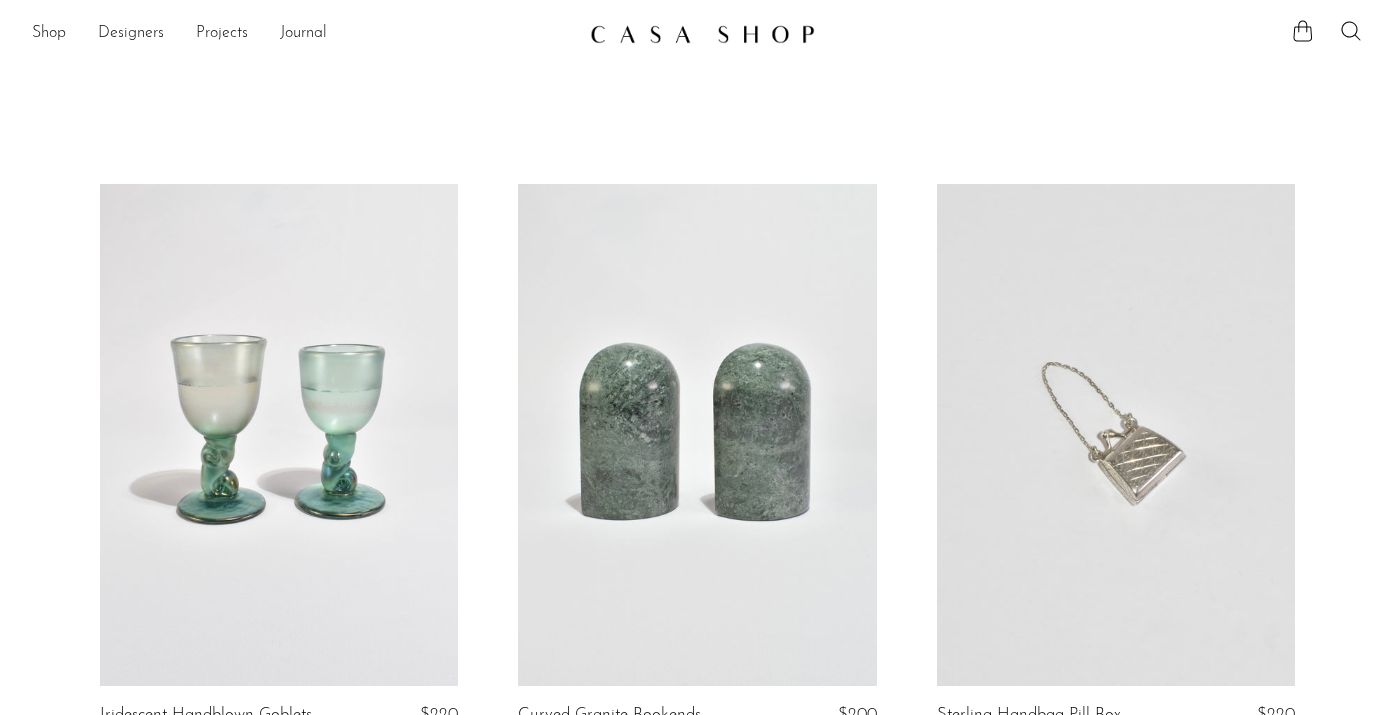 scroll, scrollTop: 82, scrollLeft: 0, axis: vertical 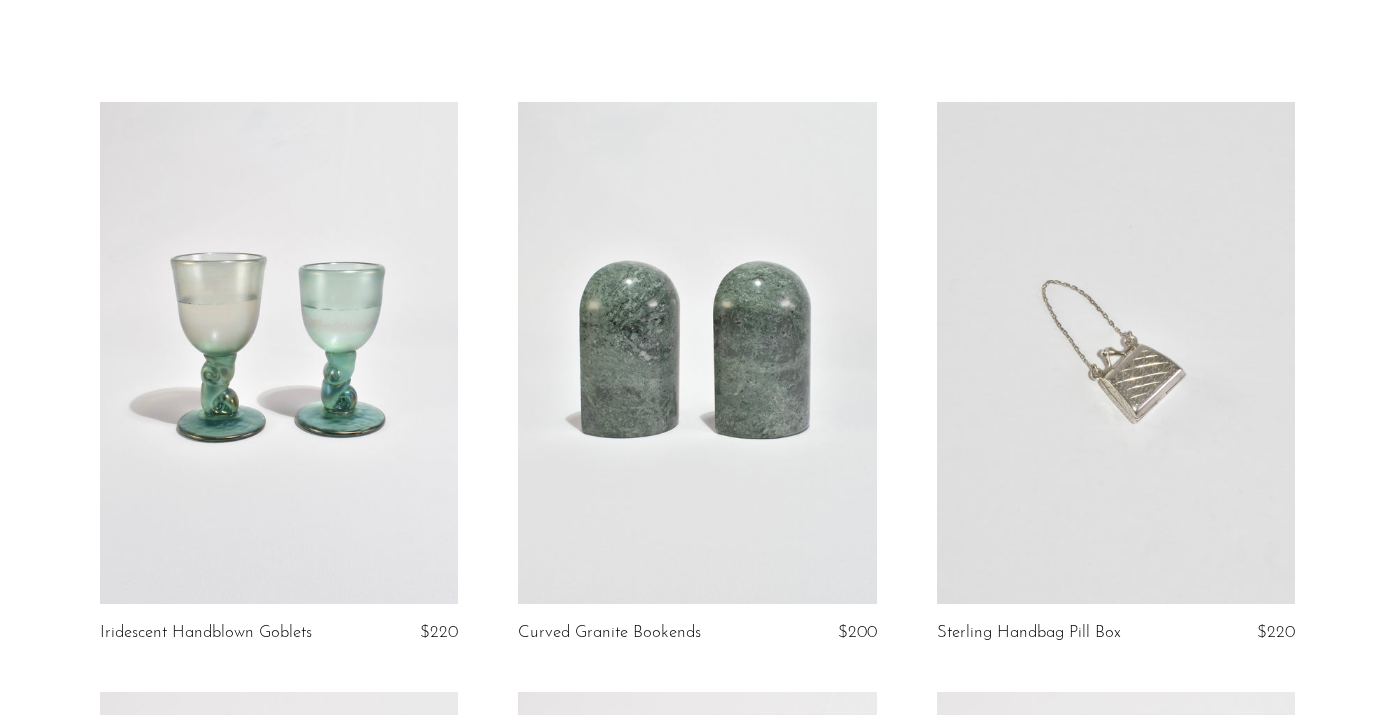click at bounding box center (1116, 353) 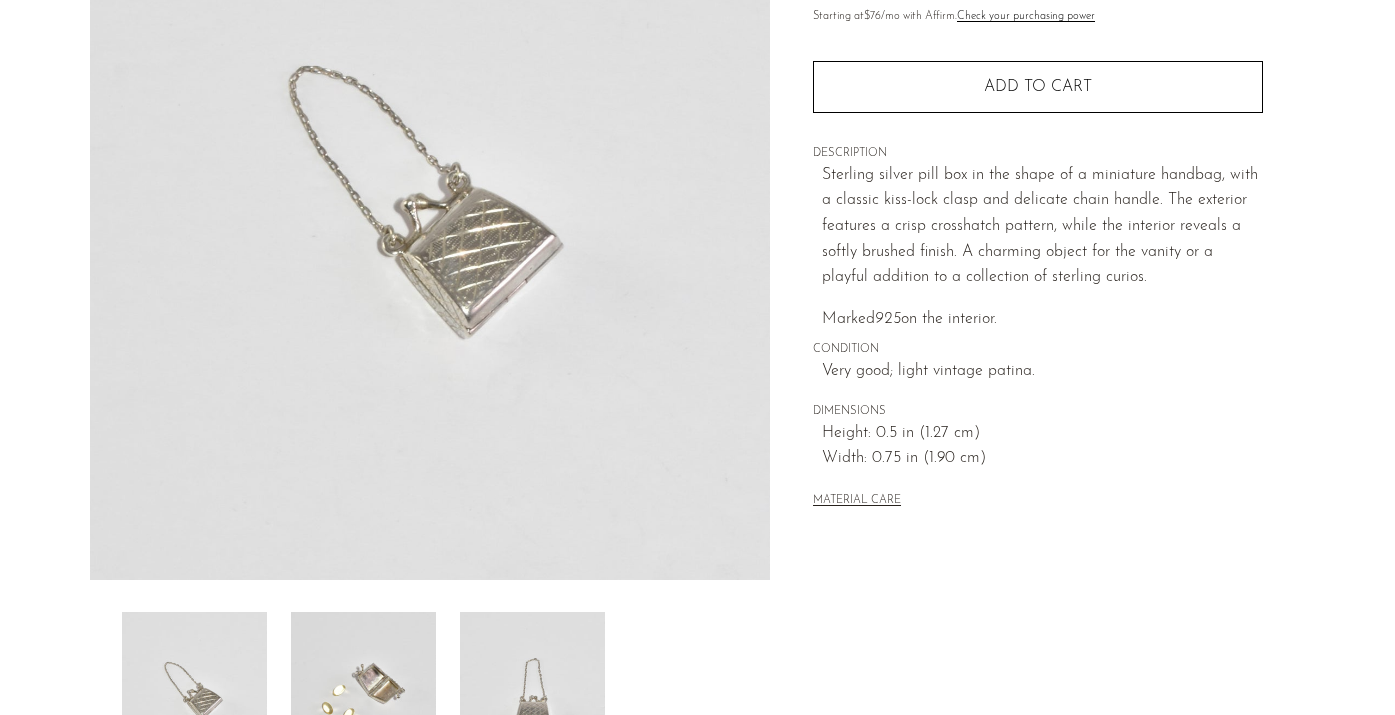 scroll, scrollTop: 269, scrollLeft: 0, axis: vertical 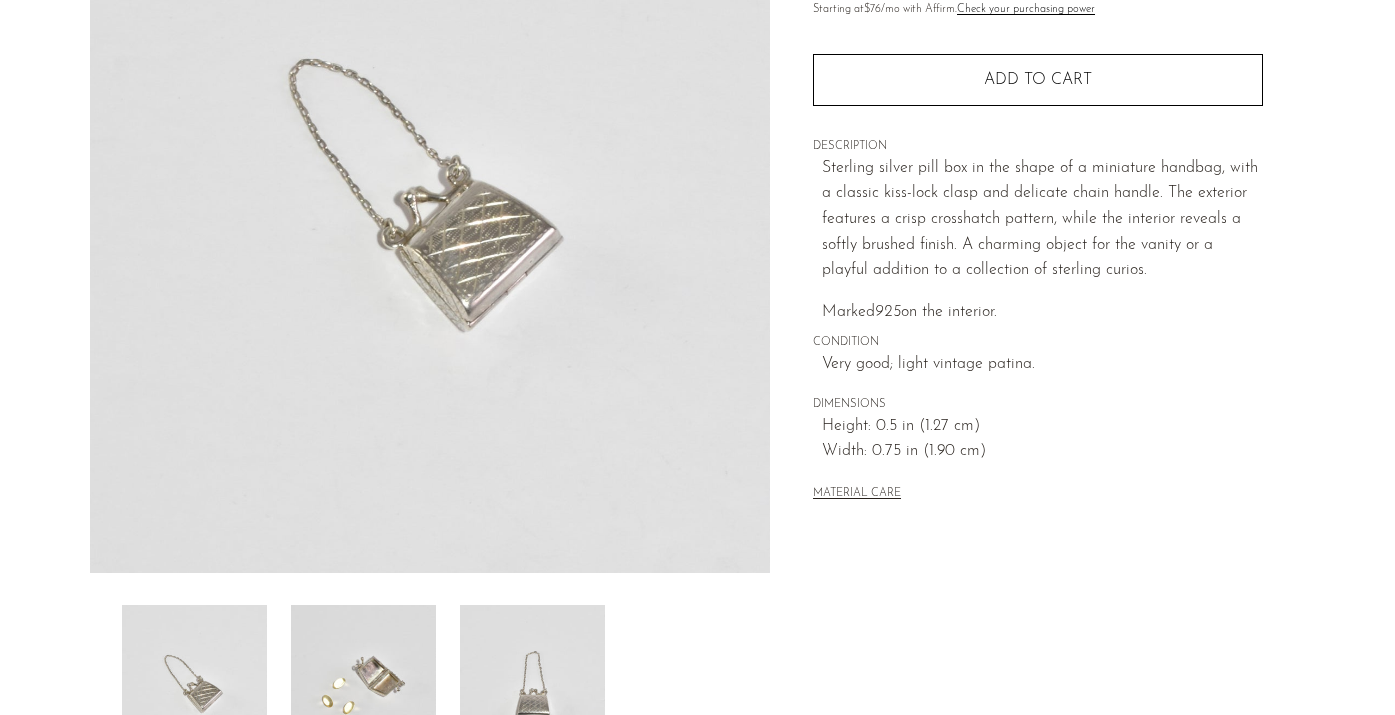 click at bounding box center (363, 685) 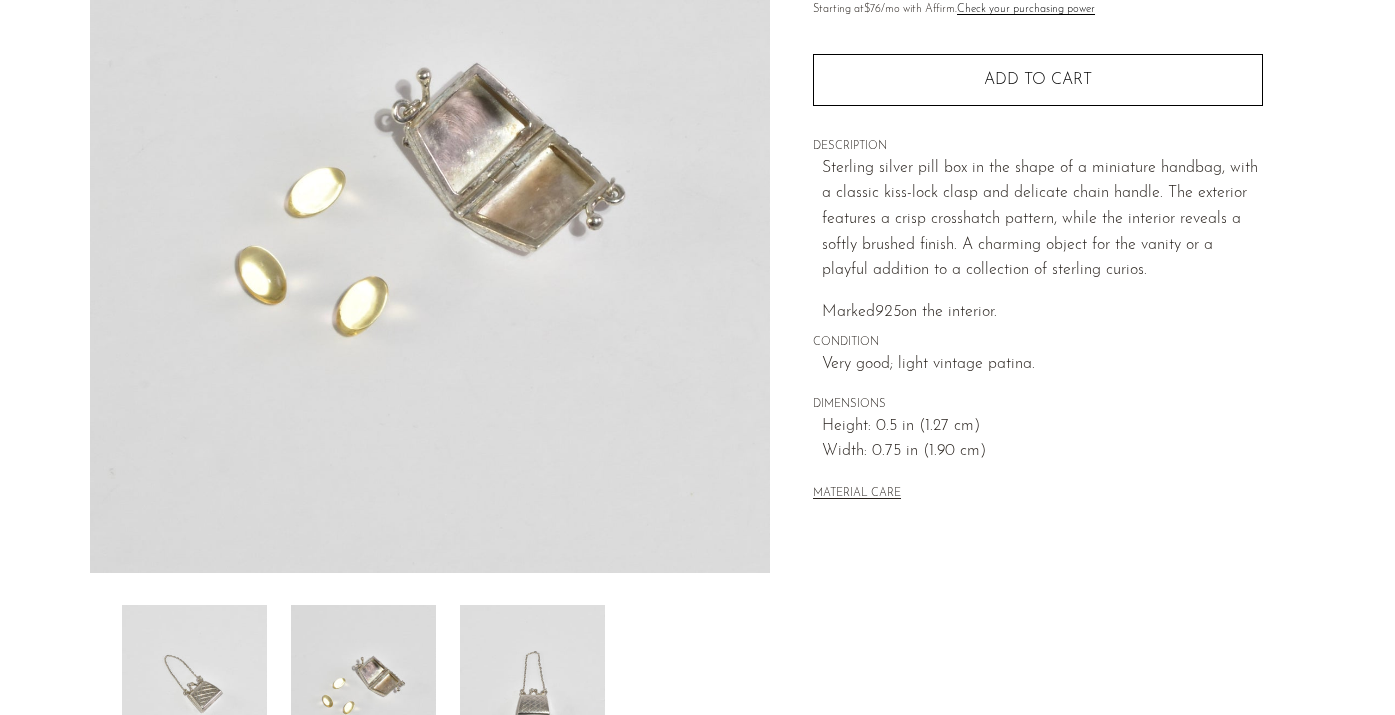 click at bounding box center [532, 685] 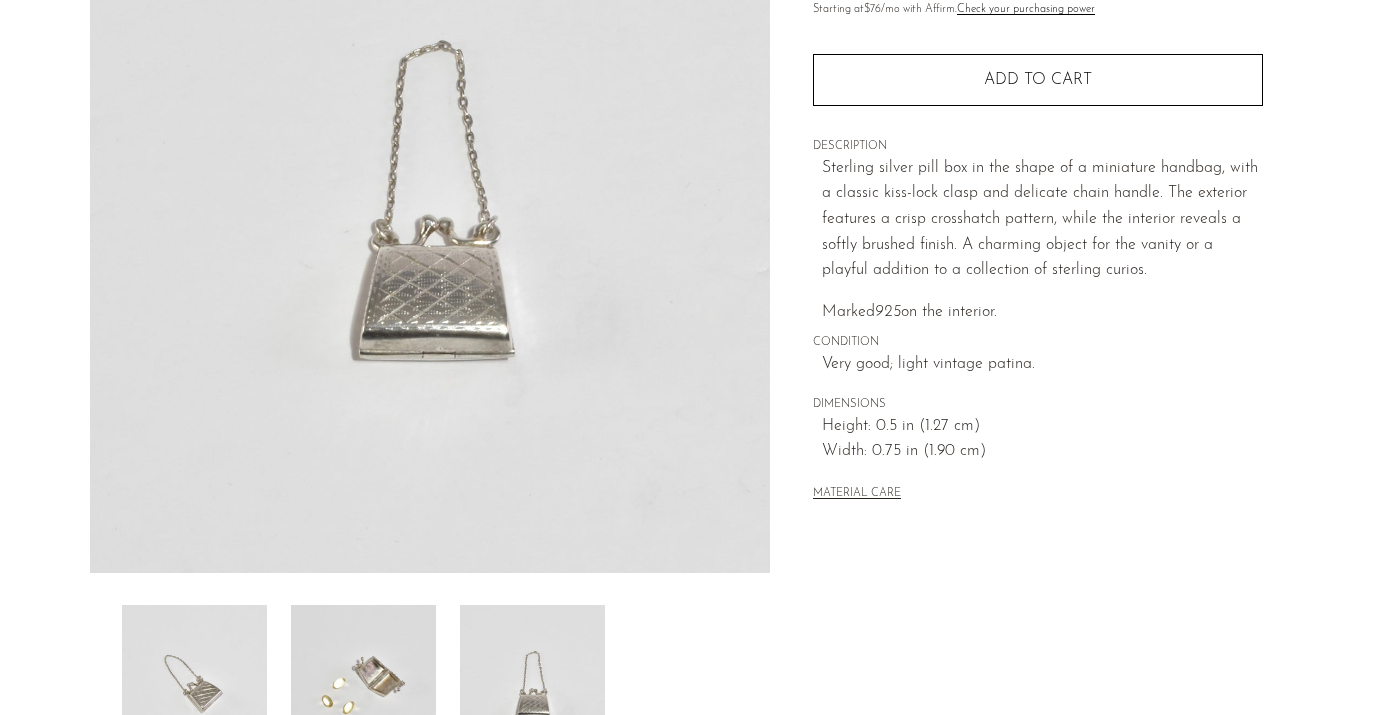 click at bounding box center (363, 685) 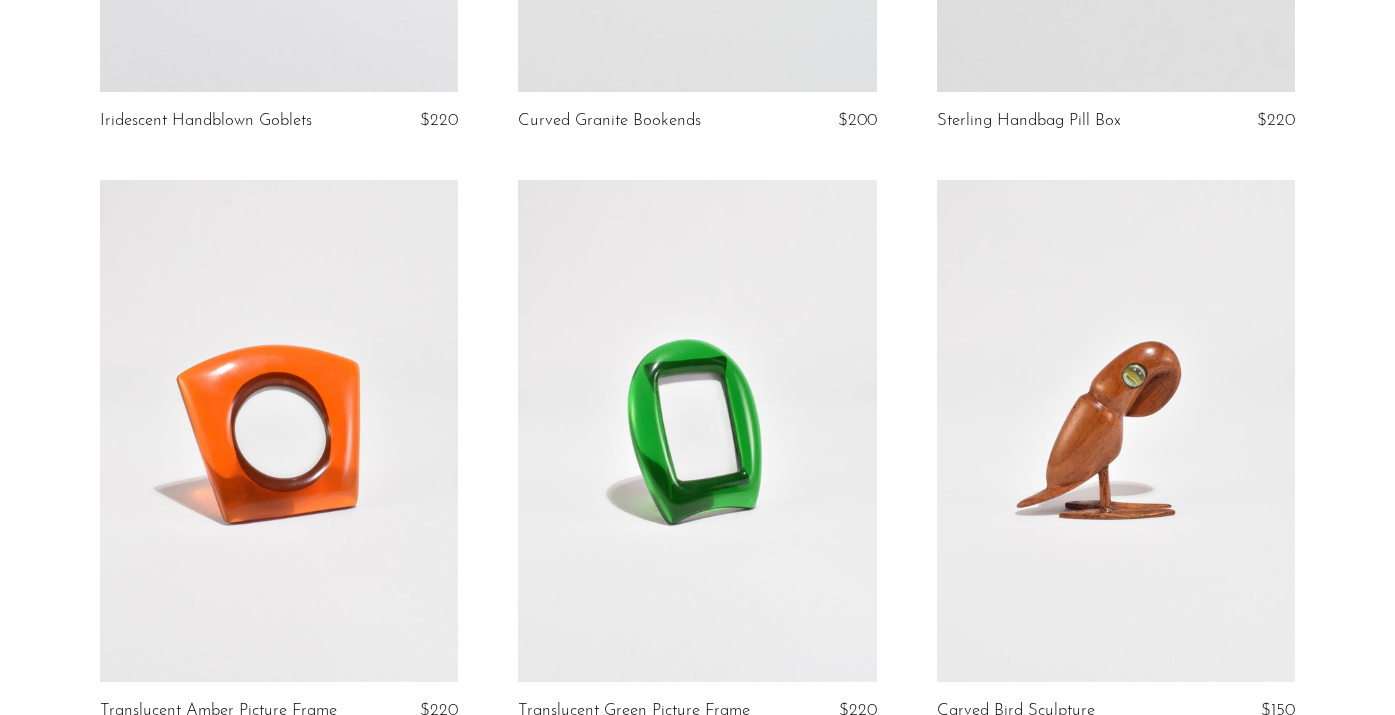 scroll, scrollTop: 659, scrollLeft: 0, axis: vertical 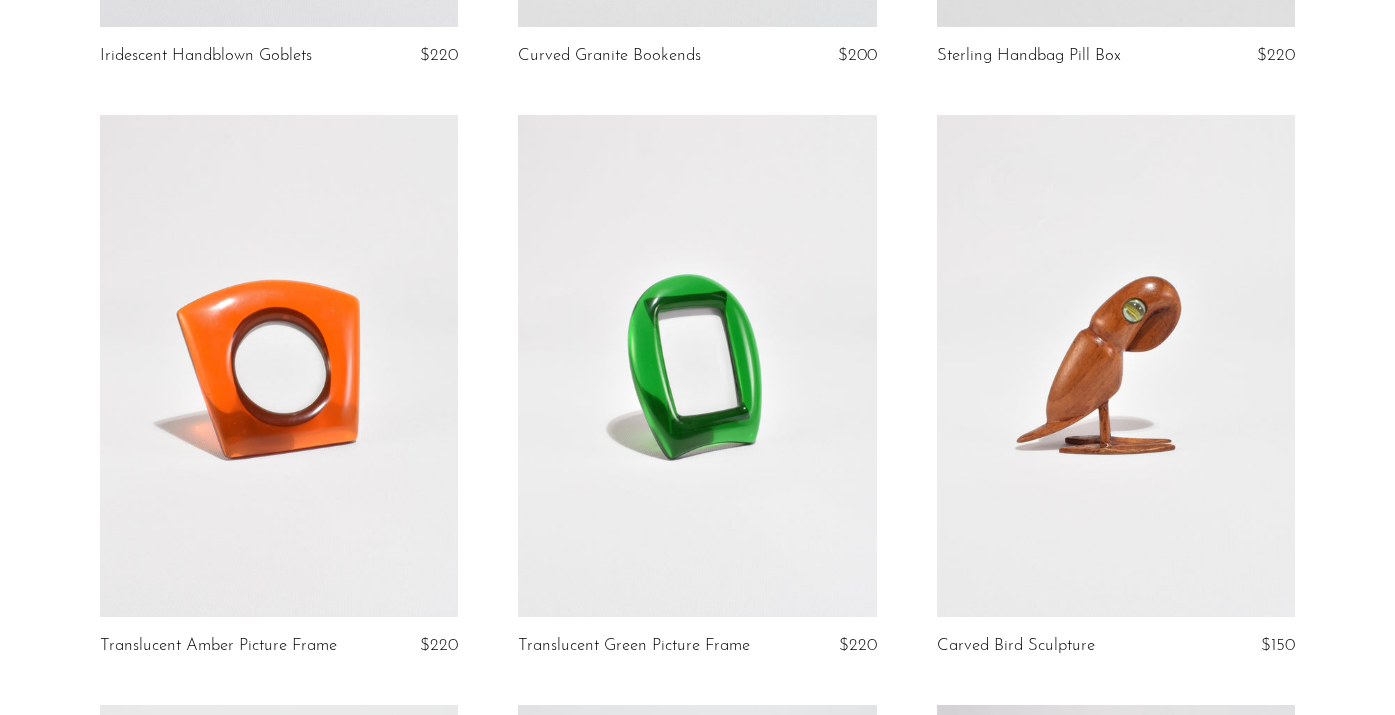 click at bounding box center (279, 366) 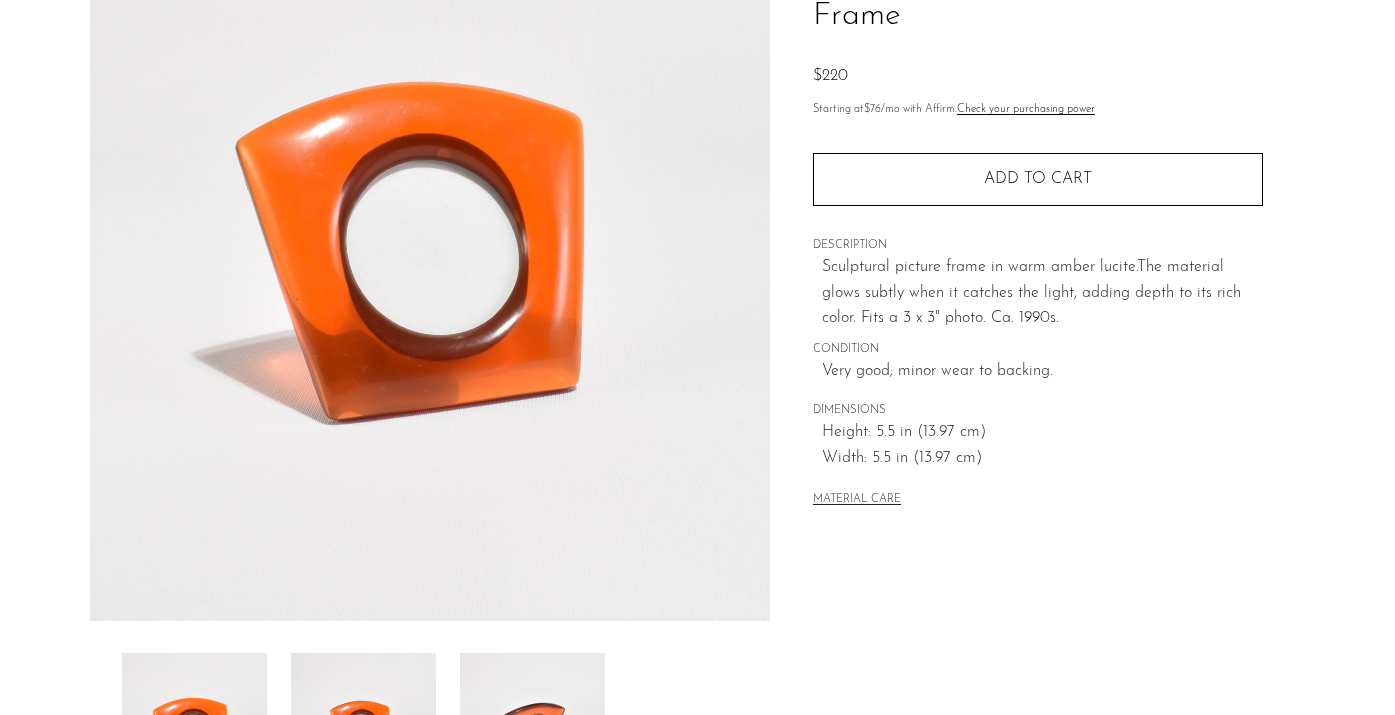 scroll, scrollTop: 224, scrollLeft: 0, axis: vertical 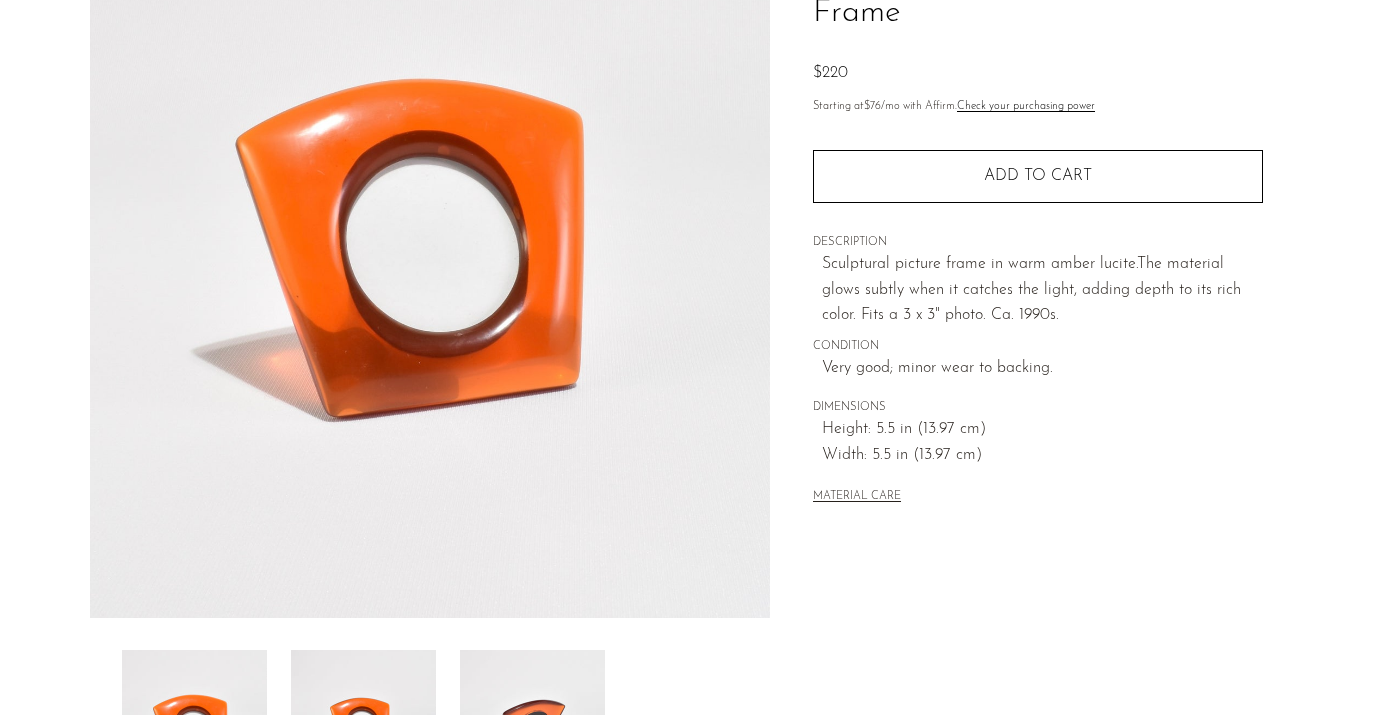 click at bounding box center [363, 730] 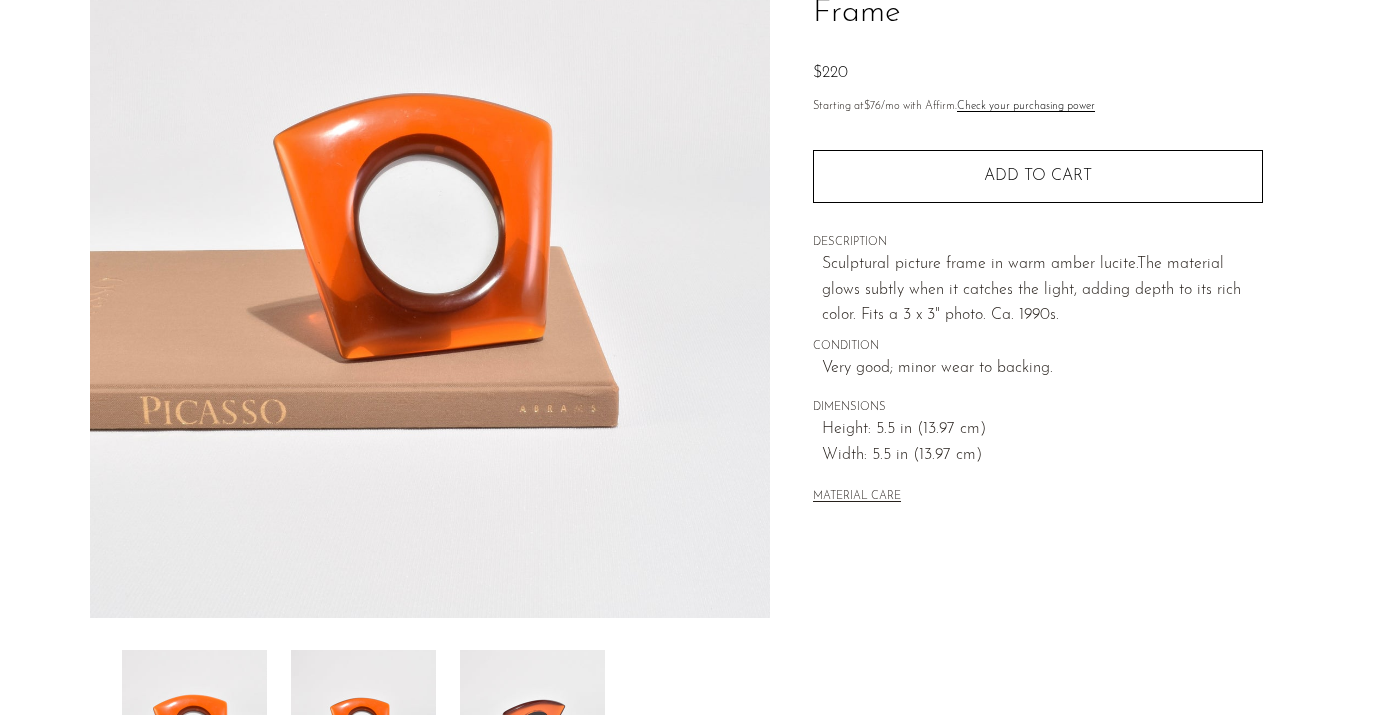 click at bounding box center [532, 730] 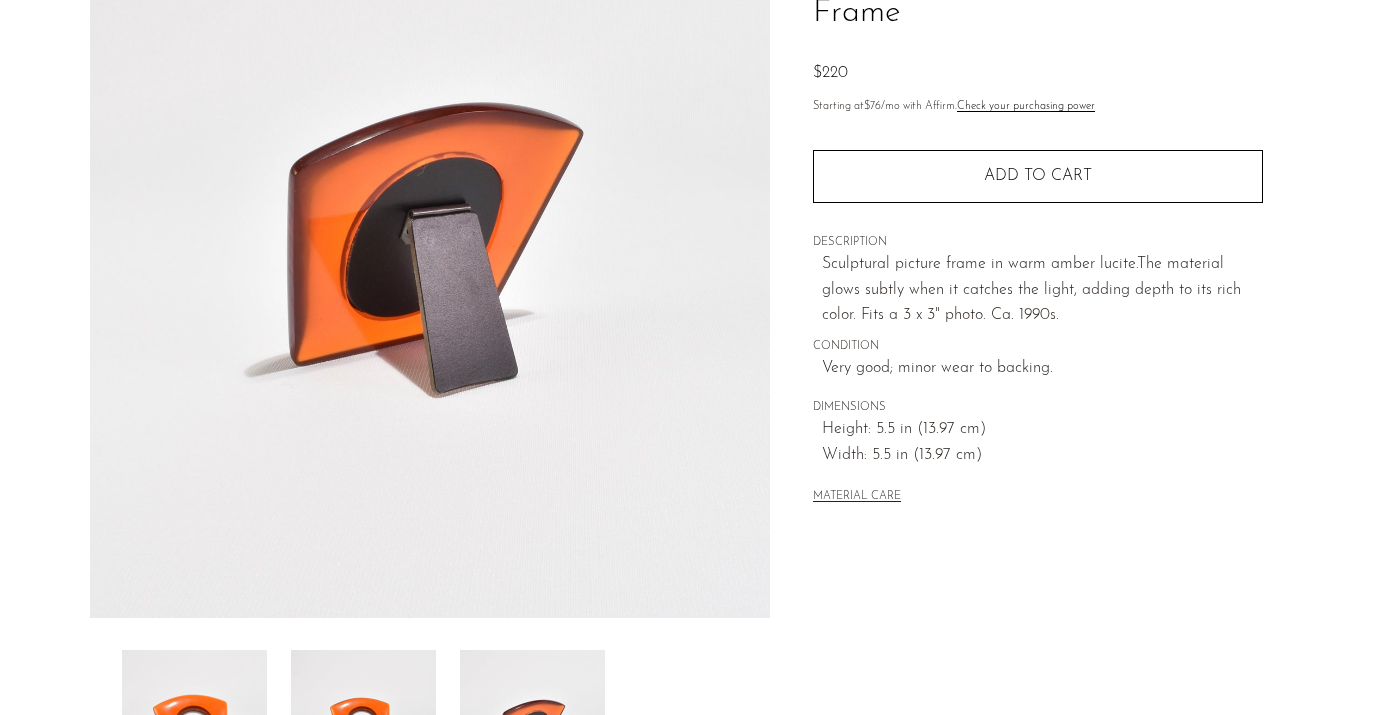 click at bounding box center (363, 730) 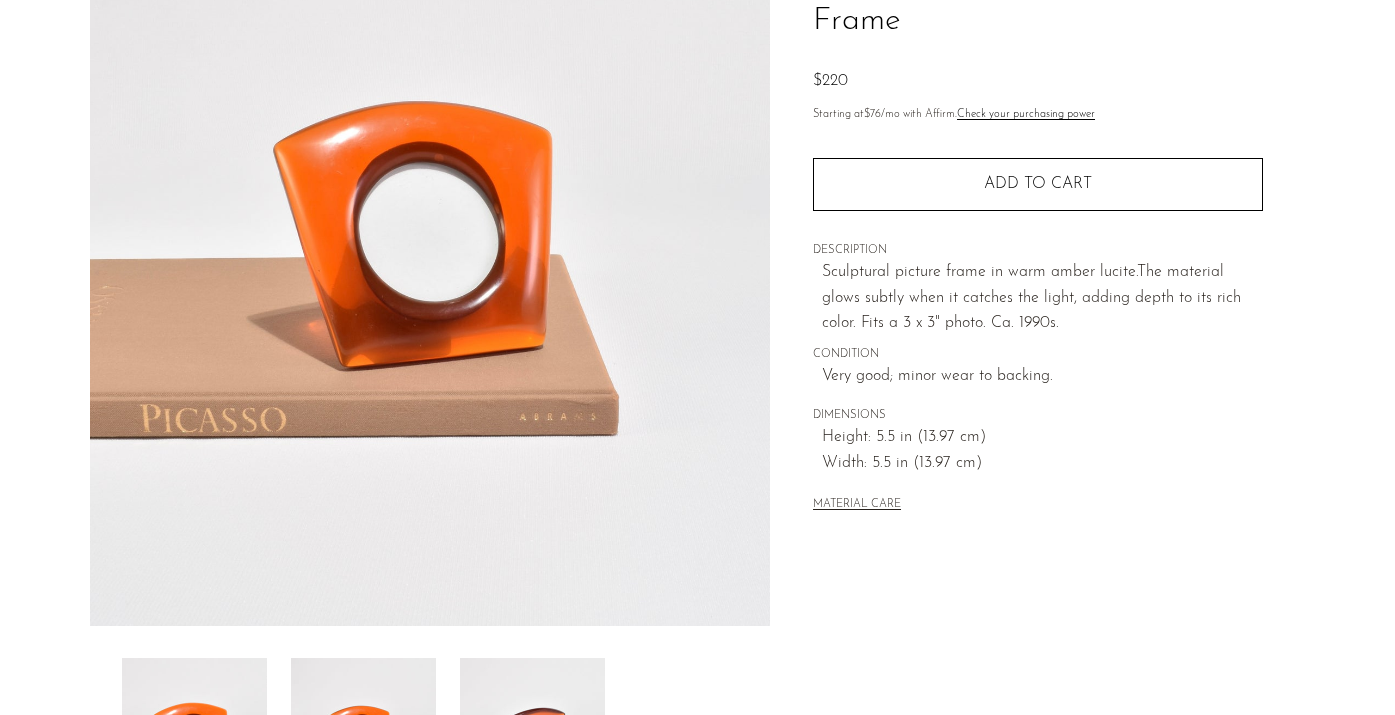 scroll, scrollTop: 221, scrollLeft: 0, axis: vertical 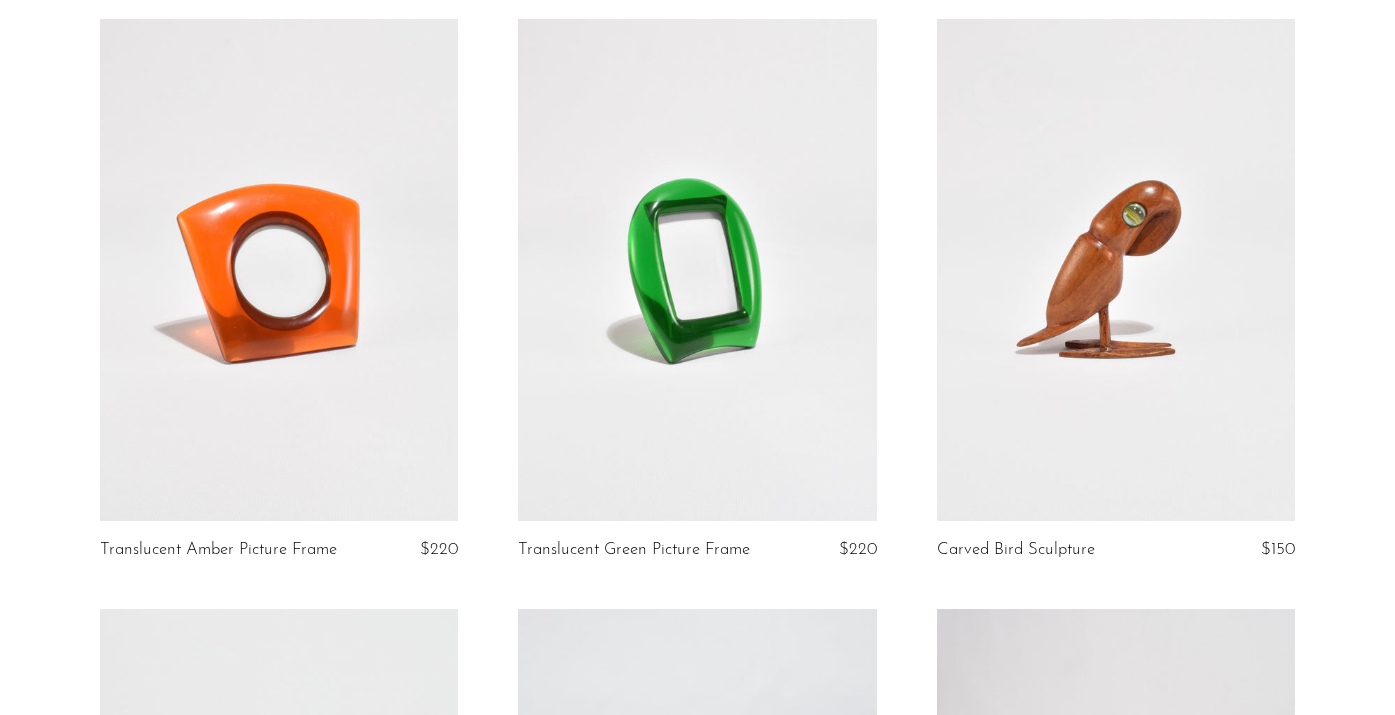 click at bounding box center (697, 270) 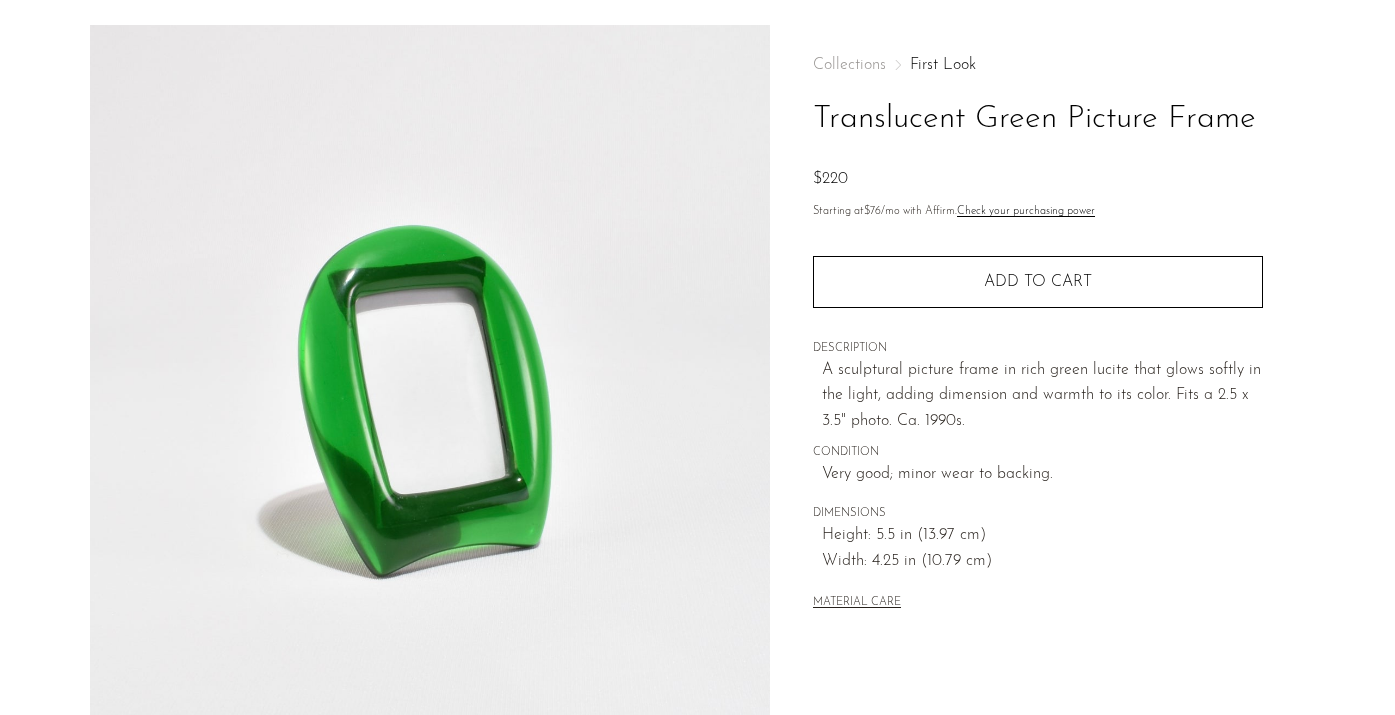 scroll, scrollTop: 208, scrollLeft: 0, axis: vertical 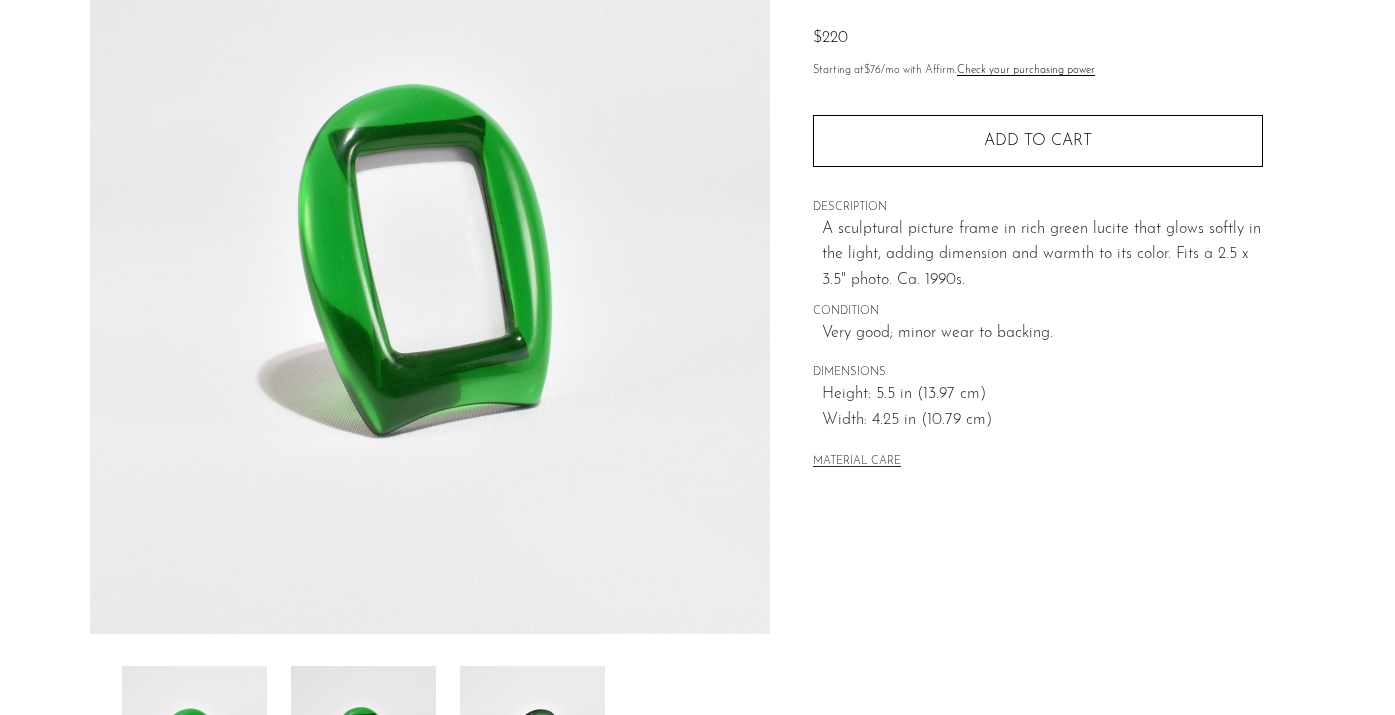 click at bounding box center (363, 746) 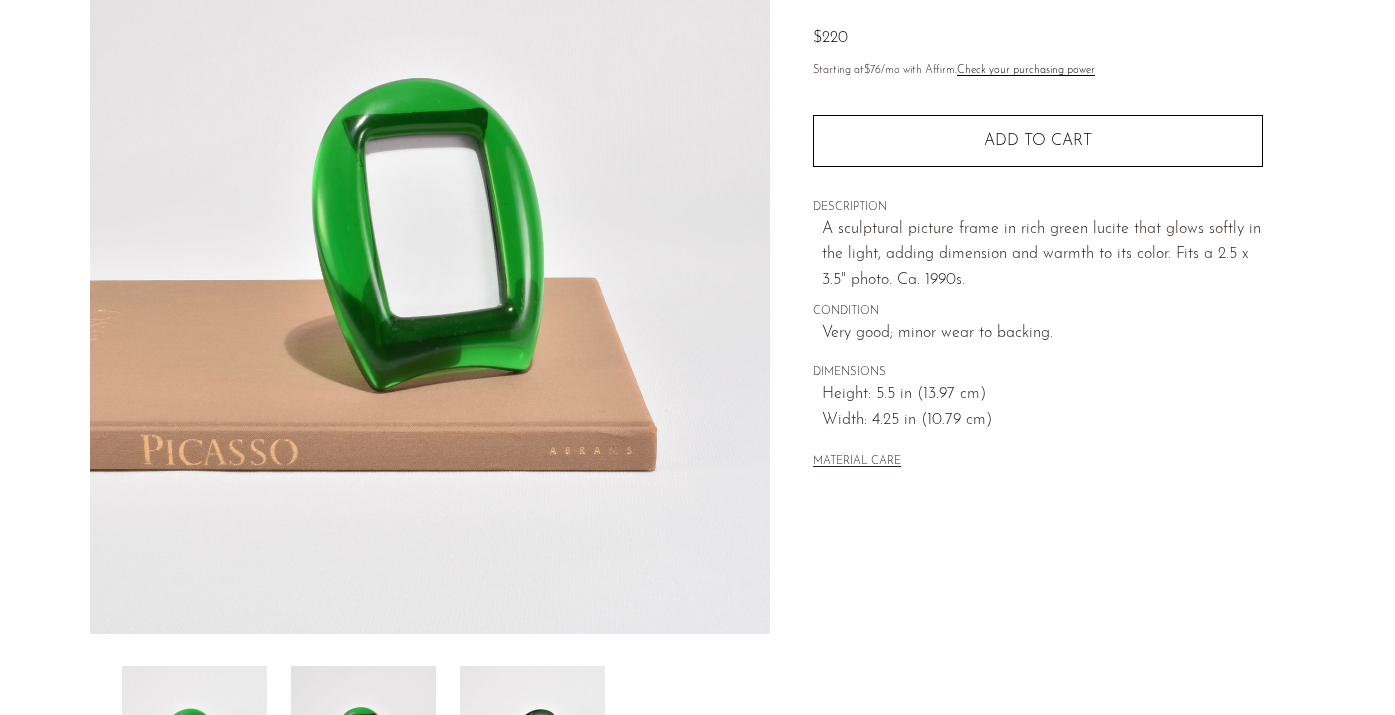 click at bounding box center (532, 746) 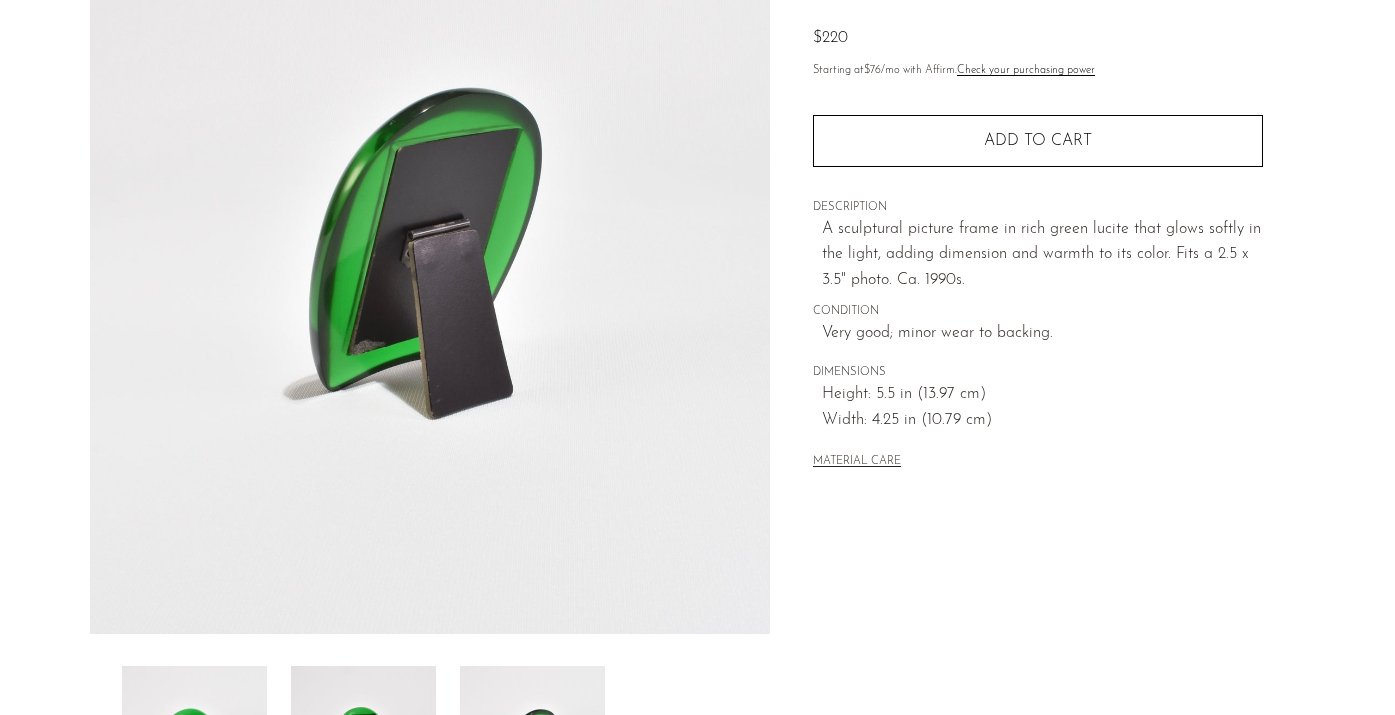 click at bounding box center [363, 746] 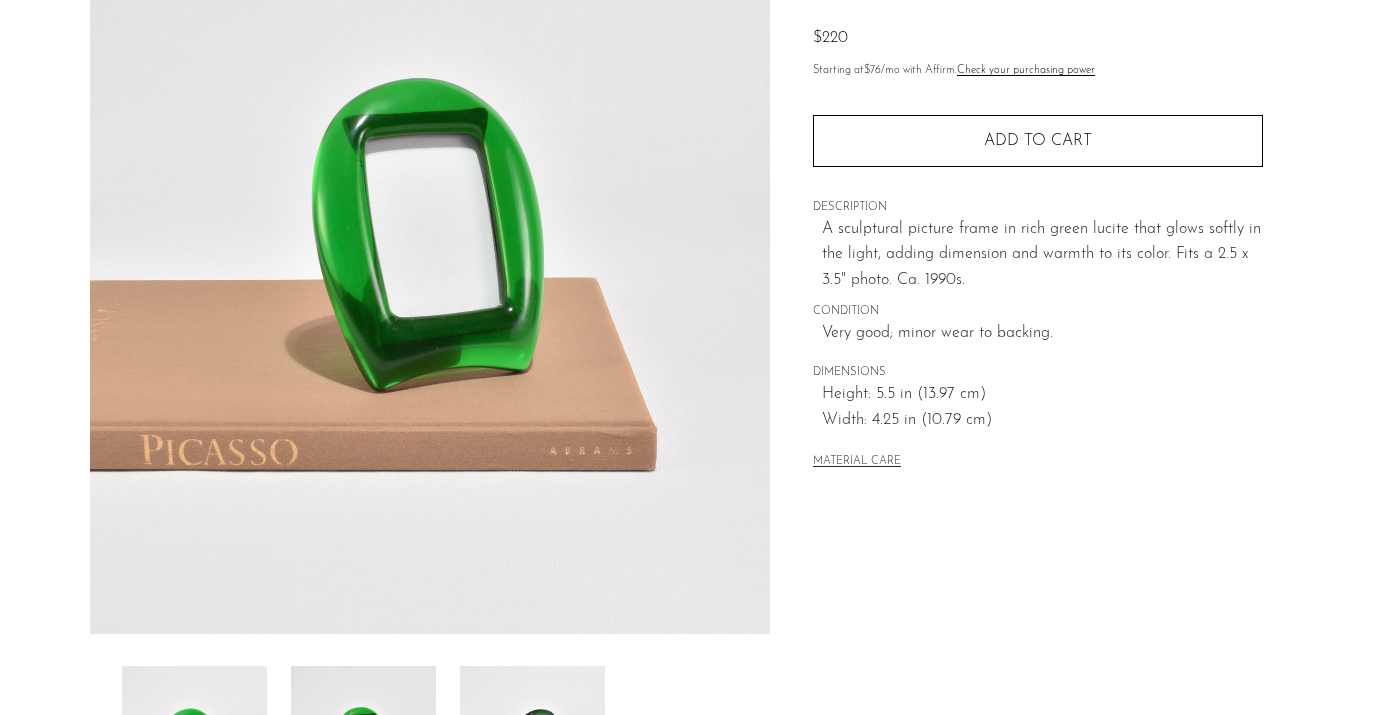 click at bounding box center (194, 746) 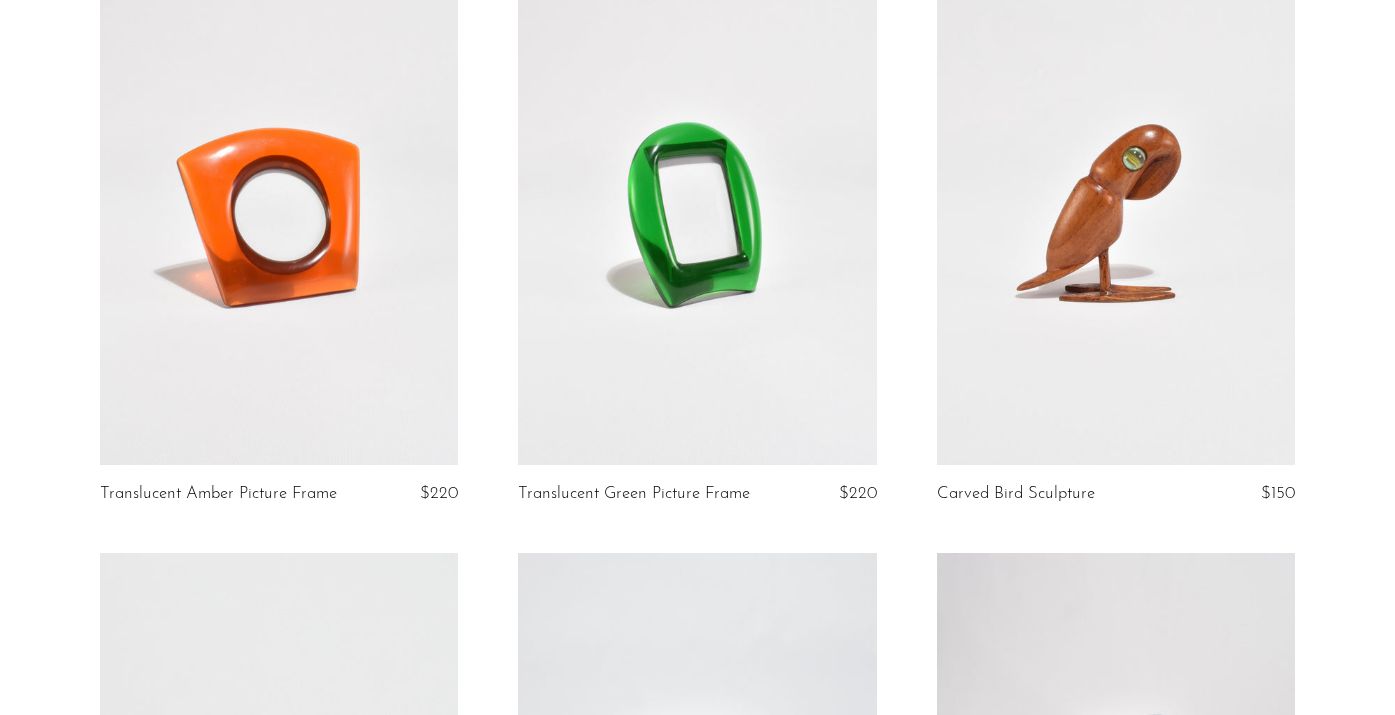 scroll, scrollTop: 896, scrollLeft: 0, axis: vertical 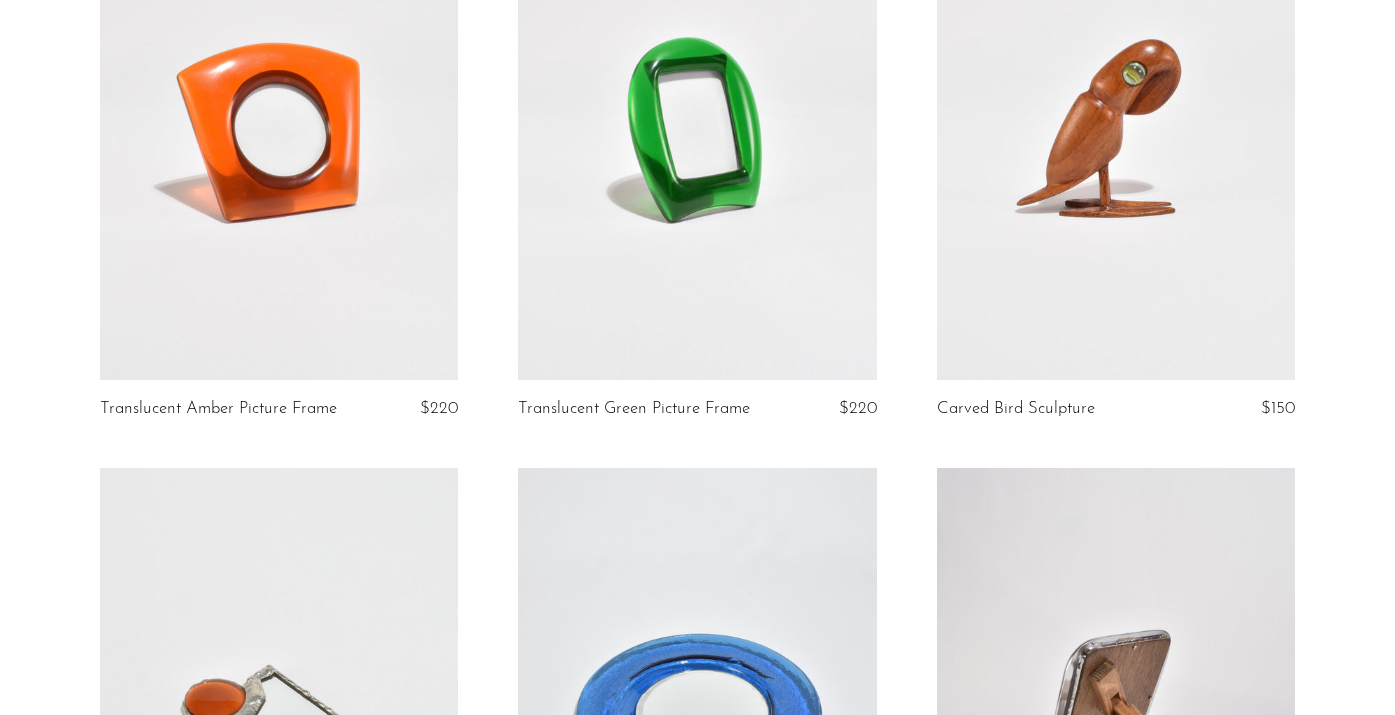 click at bounding box center (1116, 129) 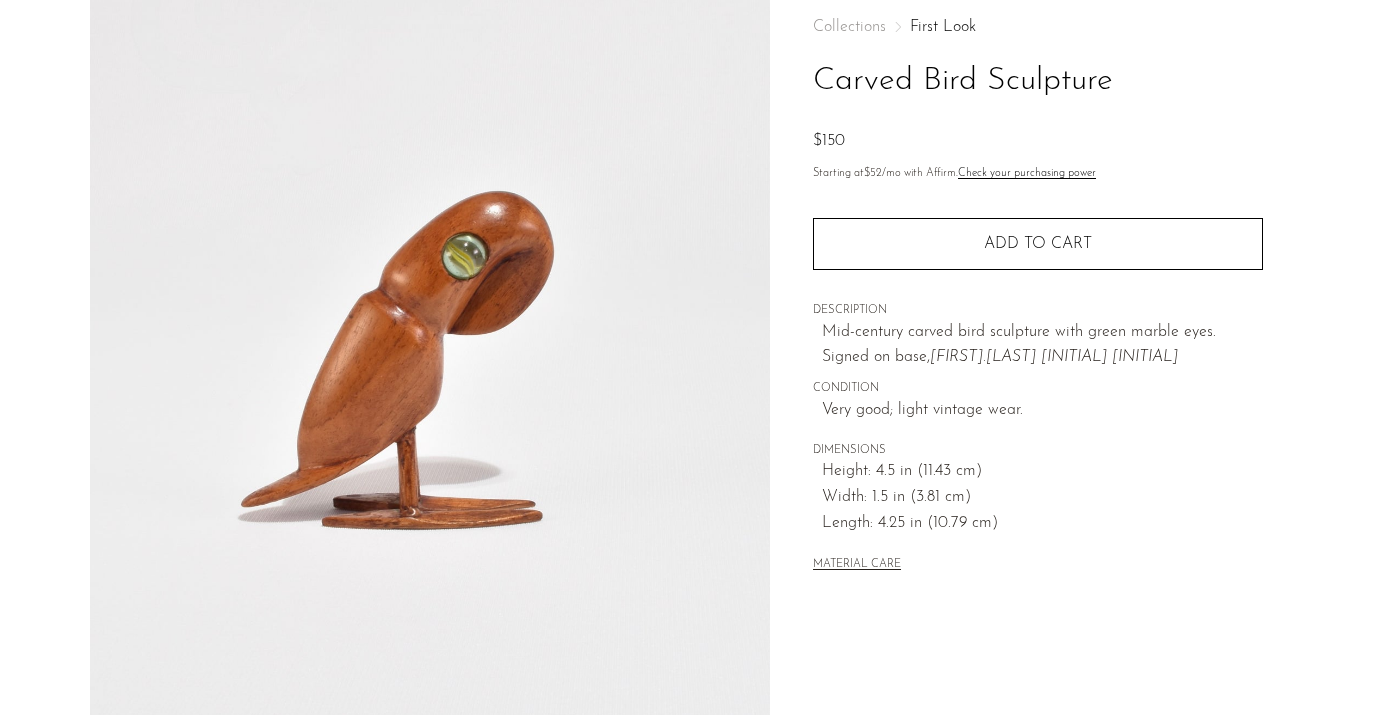 scroll, scrollTop: 344, scrollLeft: 0, axis: vertical 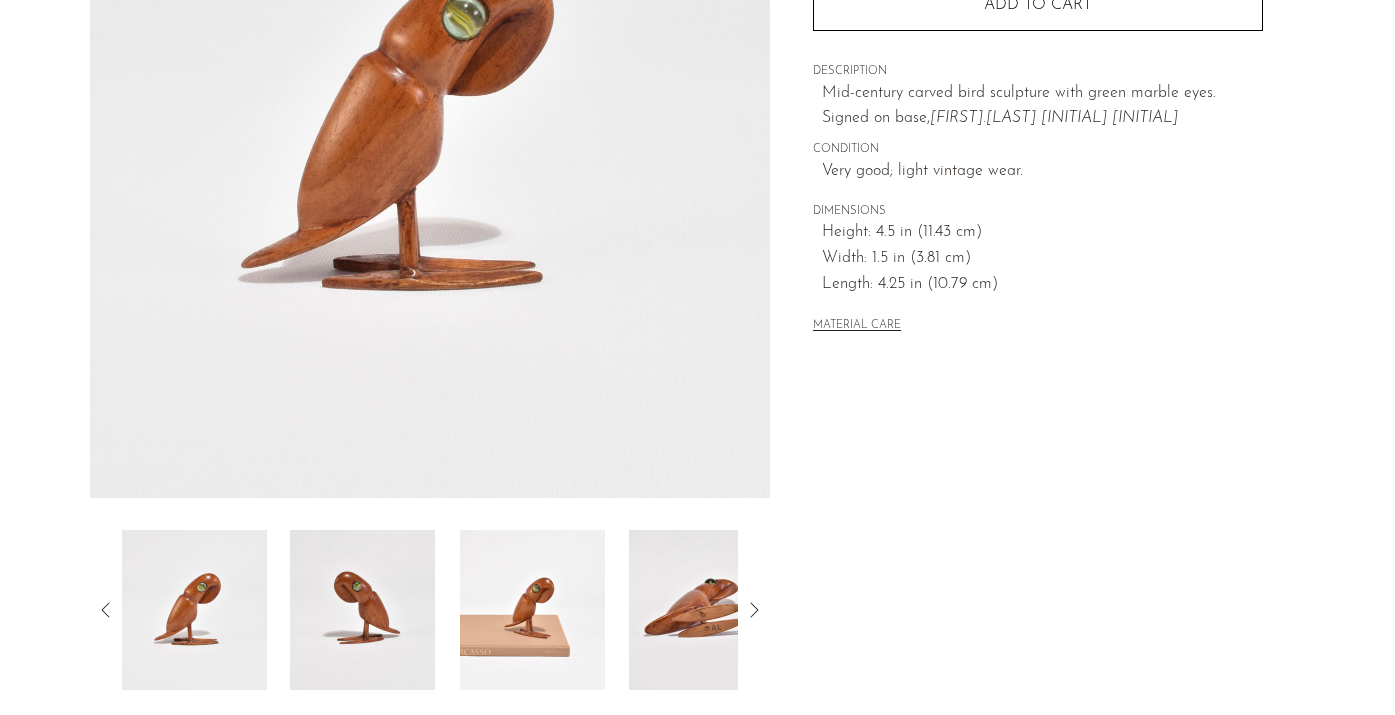 click at bounding box center (362, 610) 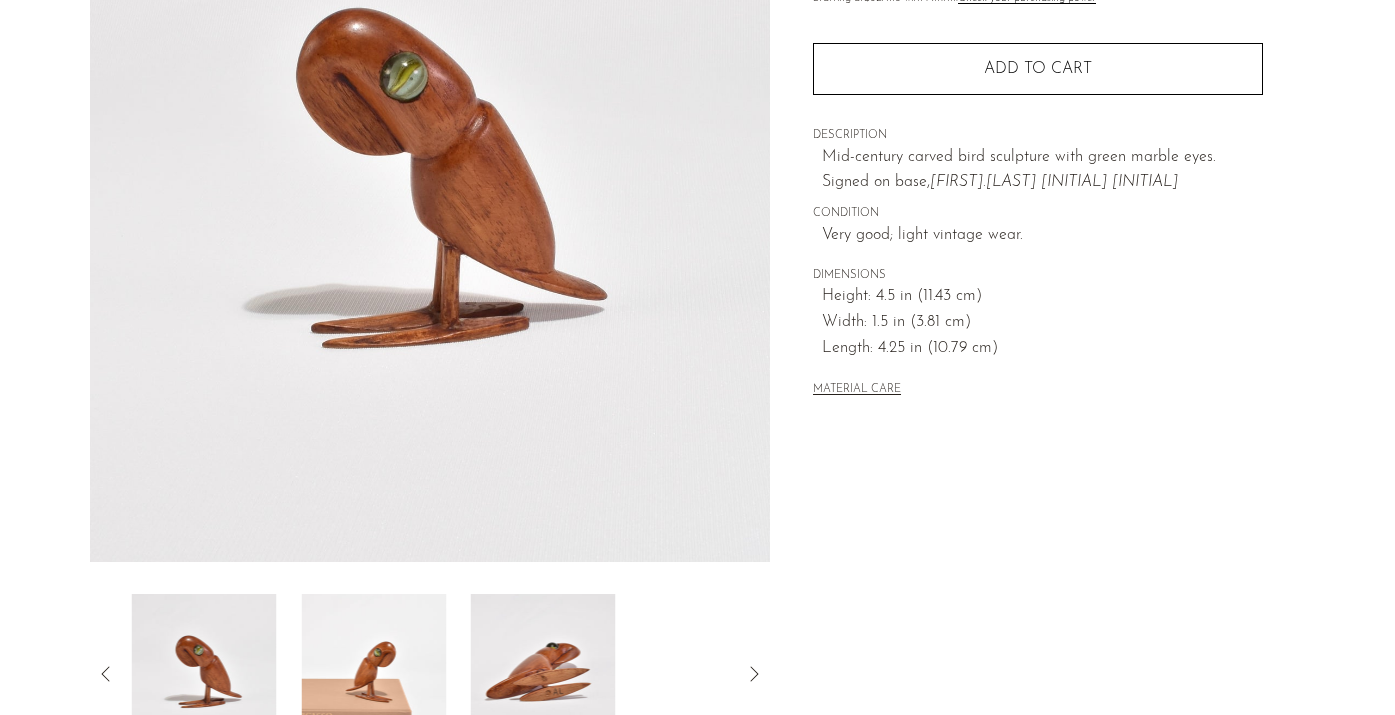 scroll, scrollTop: 277, scrollLeft: 0, axis: vertical 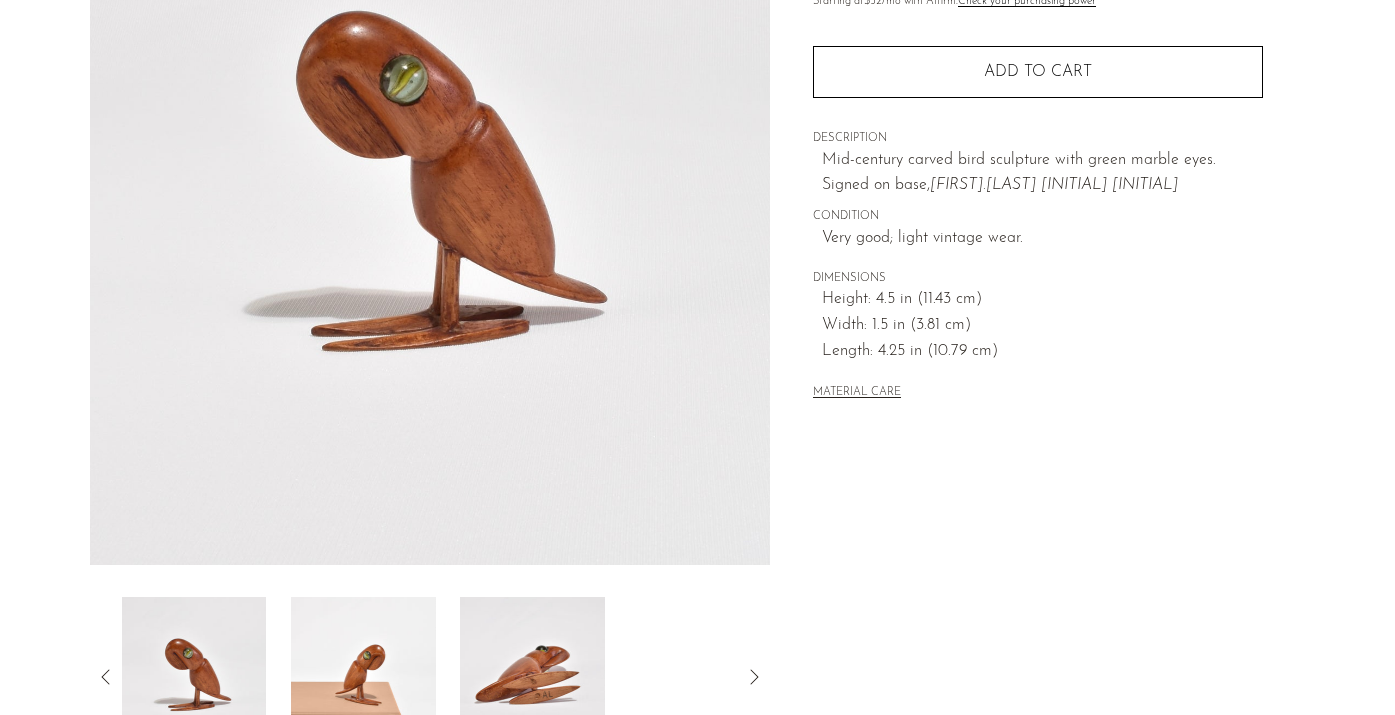 click at bounding box center (363, 677) 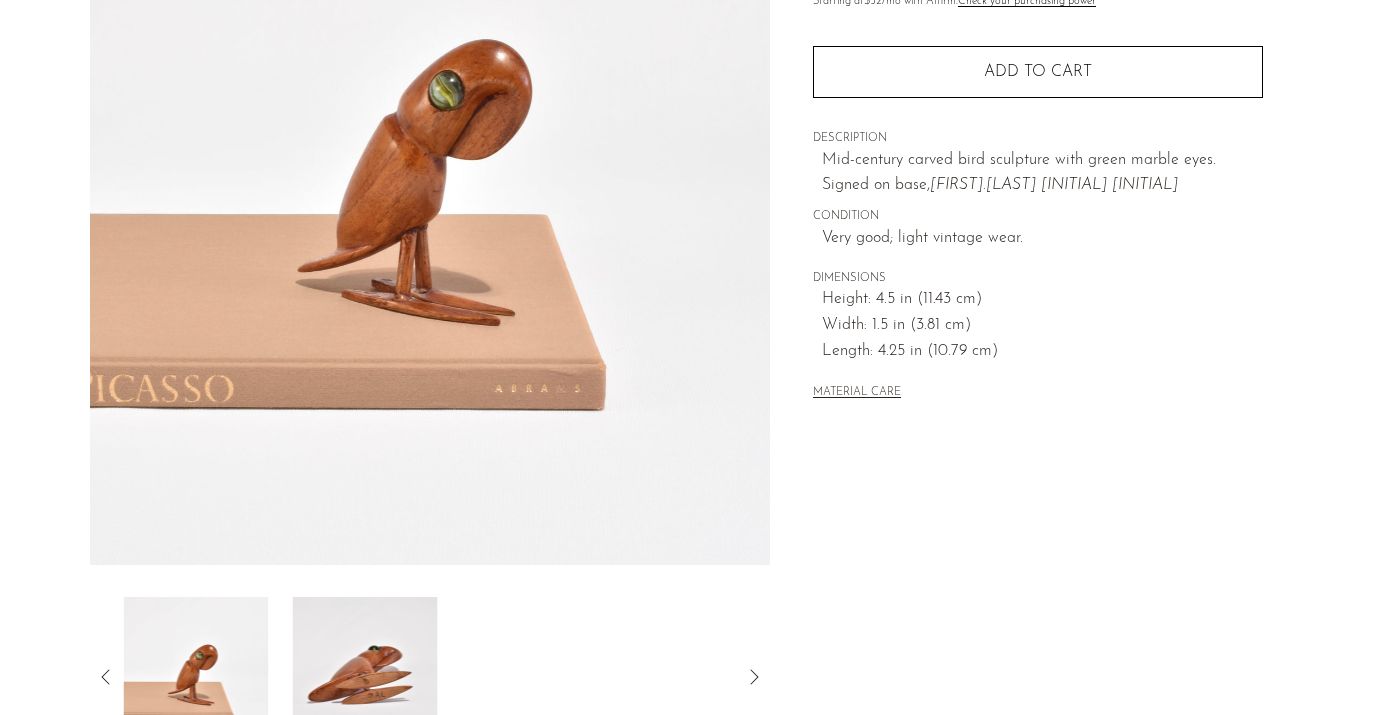 click at bounding box center (364, 677) 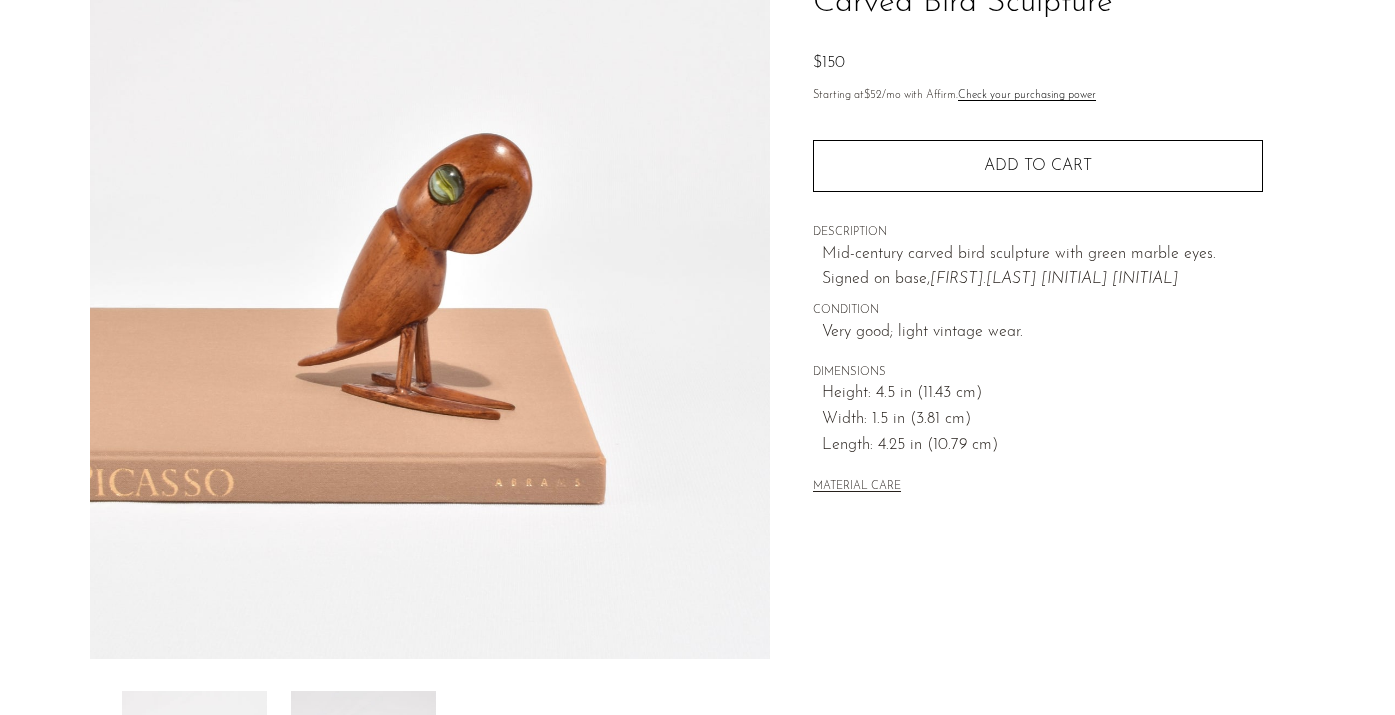 scroll, scrollTop: 181, scrollLeft: 0, axis: vertical 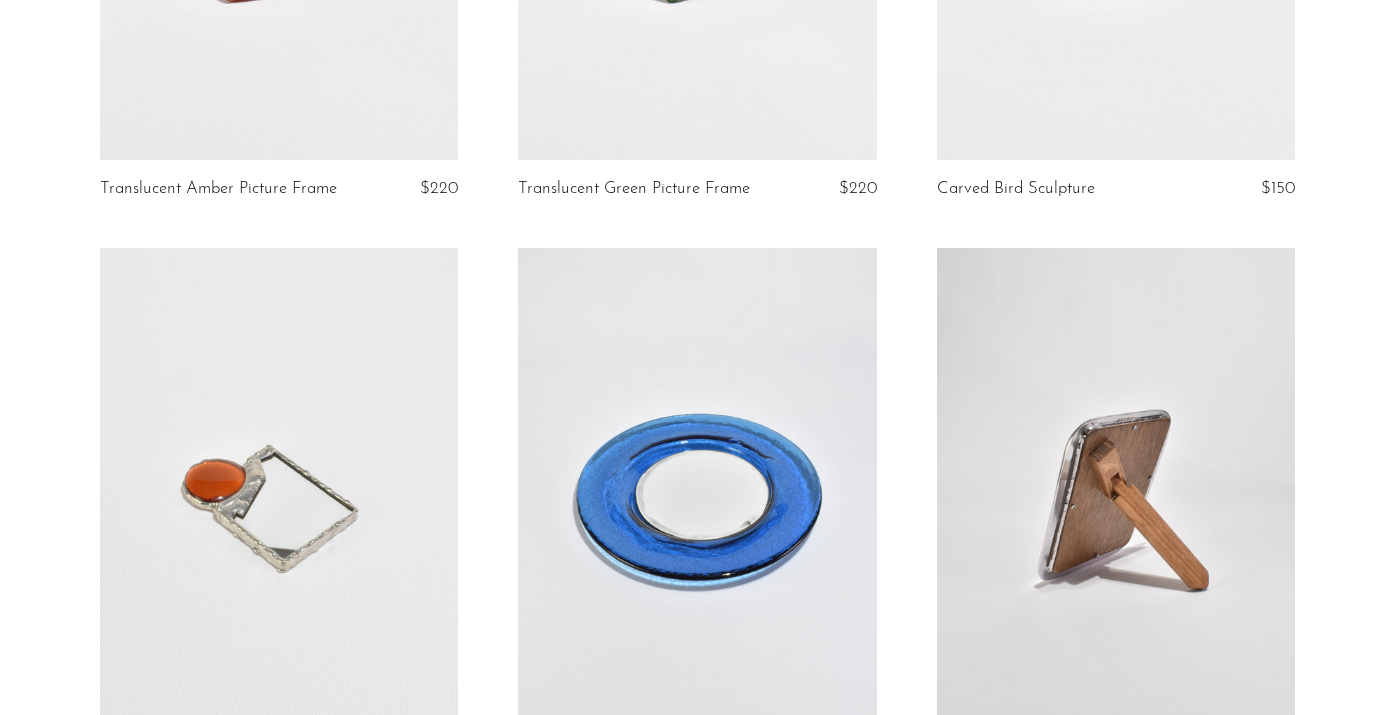 click at bounding box center (279, 499) 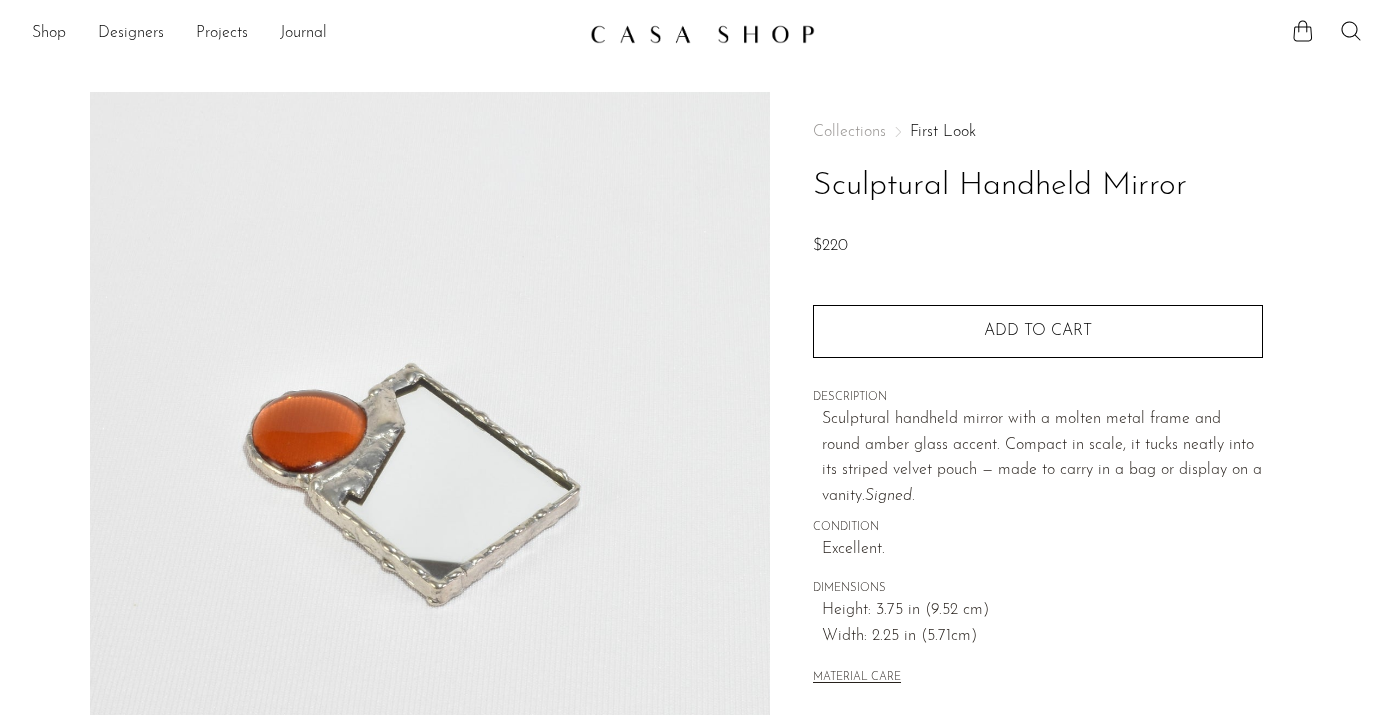 scroll, scrollTop: 319, scrollLeft: 0, axis: vertical 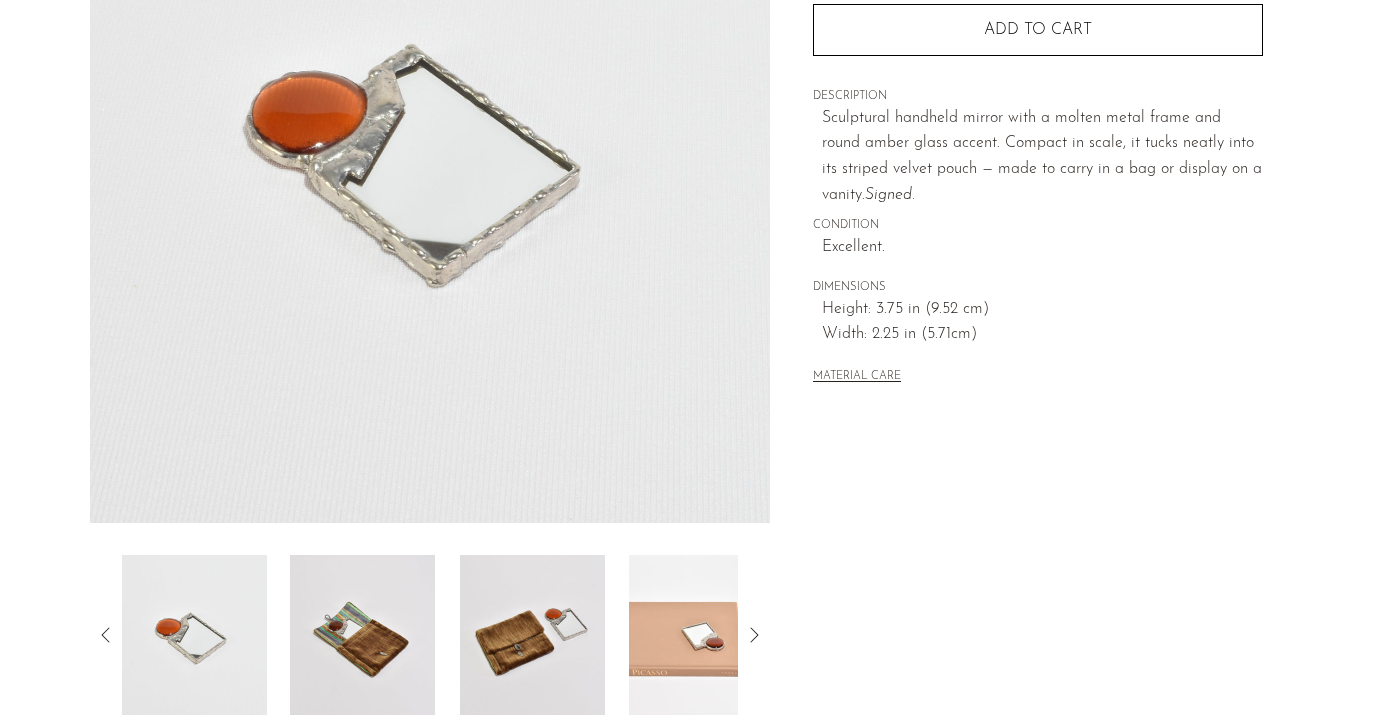 click at bounding box center [362, 635] 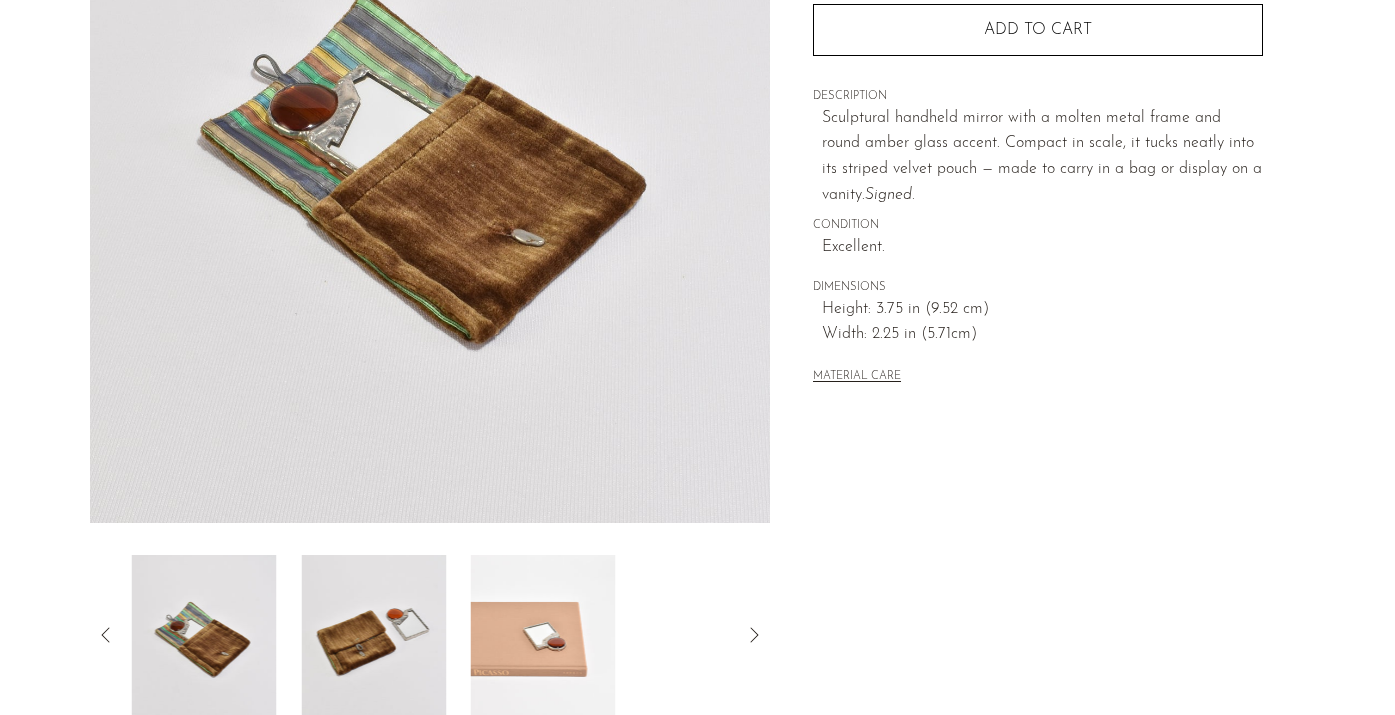 click at bounding box center (373, 635) 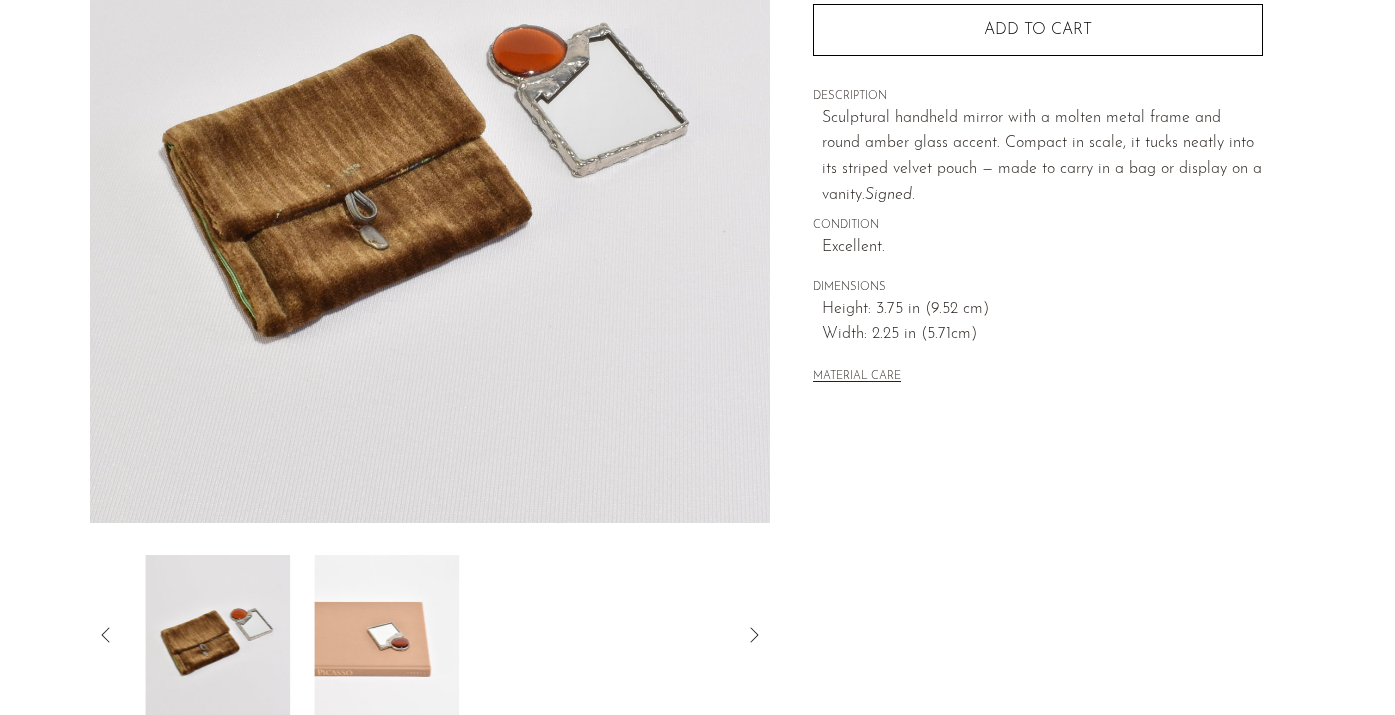 click at bounding box center (386, 635) 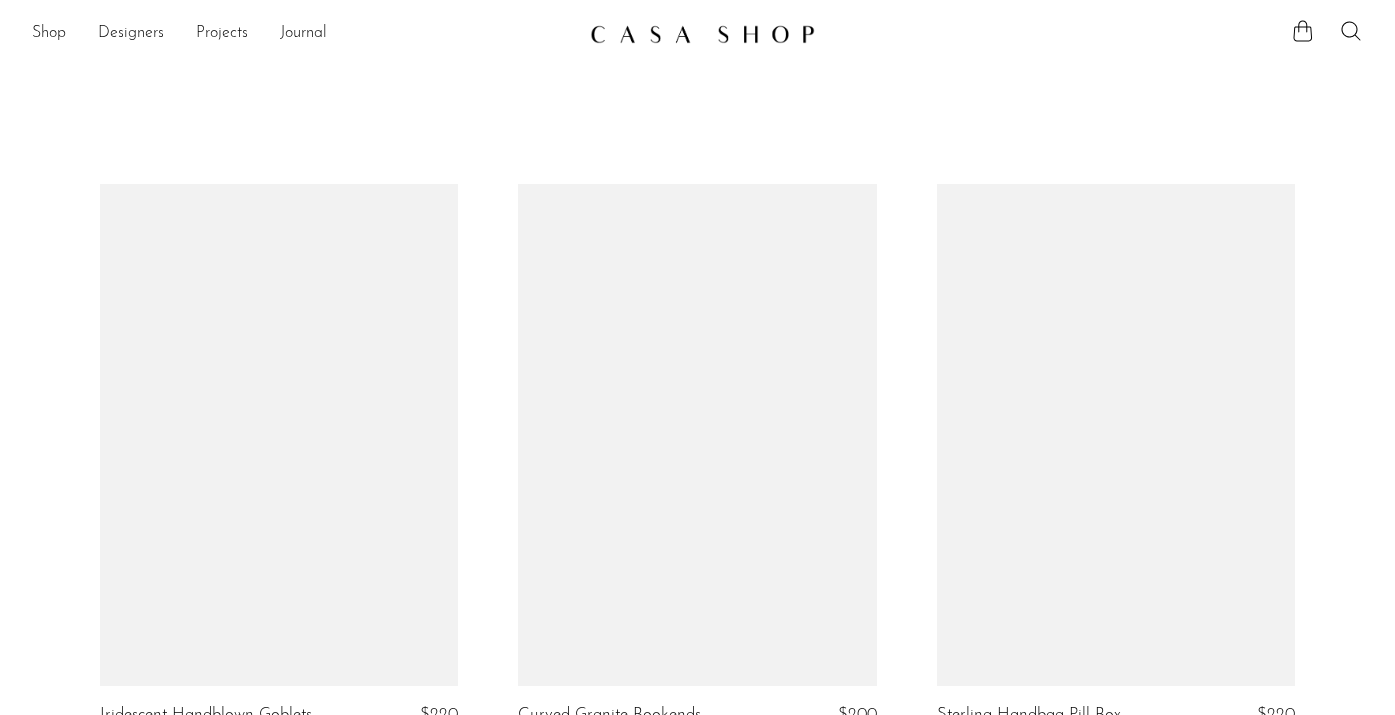 scroll, scrollTop: 1429, scrollLeft: 0, axis: vertical 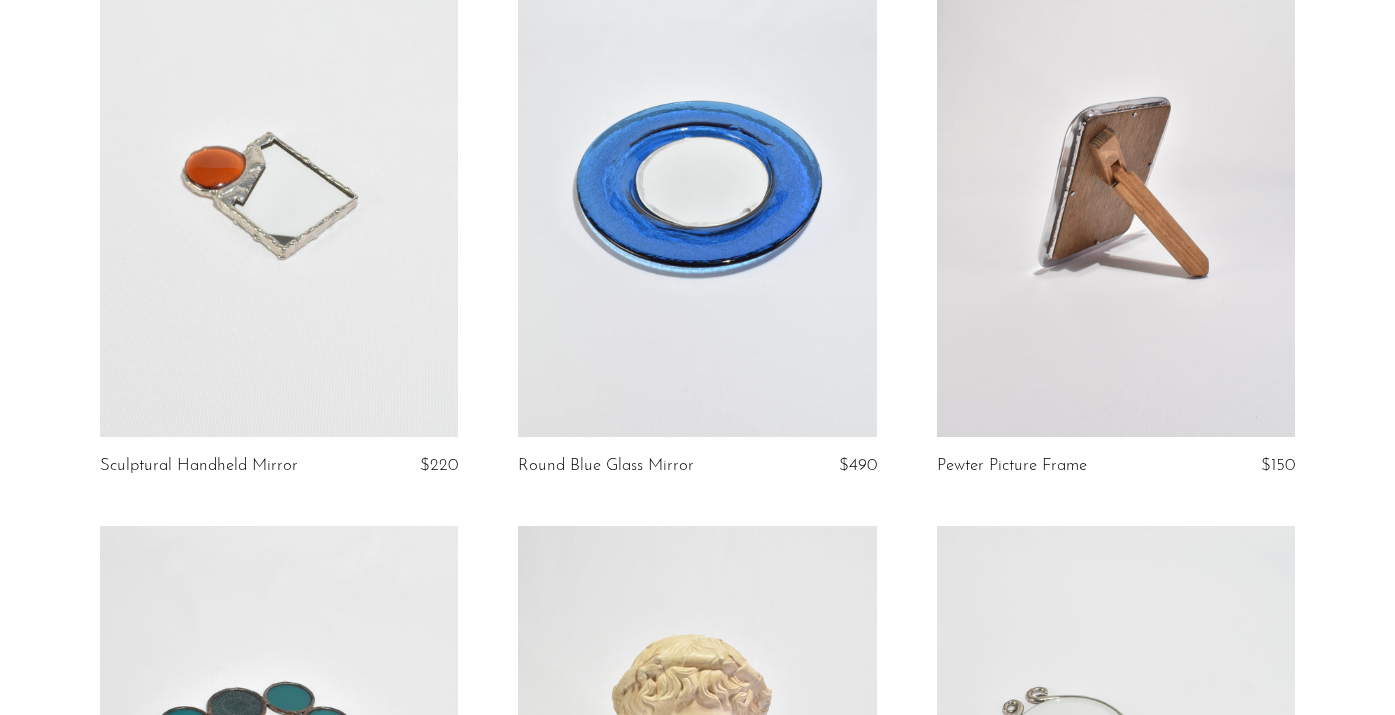 click at bounding box center (697, 186) 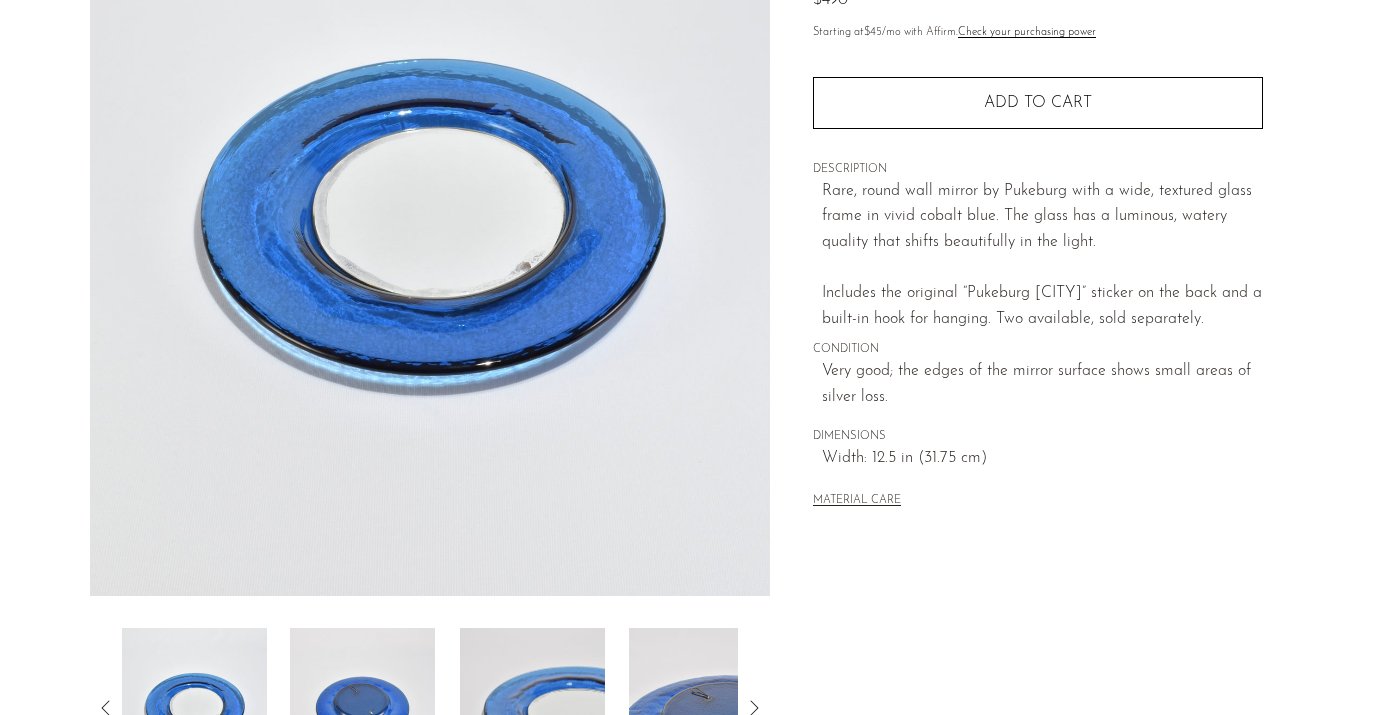 scroll, scrollTop: 249, scrollLeft: 0, axis: vertical 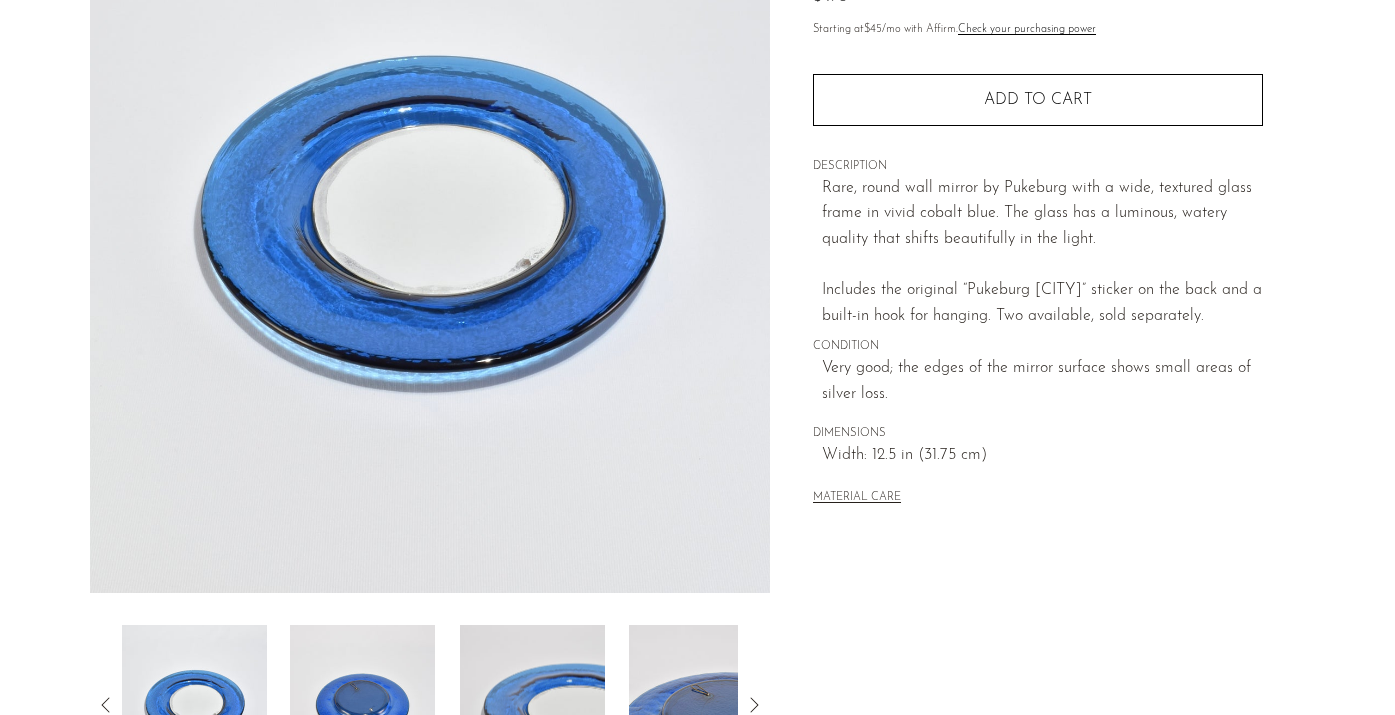 click at bounding box center [362, 705] 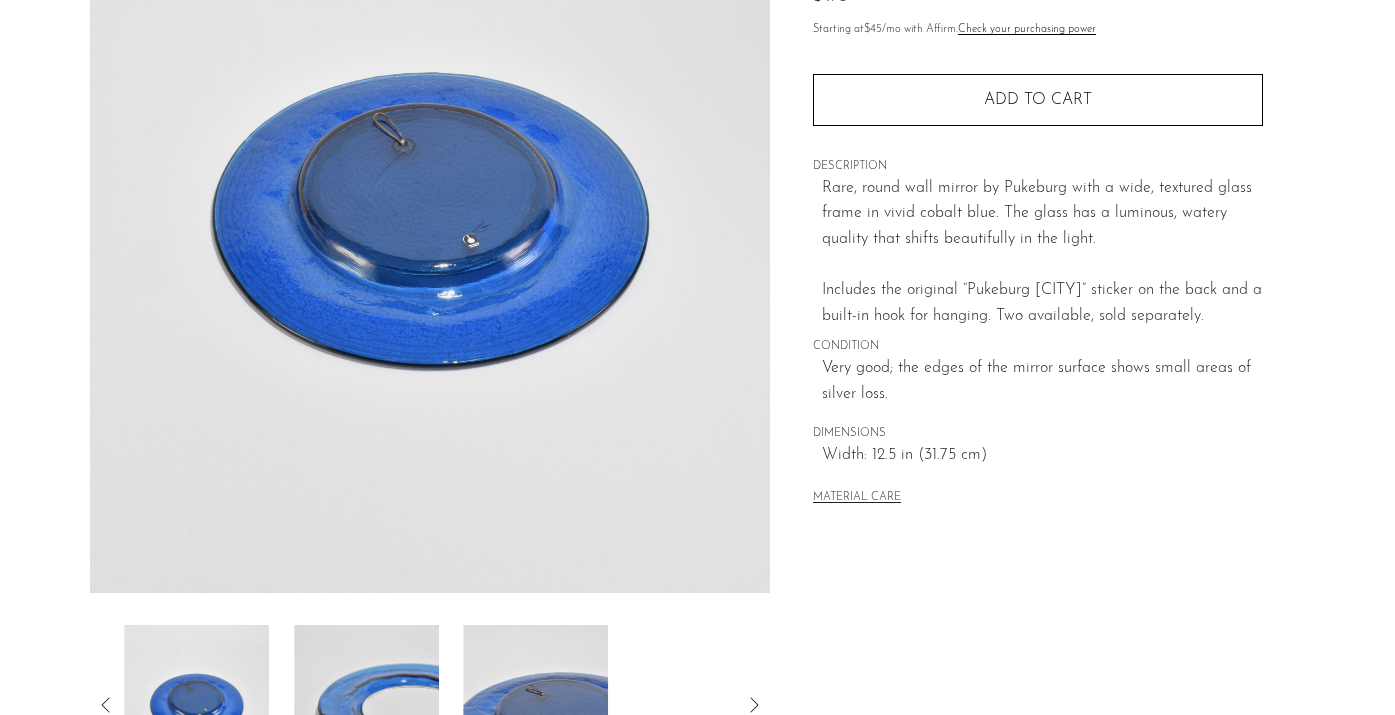 click at bounding box center (366, 705) 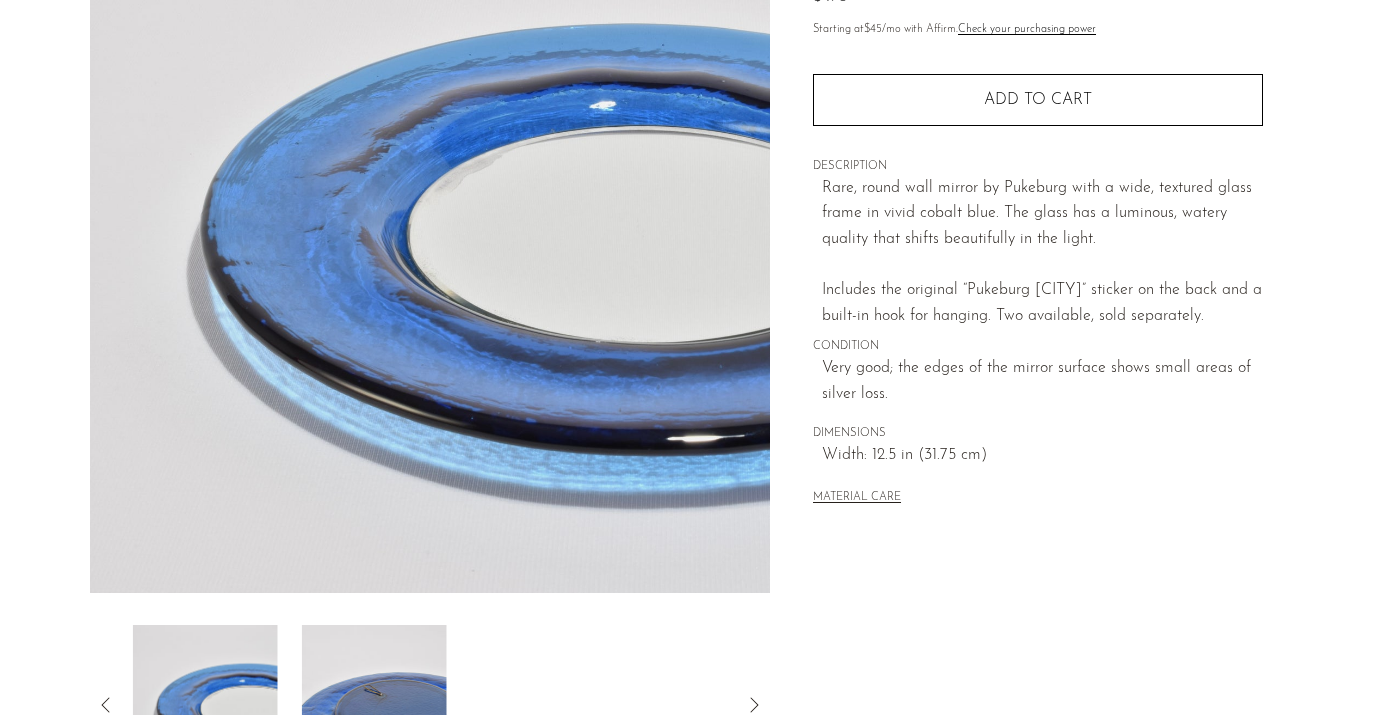click at bounding box center (373, 705) 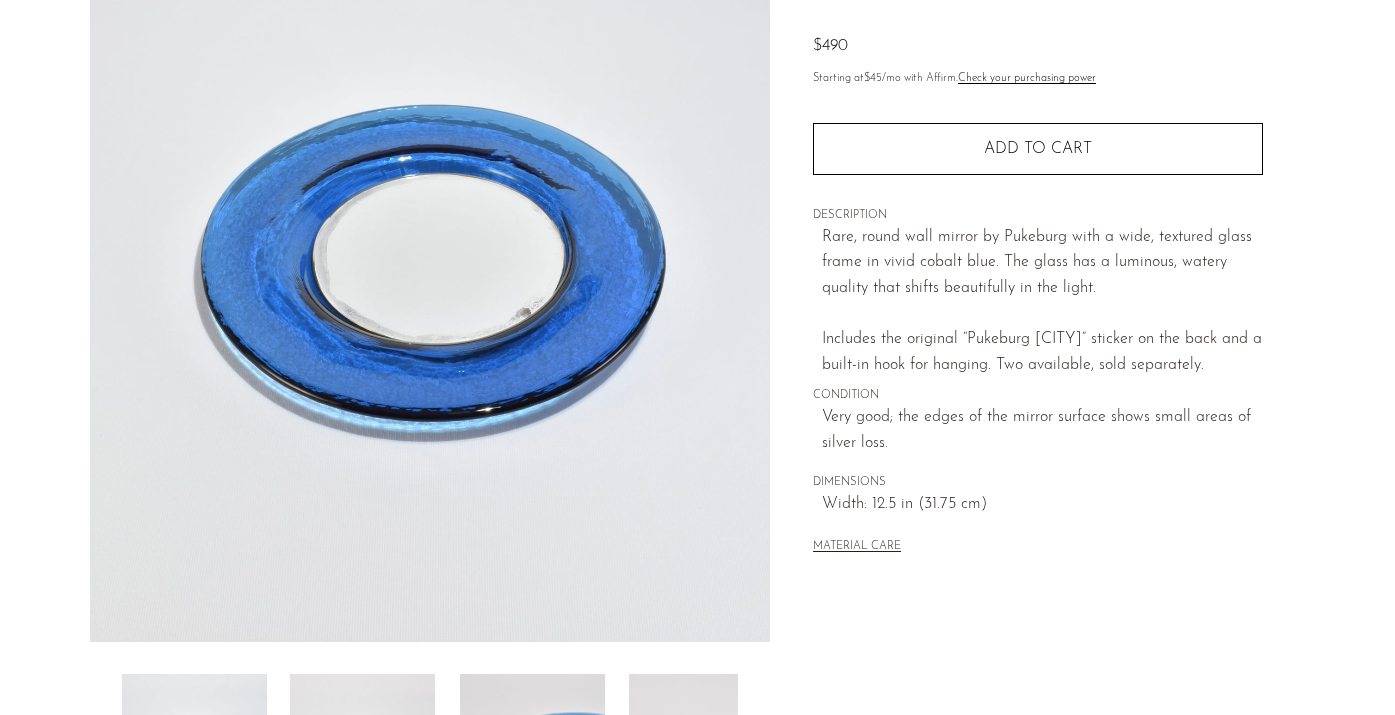 scroll, scrollTop: 205, scrollLeft: 0, axis: vertical 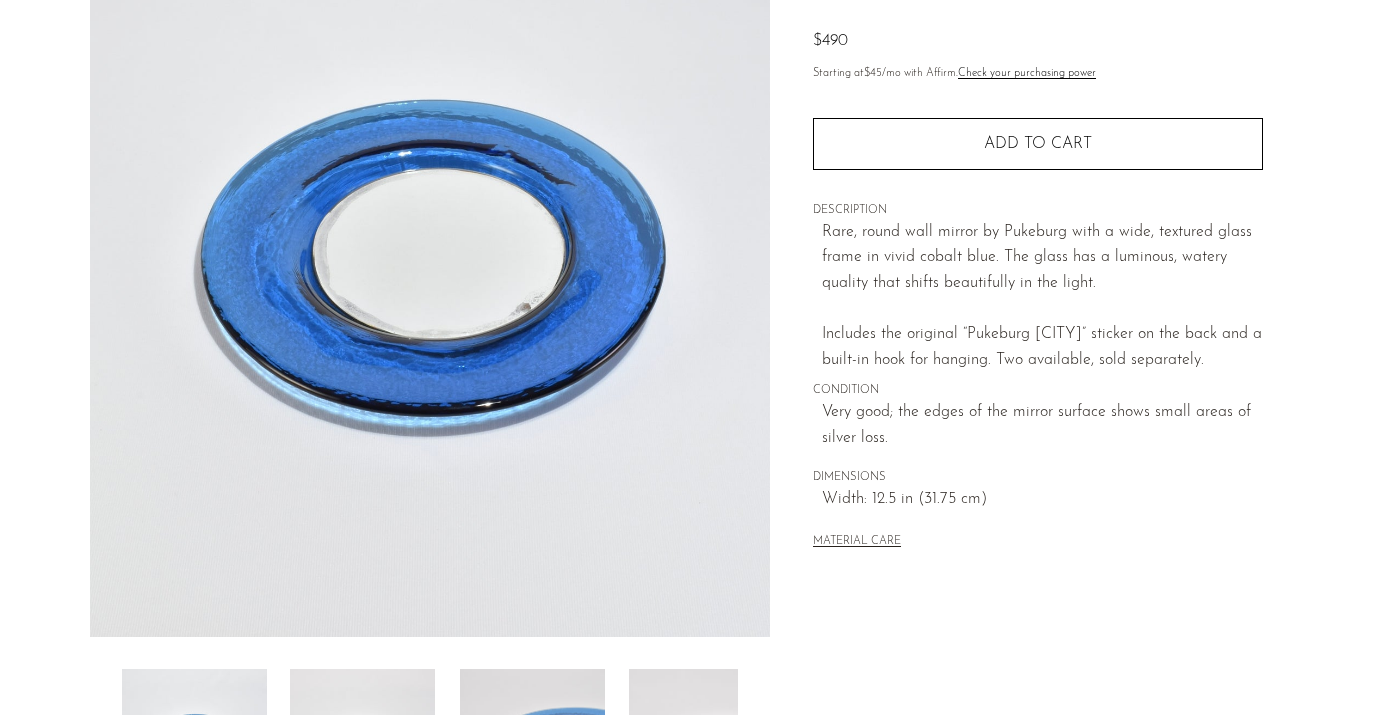 click at bounding box center (362, 749) 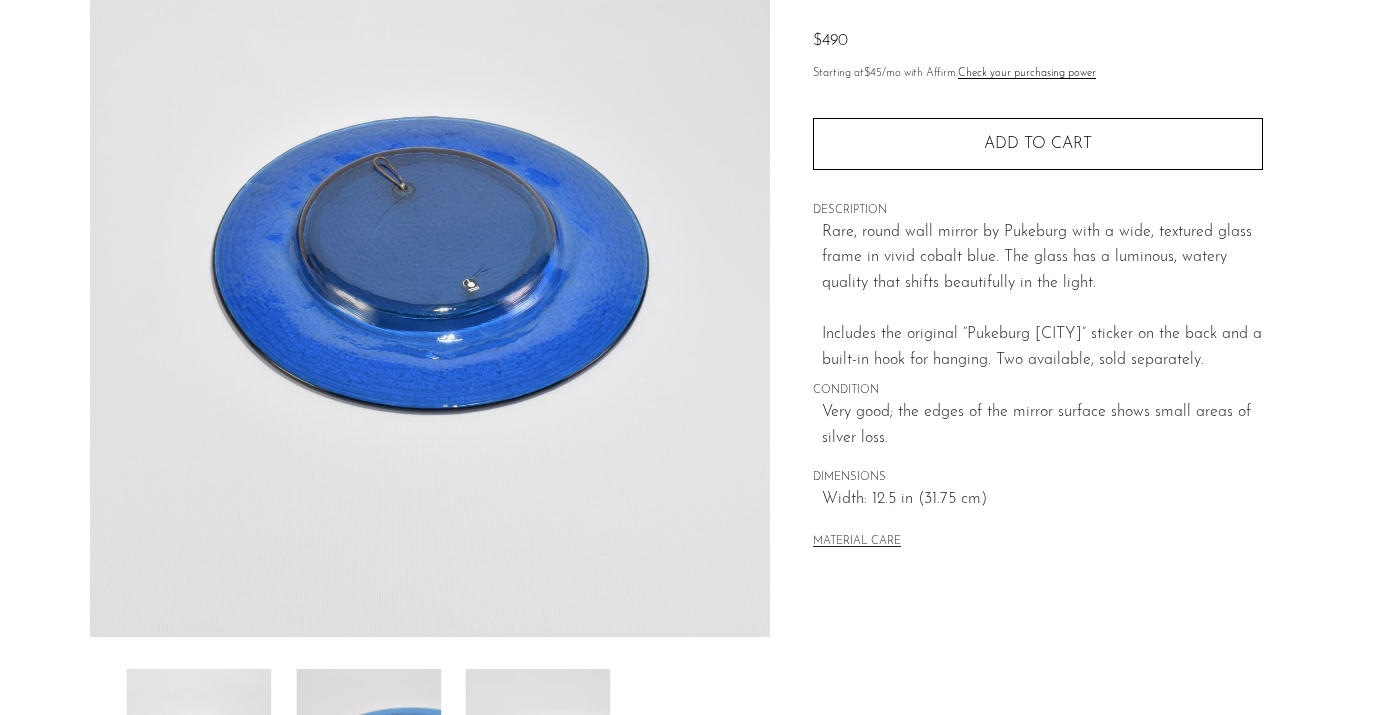 click at bounding box center (368, 749) 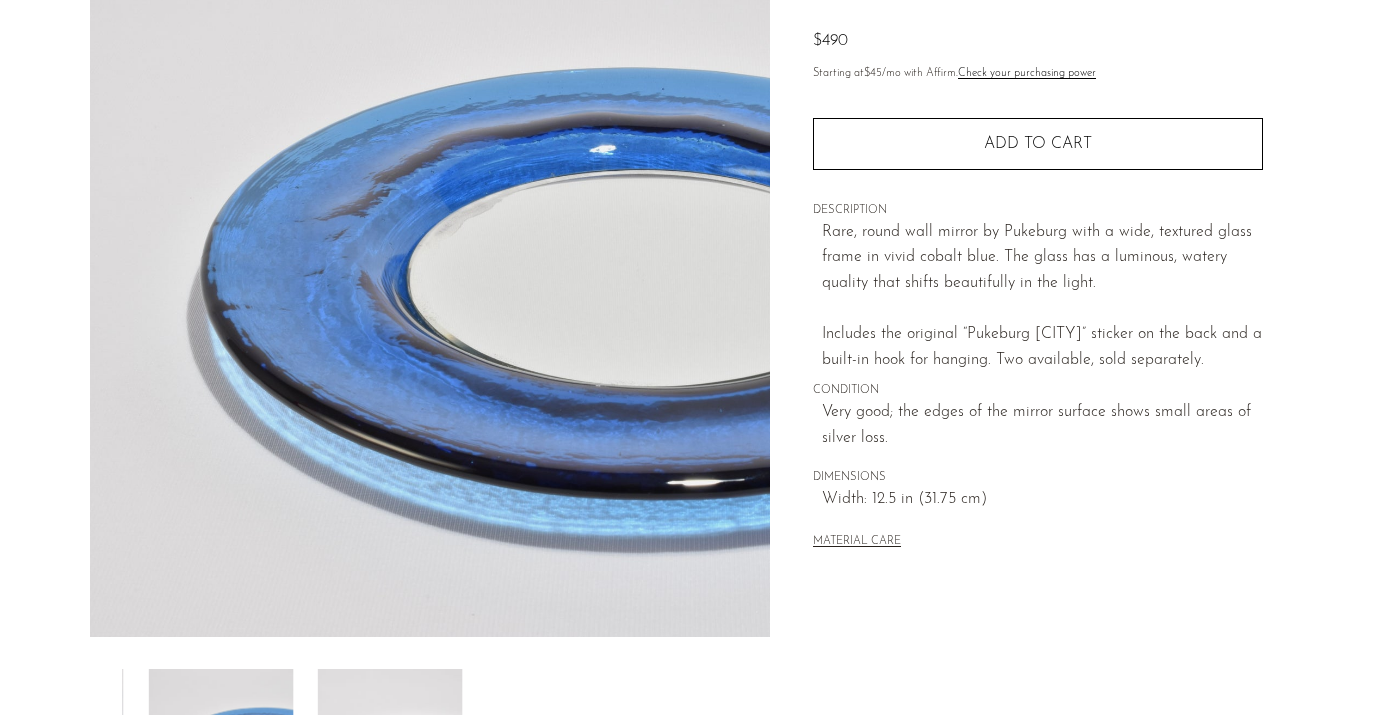 click at bounding box center (389, 749) 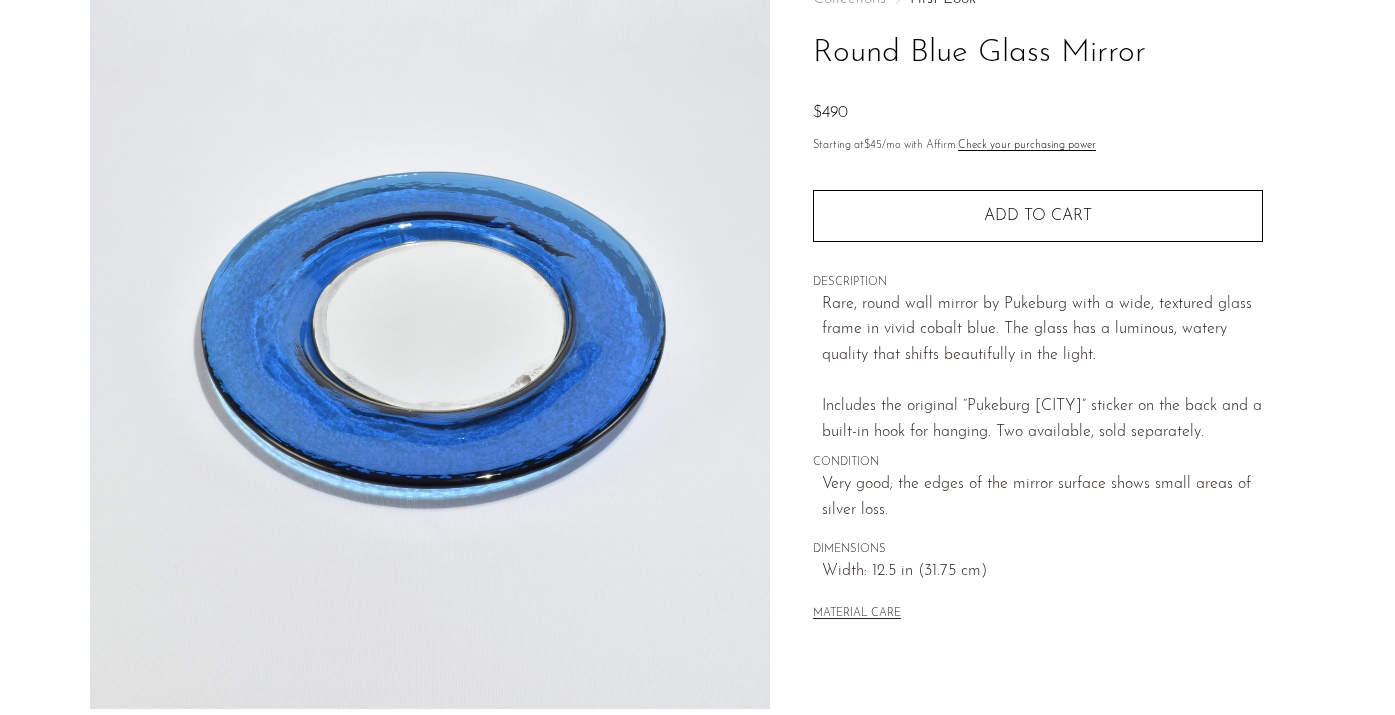 scroll, scrollTop: 187, scrollLeft: 0, axis: vertical 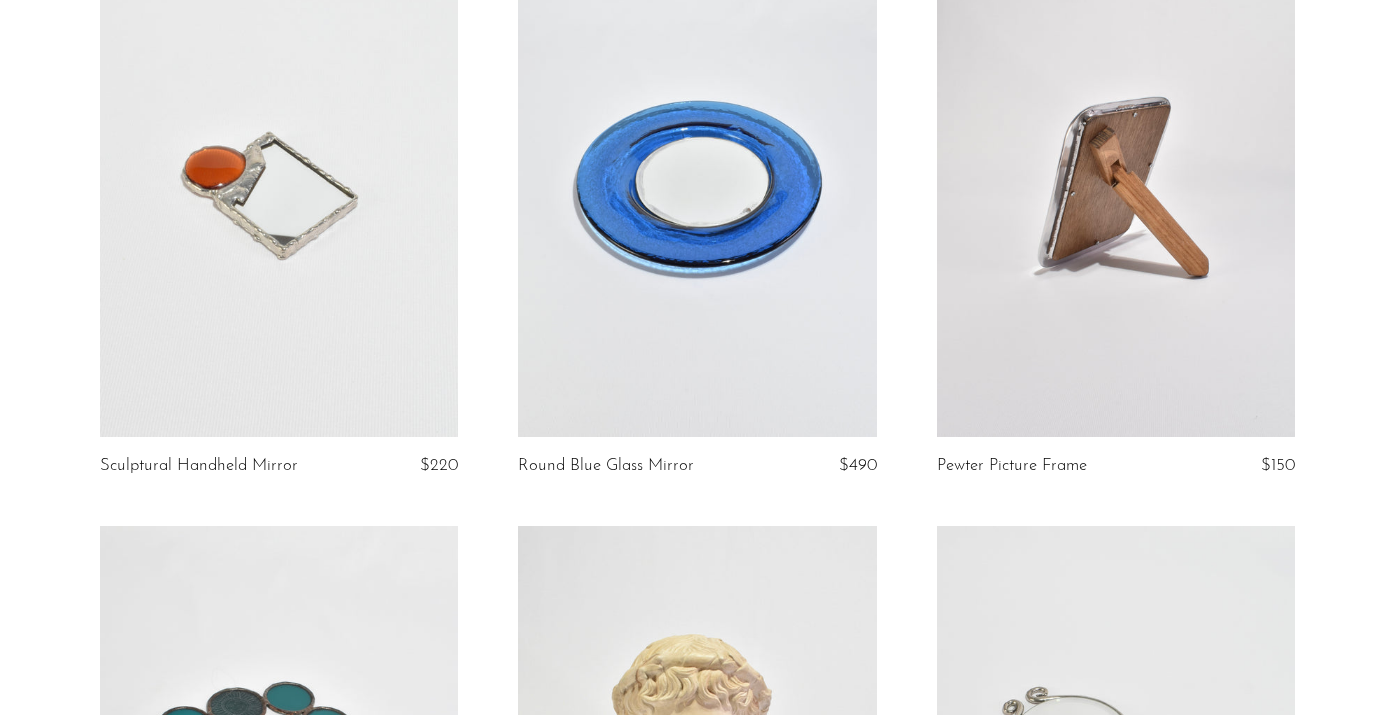 click at bounding box center [697, 186] 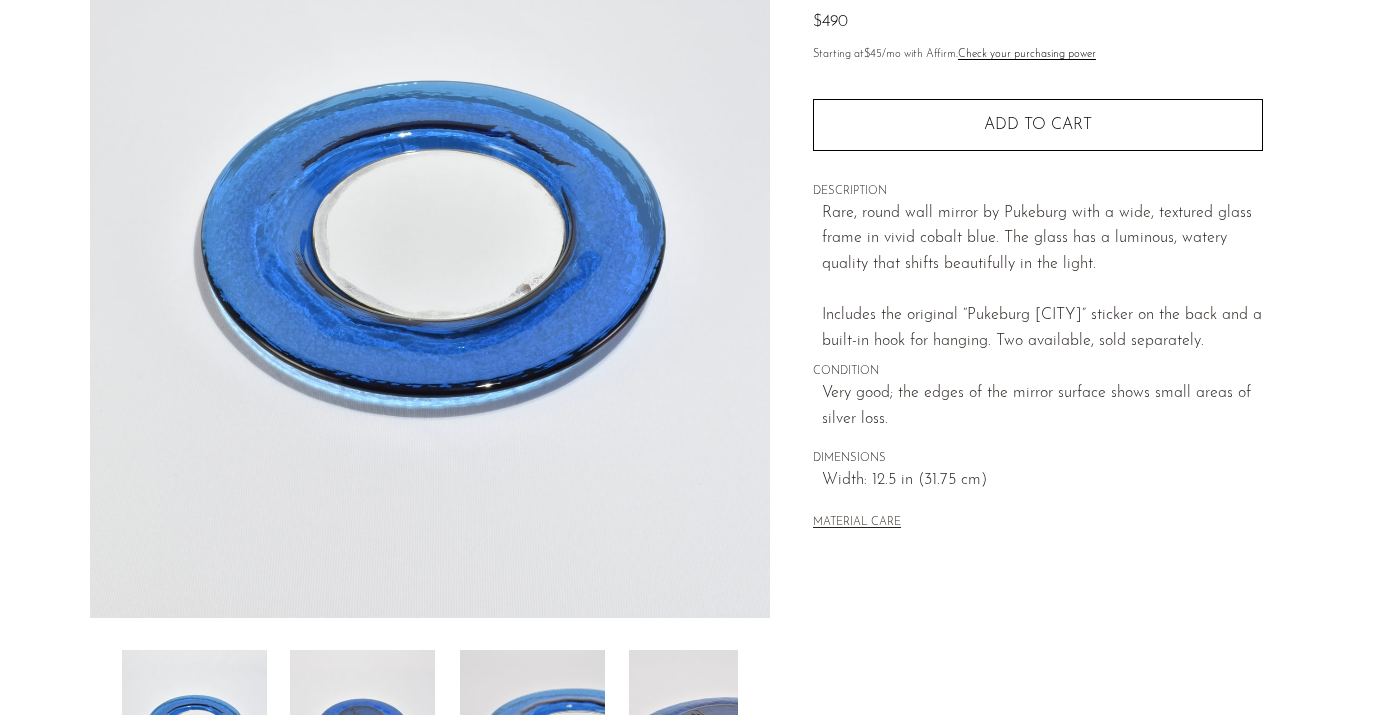 scroll, scrollTop: 267, scrollLeft: 0, axis: vertical 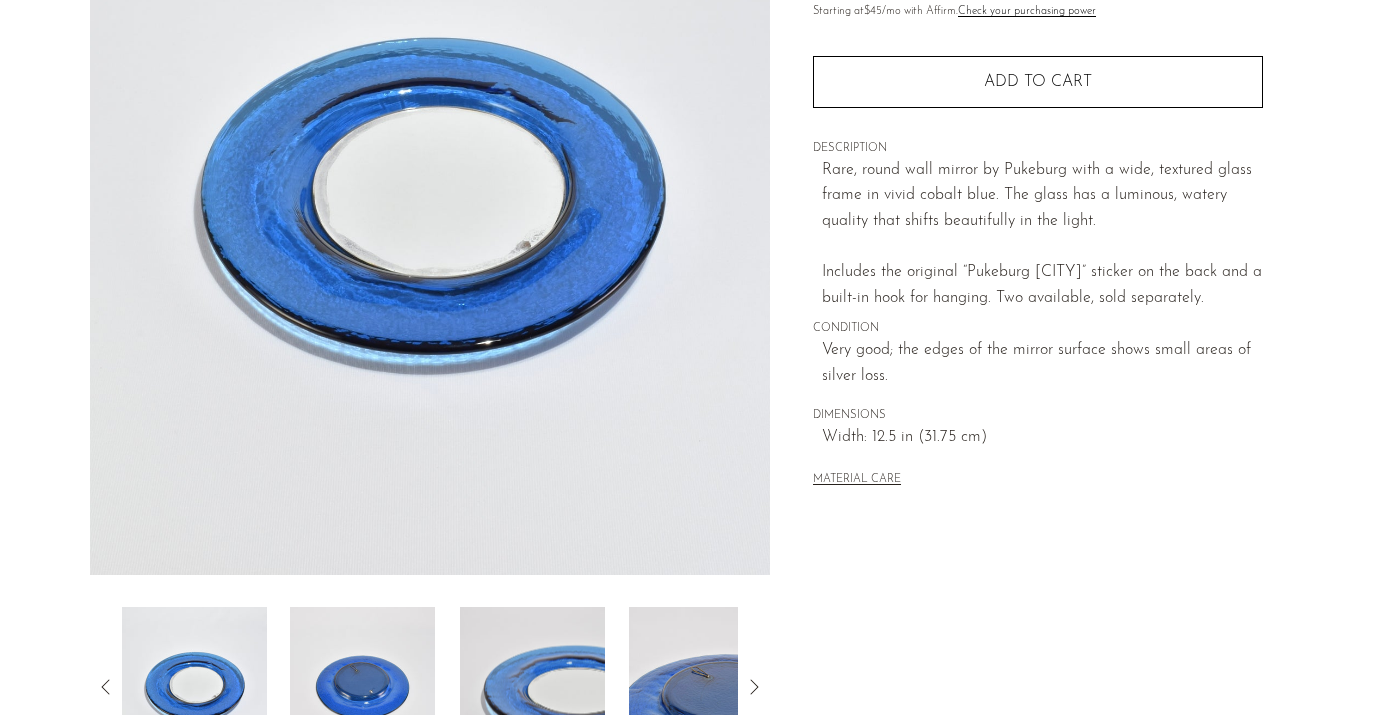 click at bounding box center [362, 687] 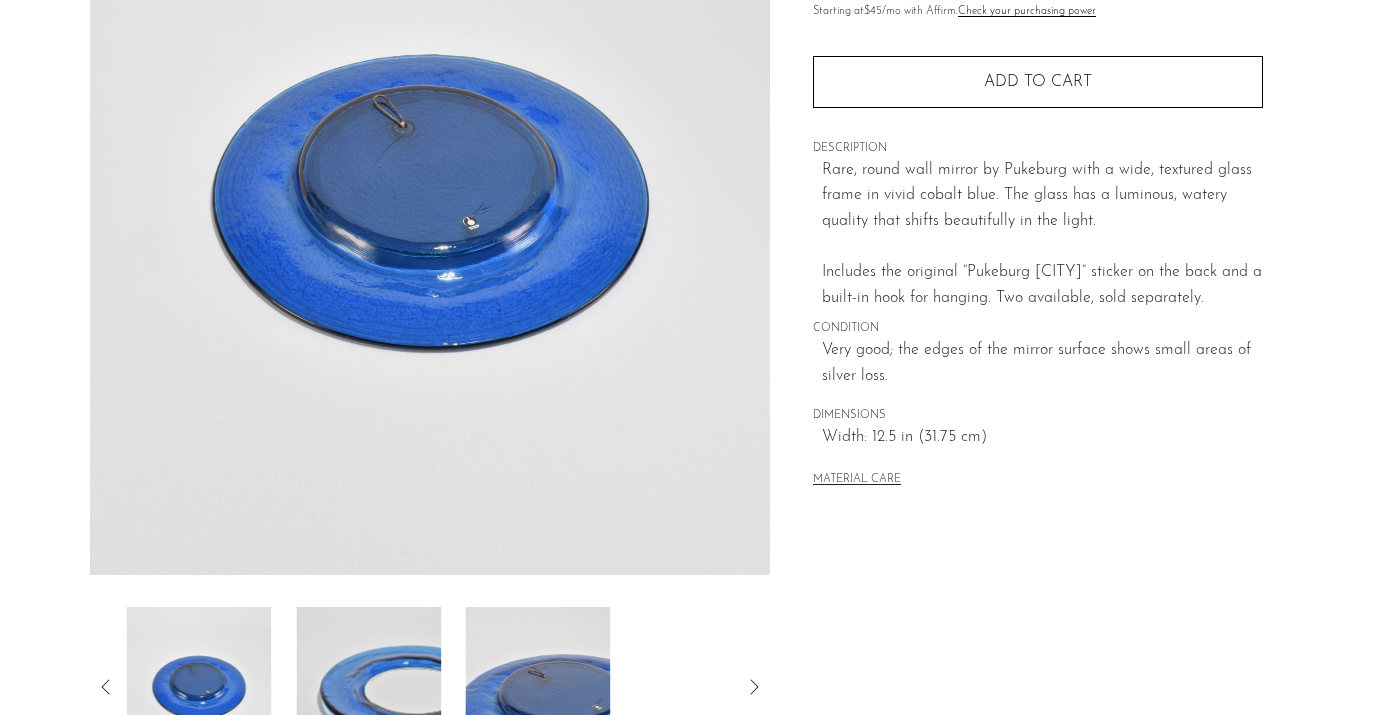 click at bounding box center [368, 687] 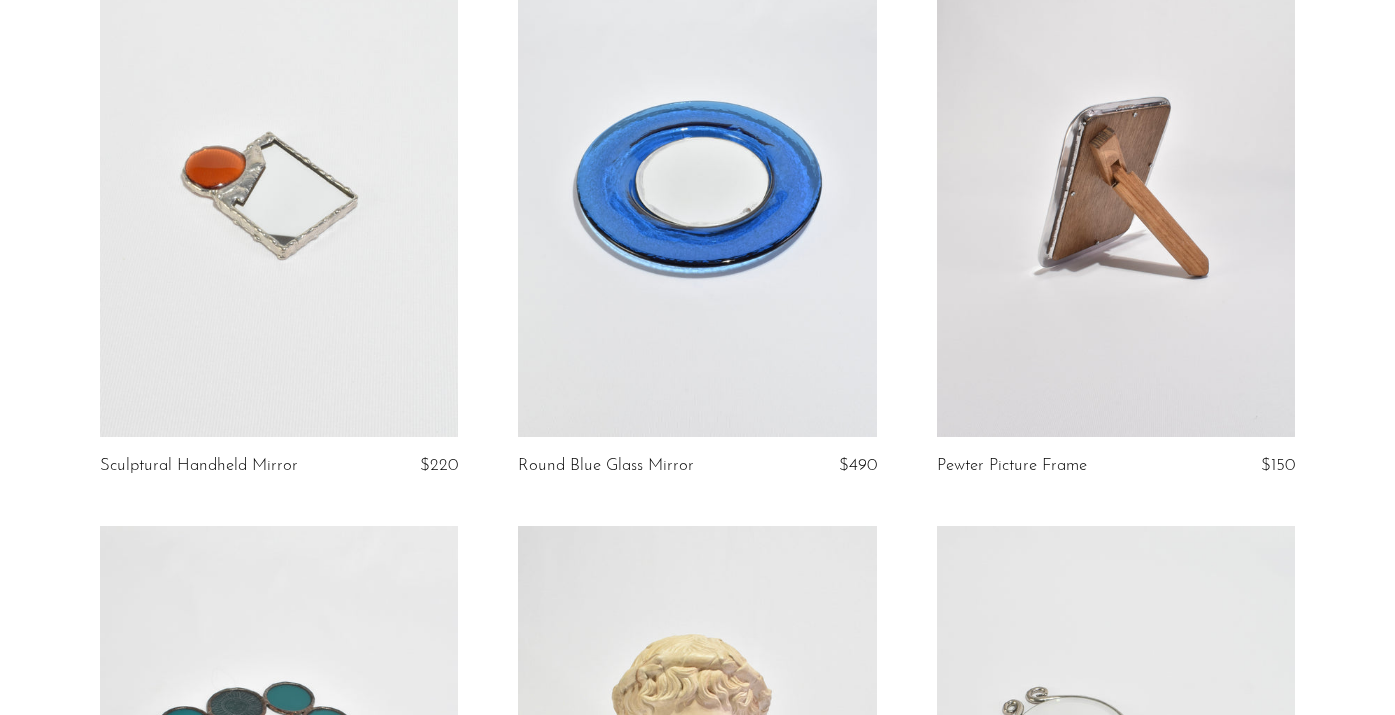 scroll, scrollTop: 1456, scrollLeft: 0, axis: vertical 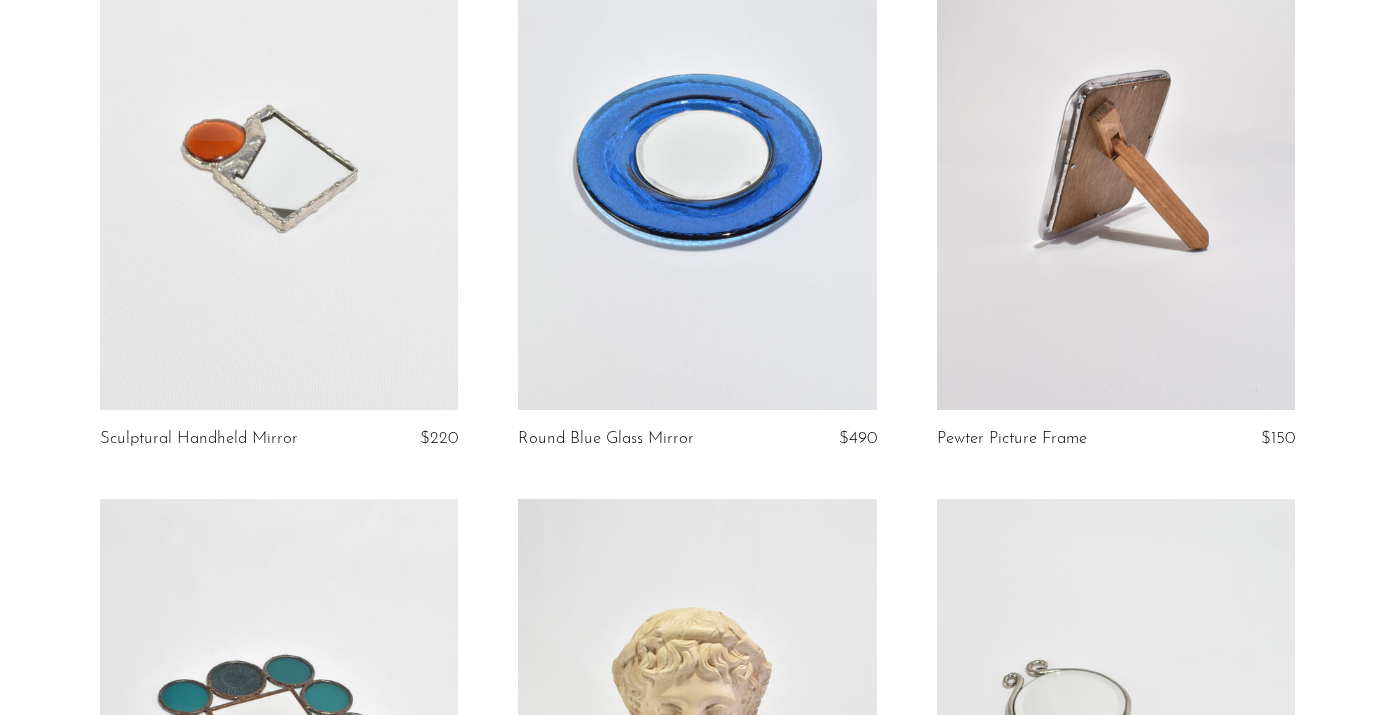 click at bounding box center [1116, 159] 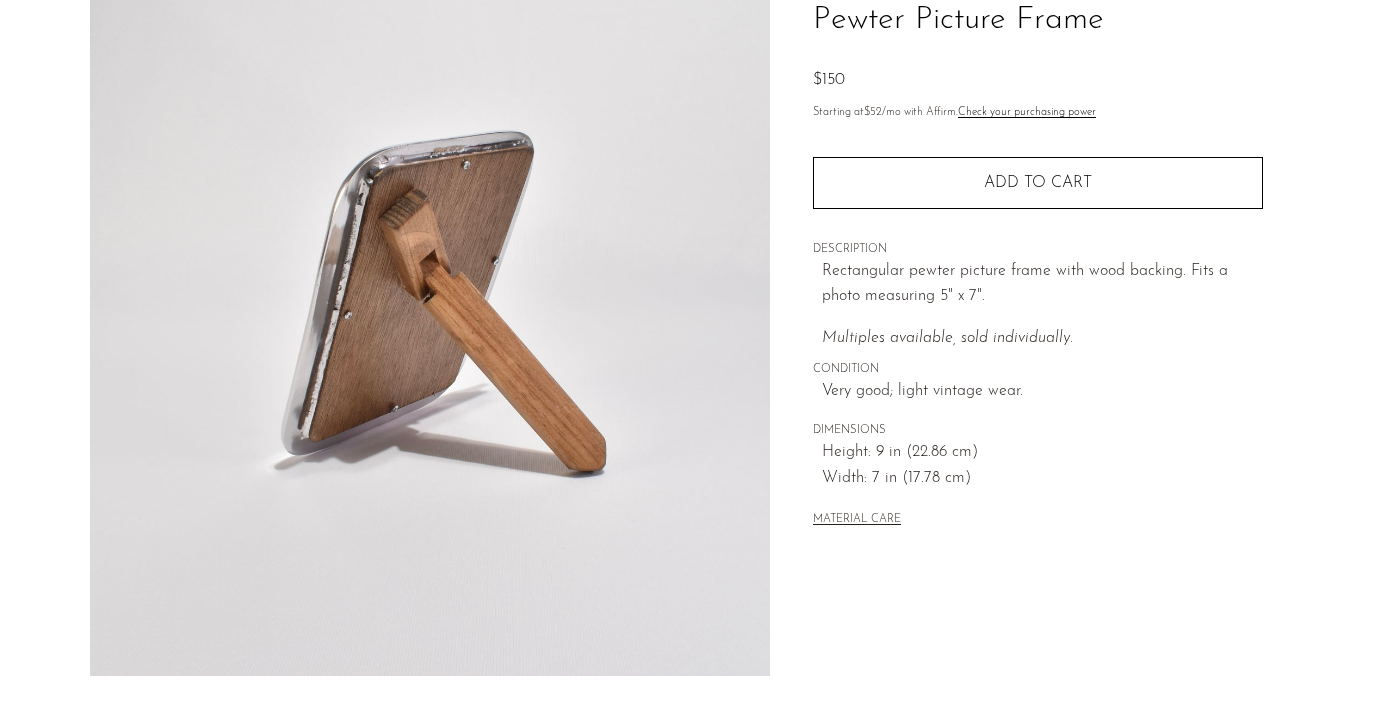 scroll, scrollTop: 198, scrollLeft: 0, axis: vertical 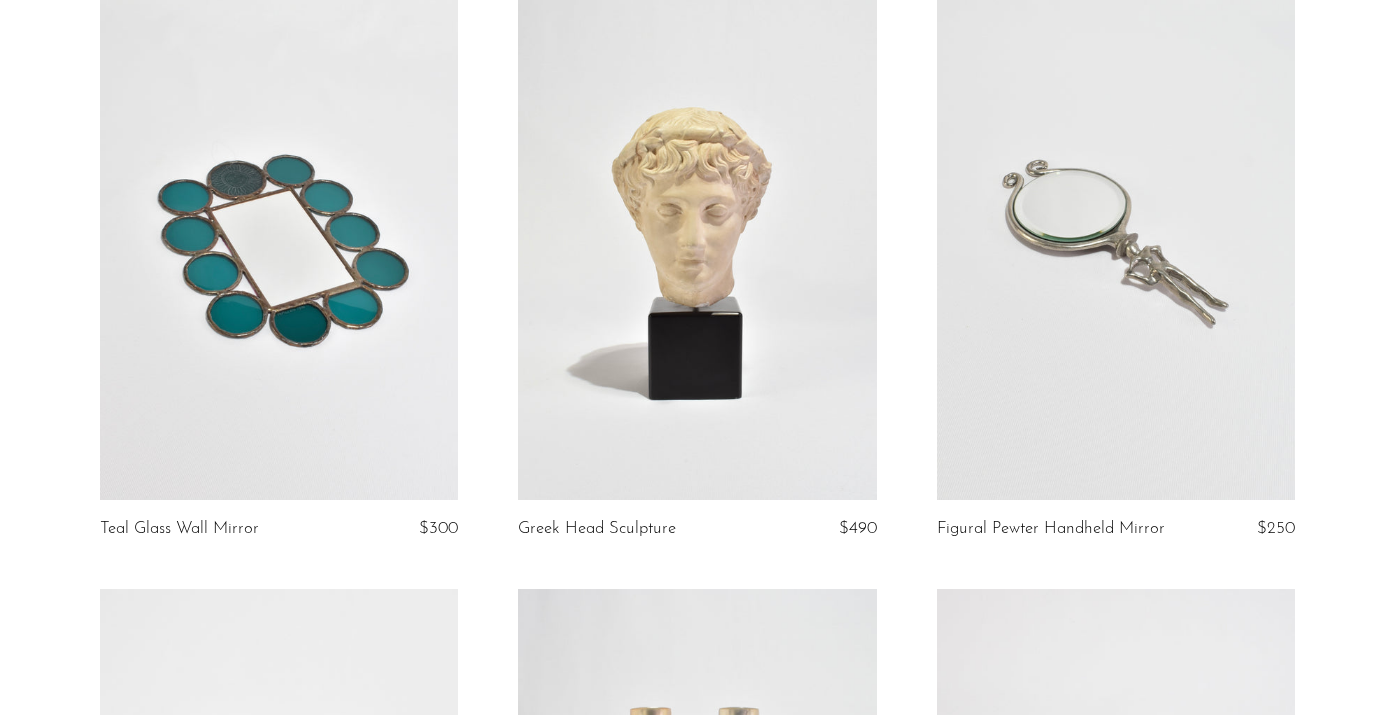 click at bounding box center (279, 250) 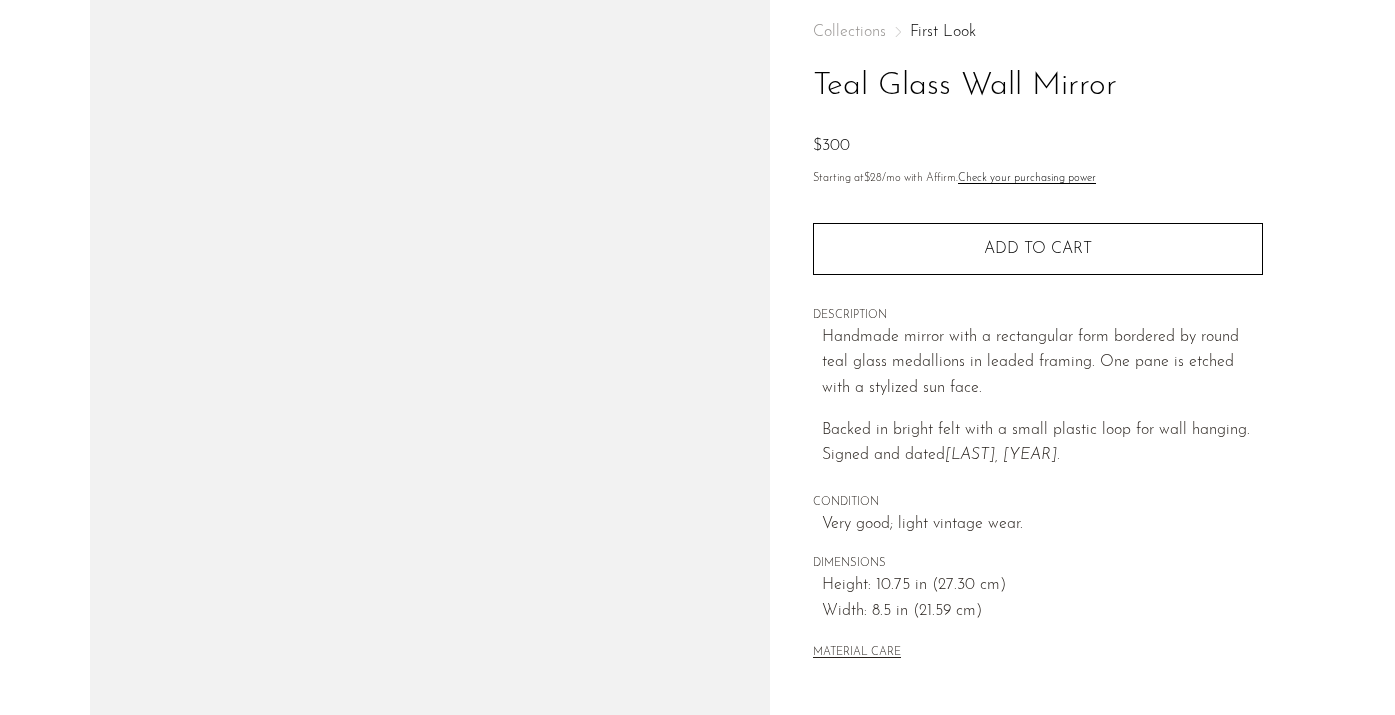 scroll, scrollTop: 261, scrollLeft: 0, axis: vertical 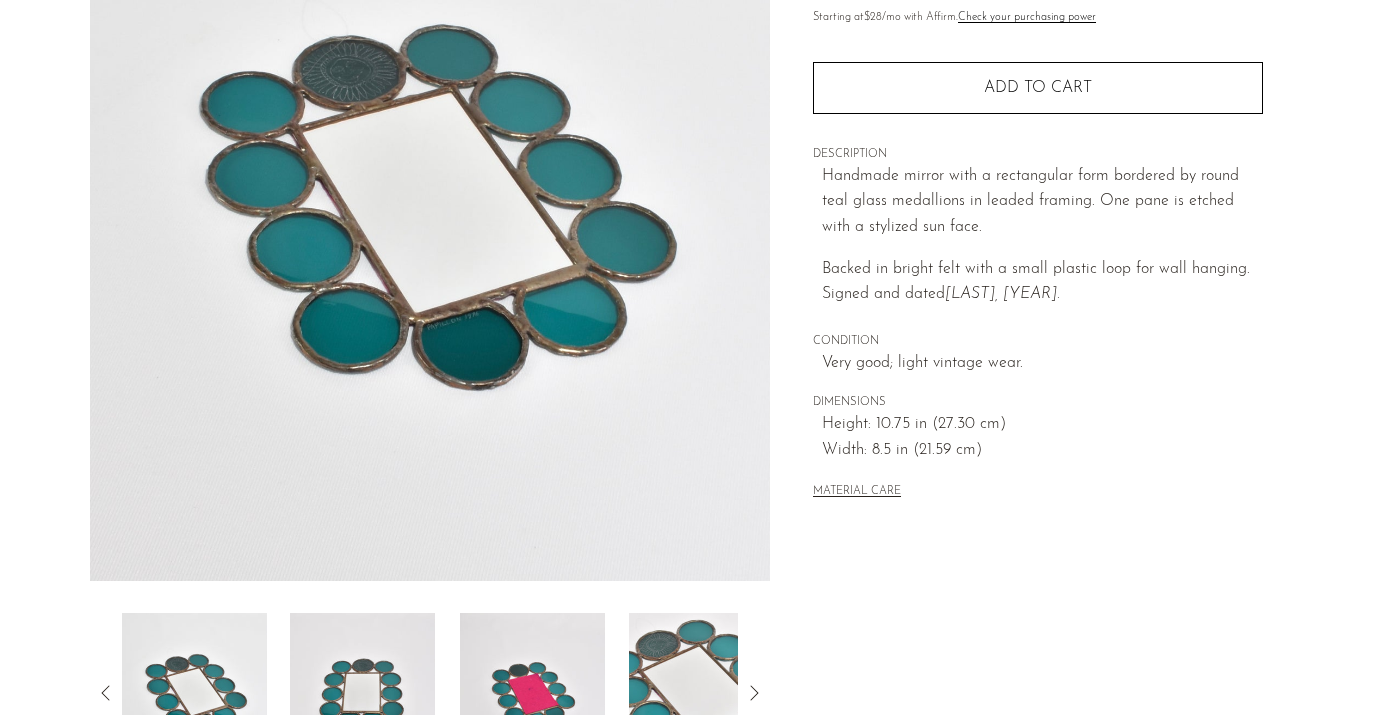 click at bounding box center (362, 693) 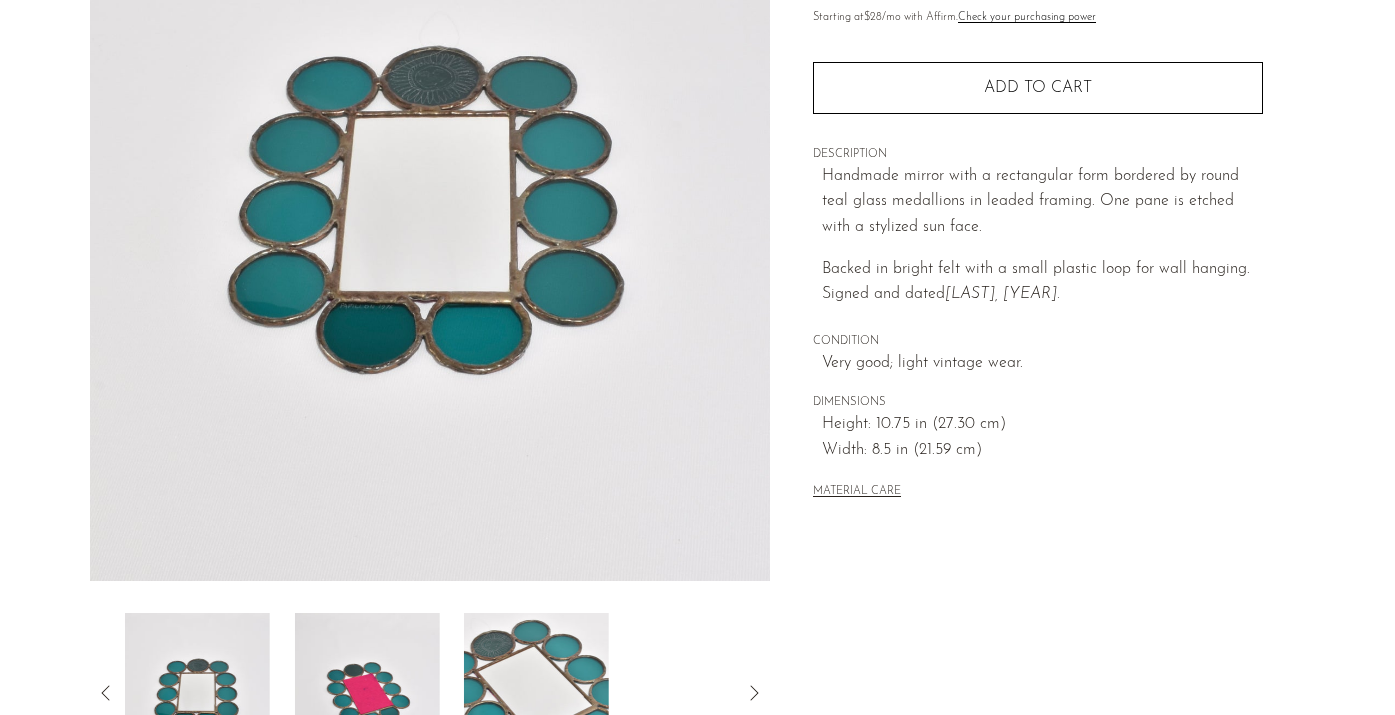 click at bounding box center (366, 693) 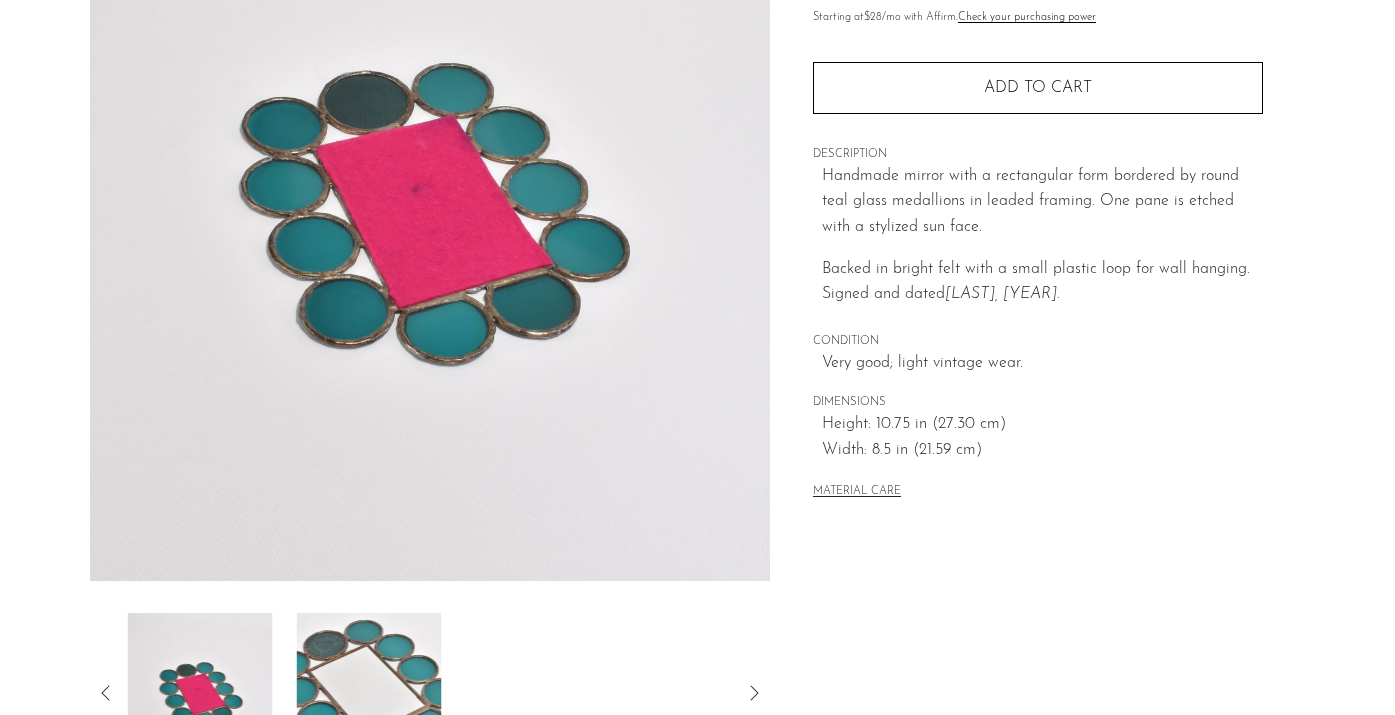 click at bounding box center (368, 693) 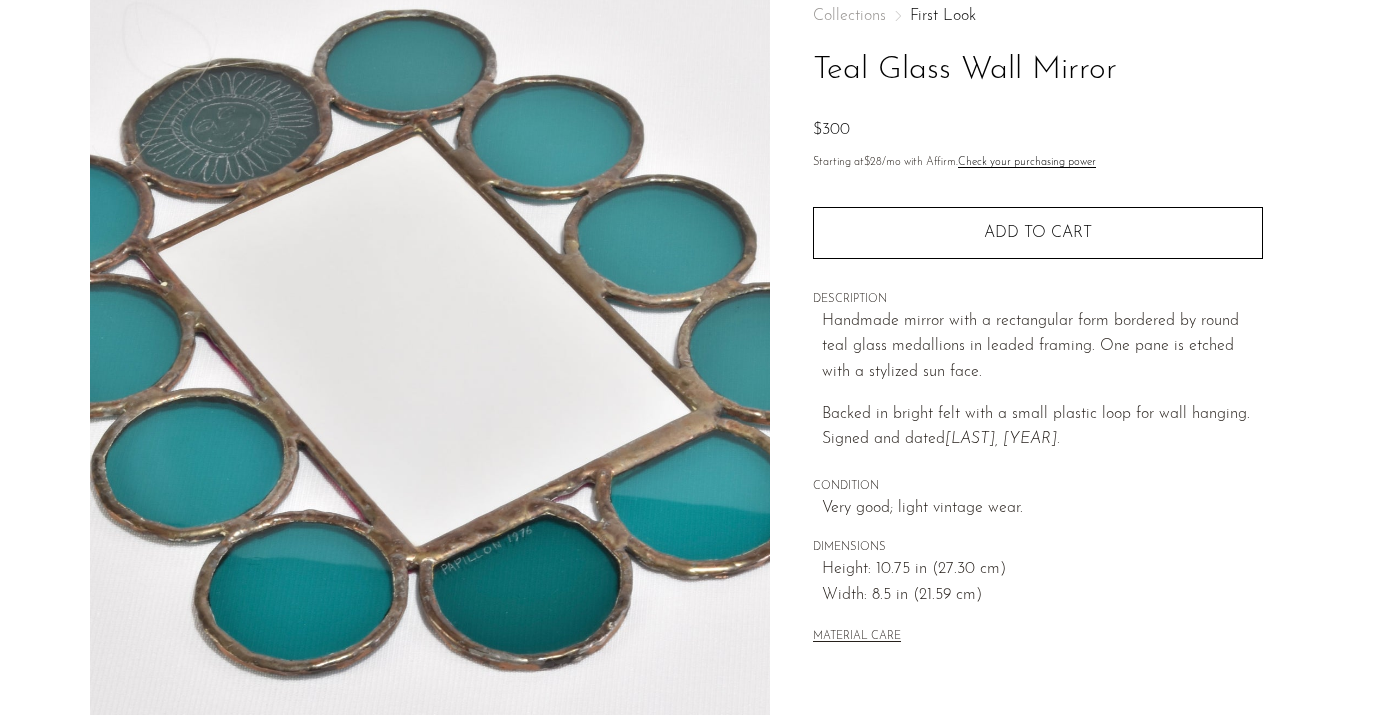 scroll, scrollTop: 113, scrollLeft: 0, axis: vertical 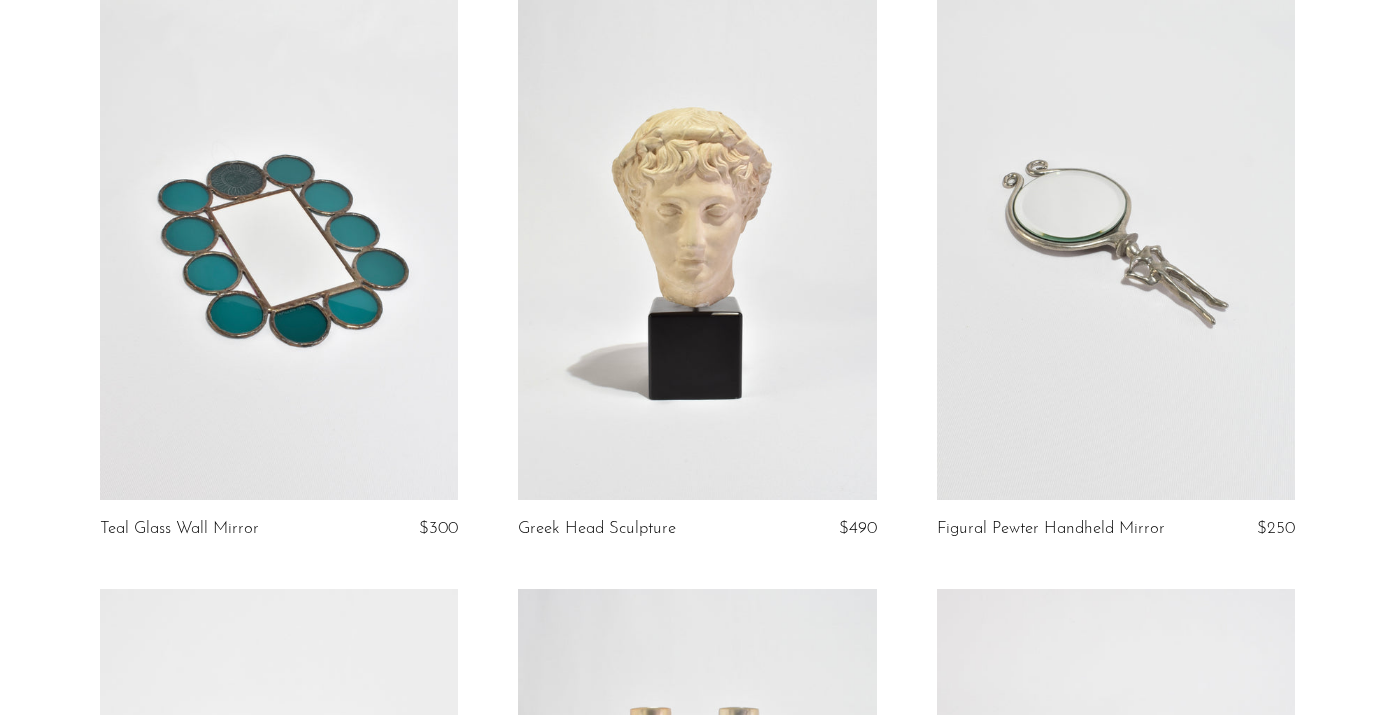 click at bounding box center (697, 250) 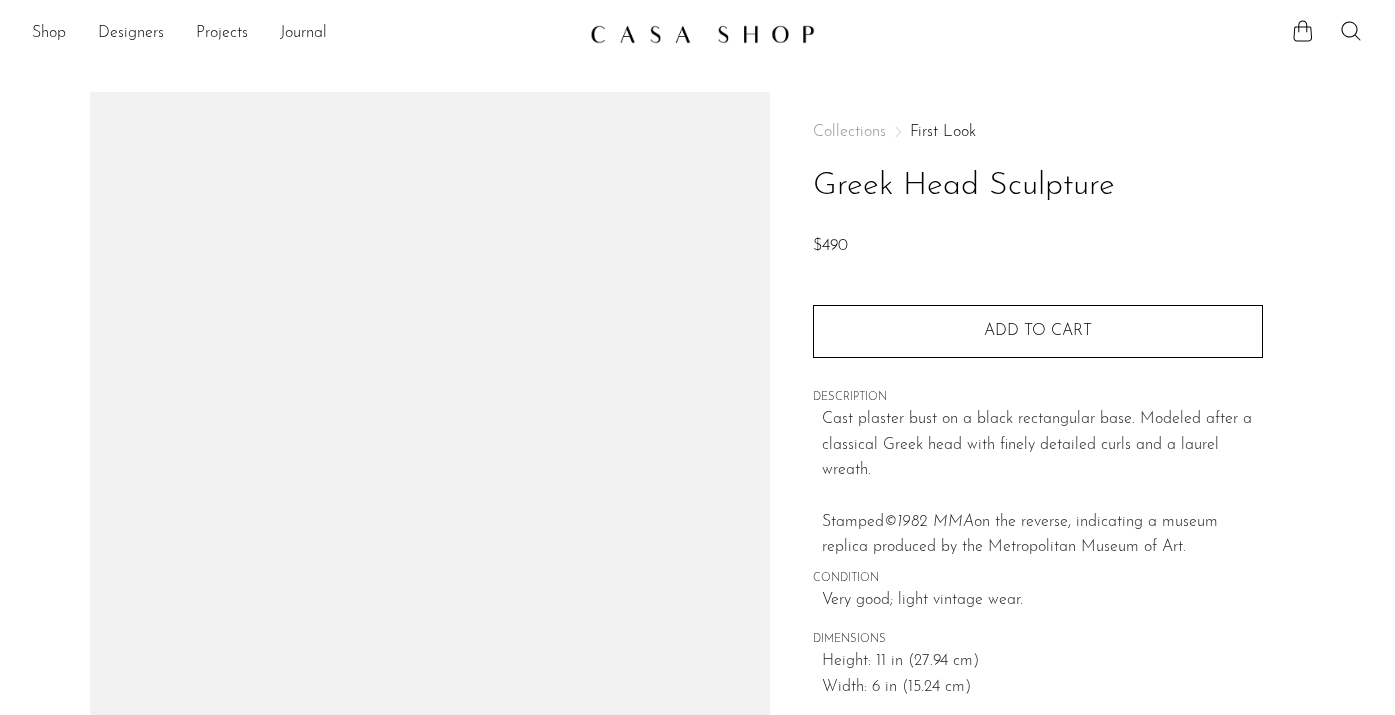 scroll, scrollTop: 0, scrollLeft: 0, axis: both 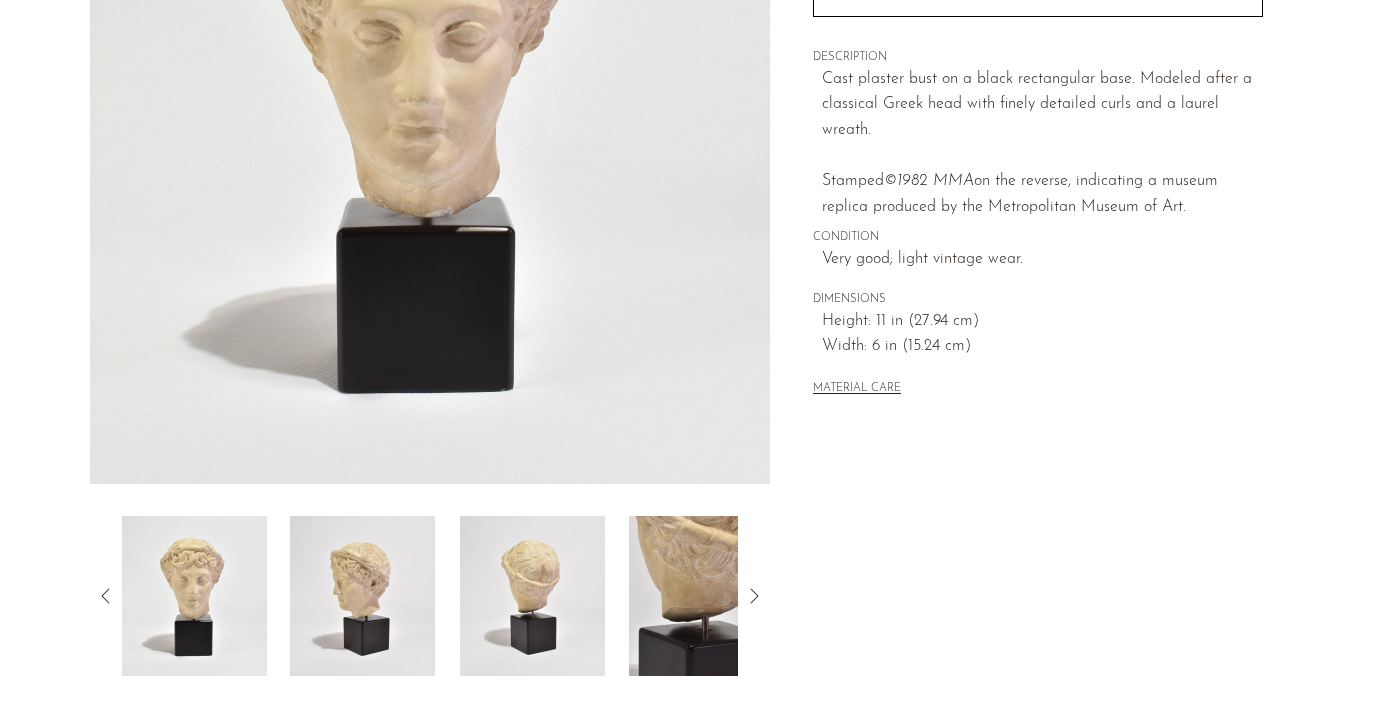 click at bounding box center (362, 596) 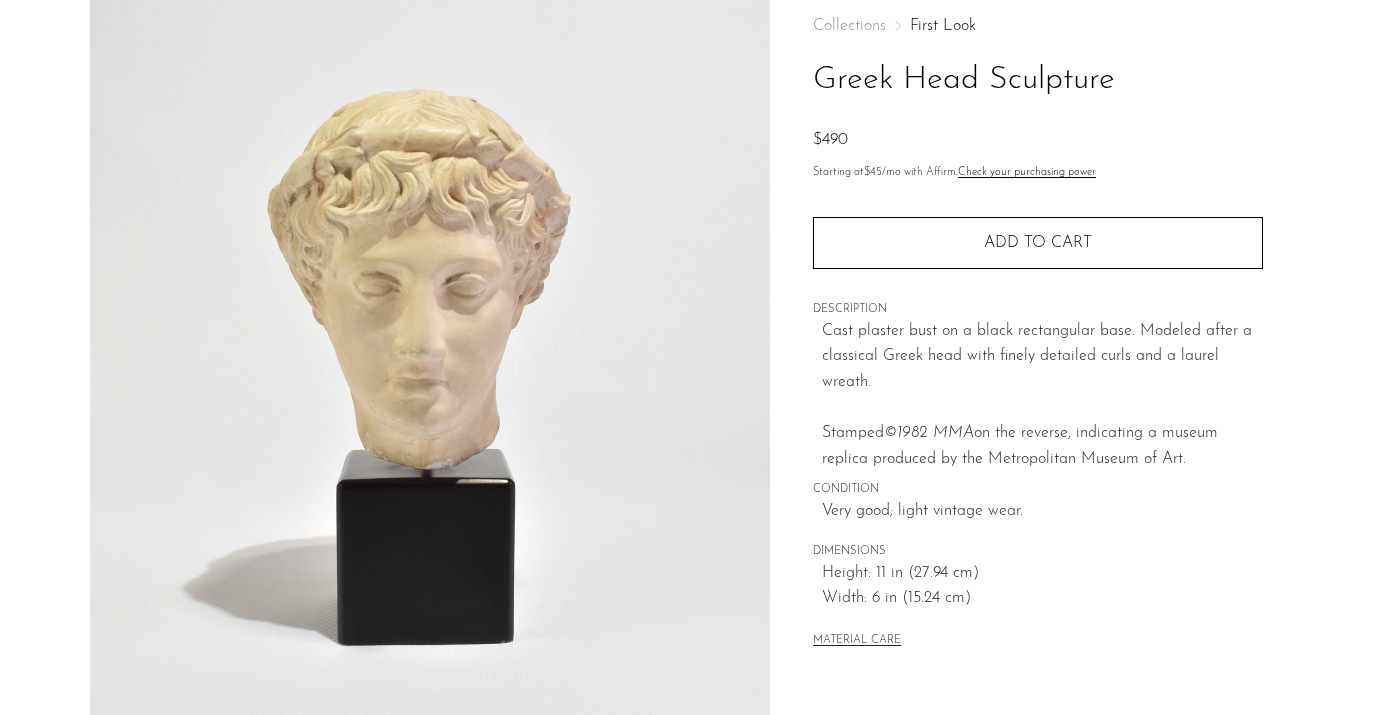 scroll, scrollTop: 97, scrollLeft: 0, axis: vertical 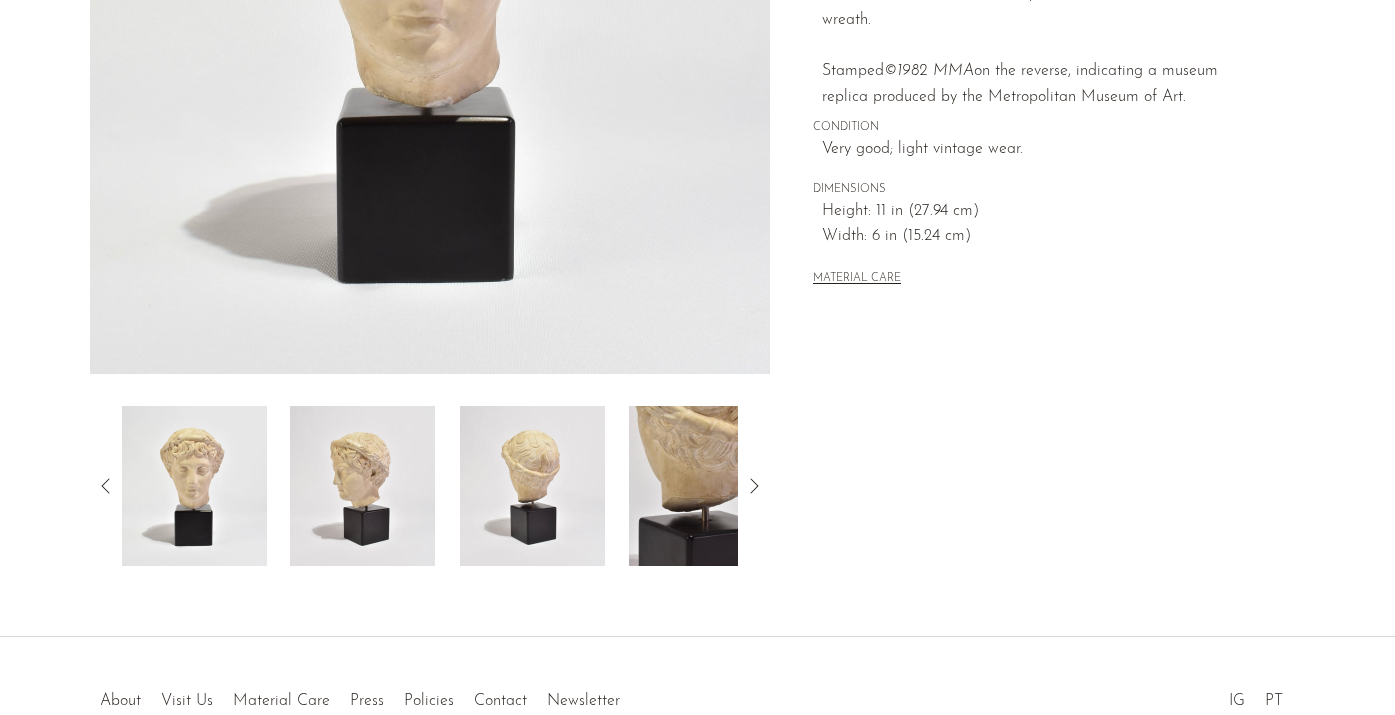 click at bounding box center (430, 486) 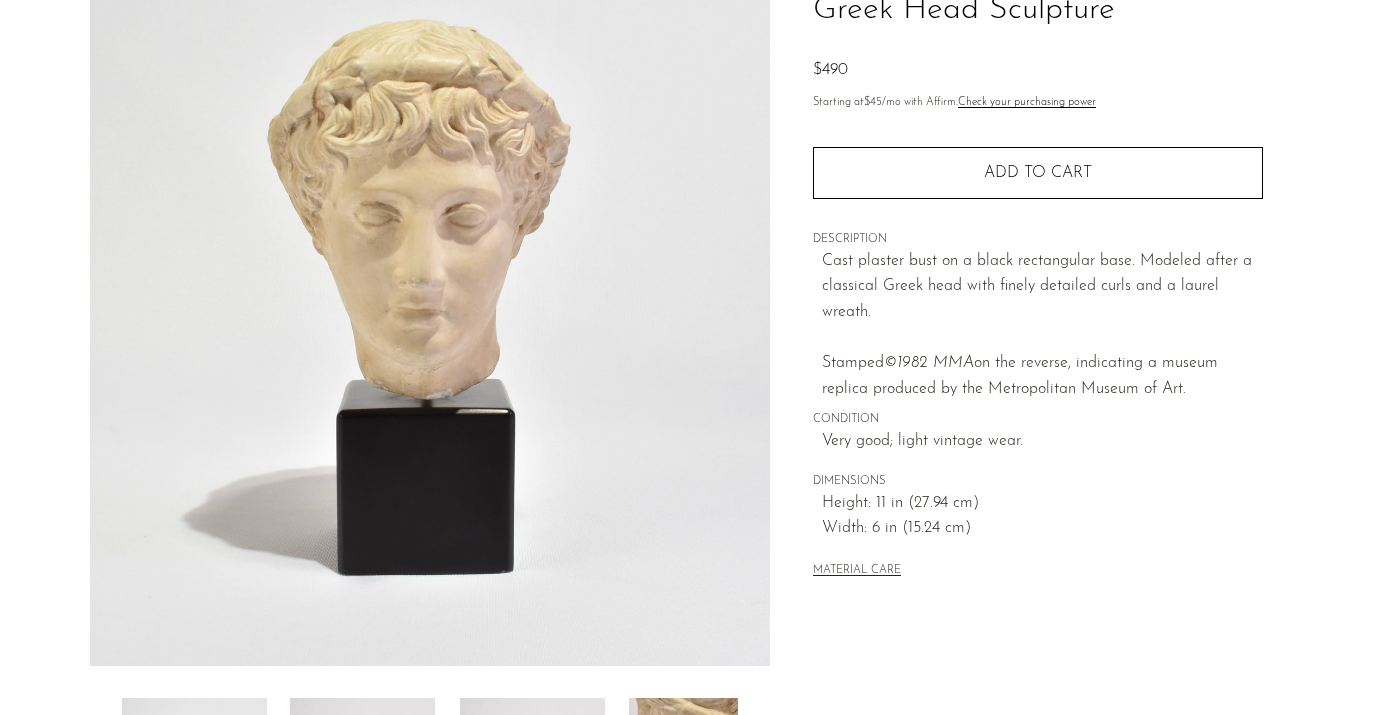 scroll, scrollTop: 141, scrollLeft: 0, axis: vertical 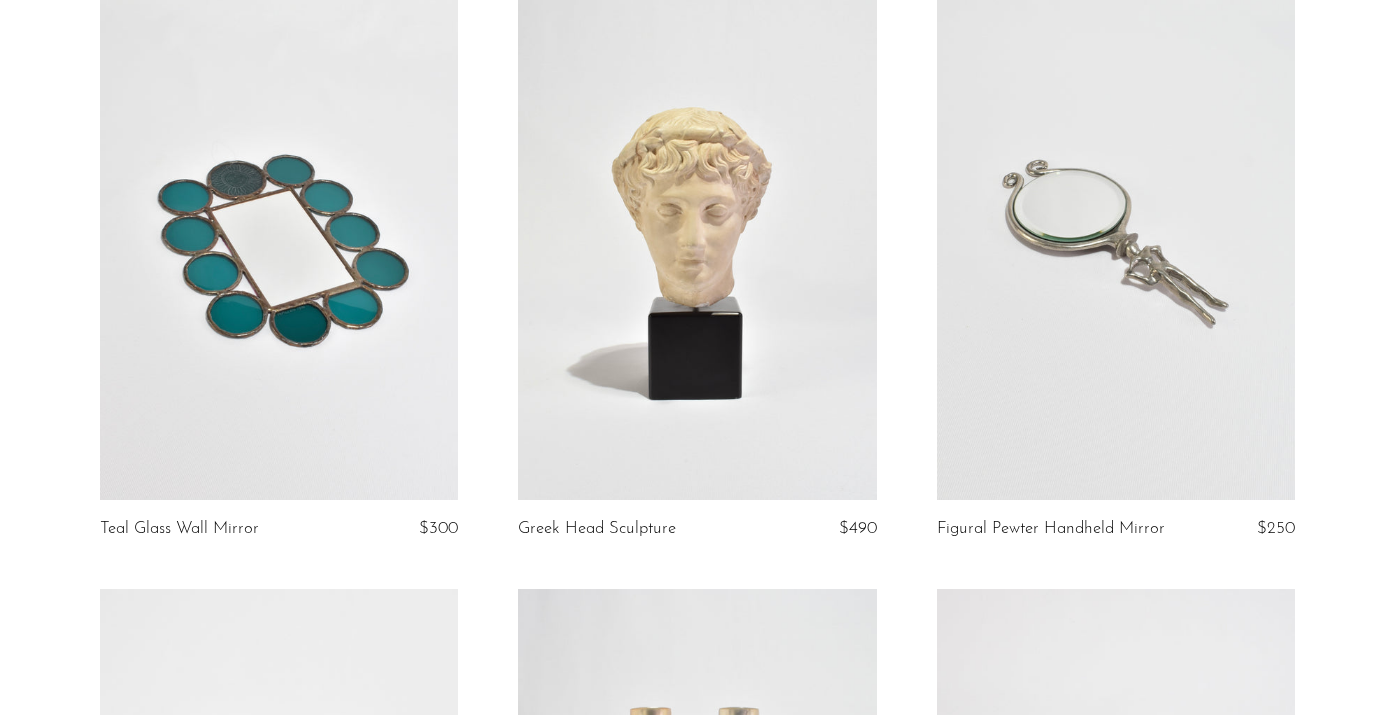click at bounding box center (1116, 250) 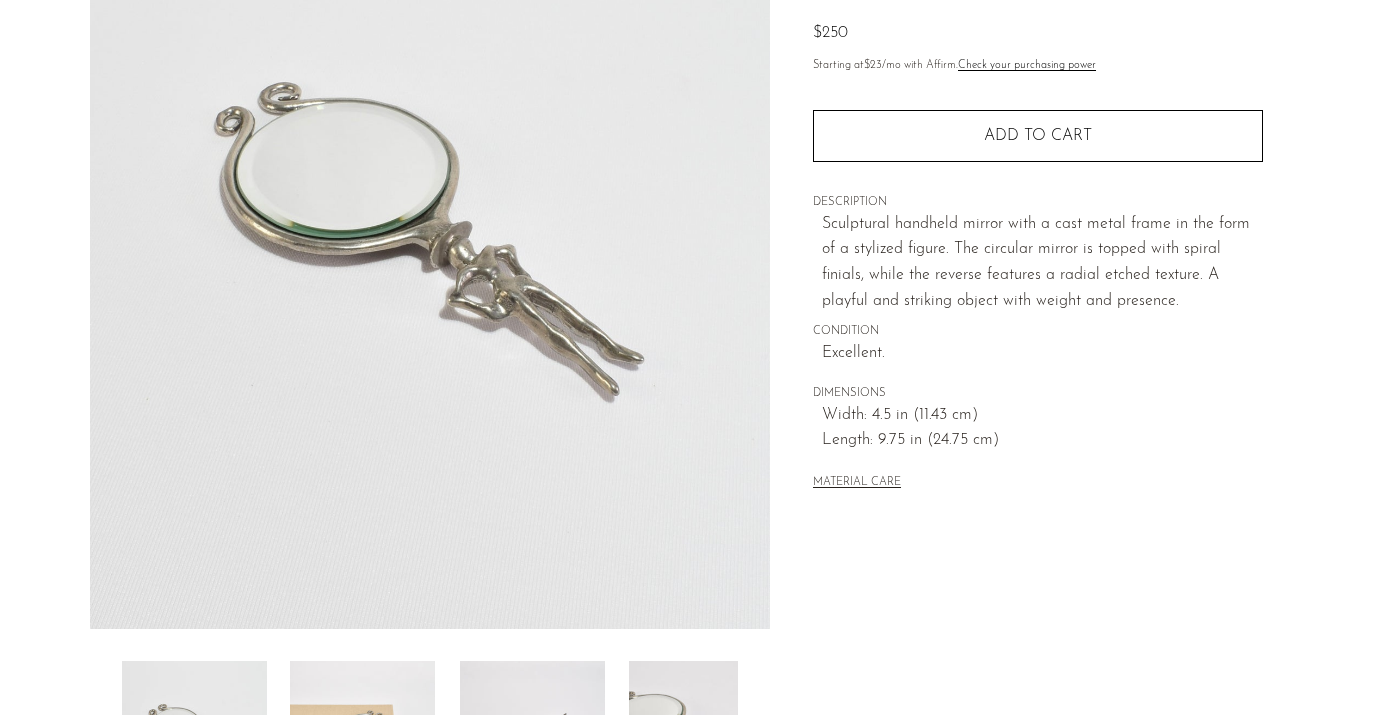 scroll, scrollTop: 215, scrollLeft: 0, axis: vertical 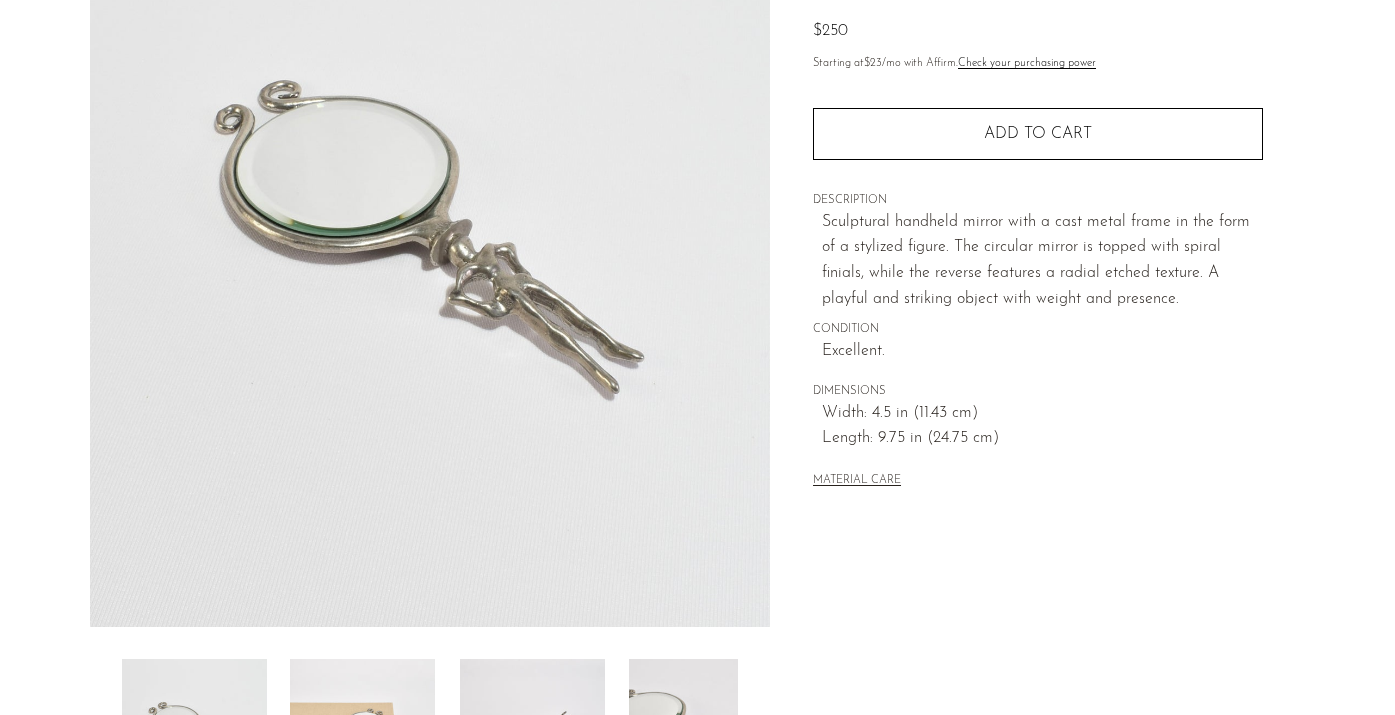 click at bounding box center (362, 739) 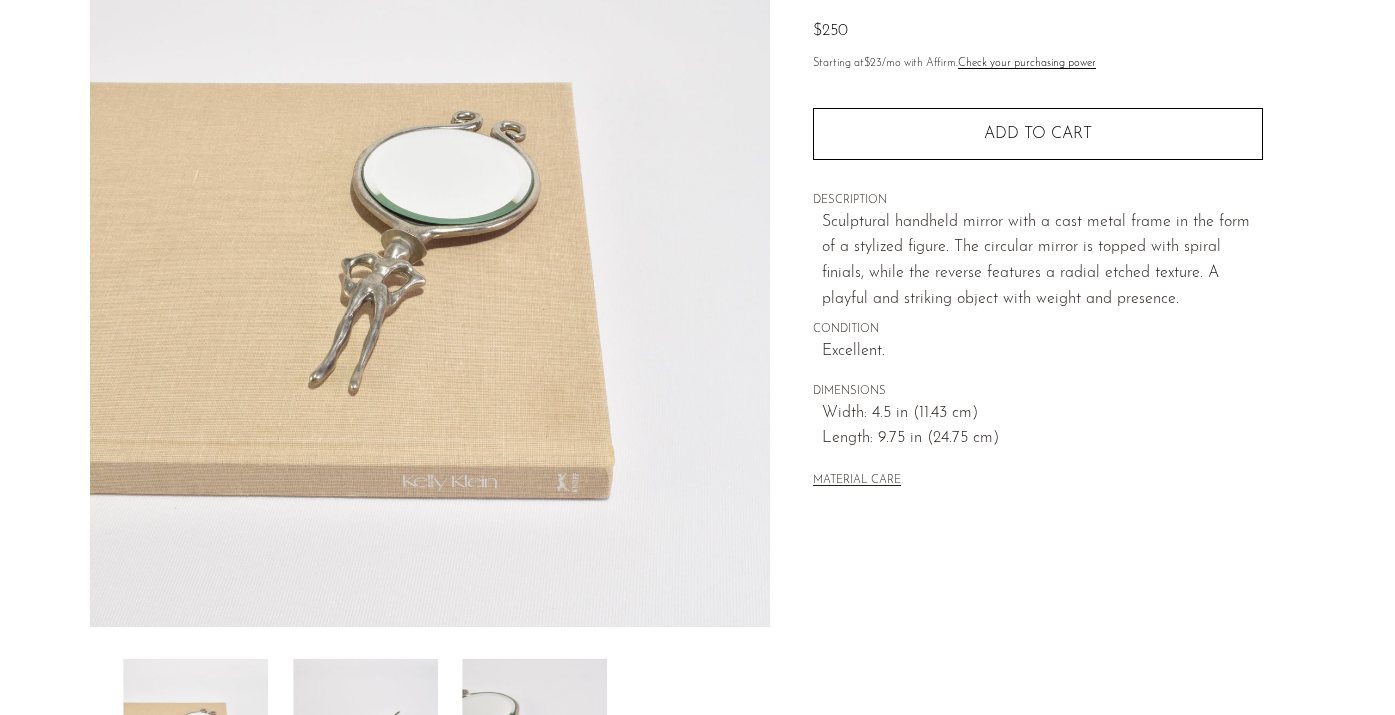 click at bounding box center [365, 739] 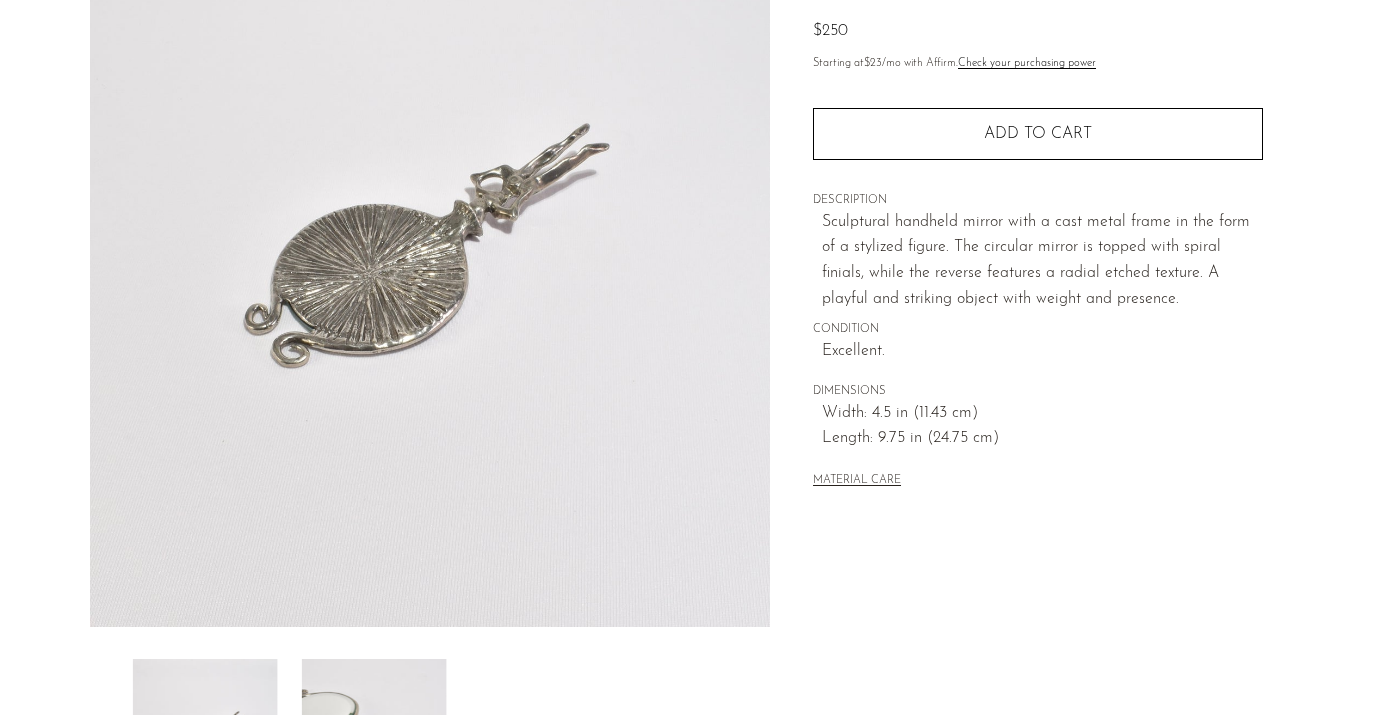click at bounding box center [373, 739] 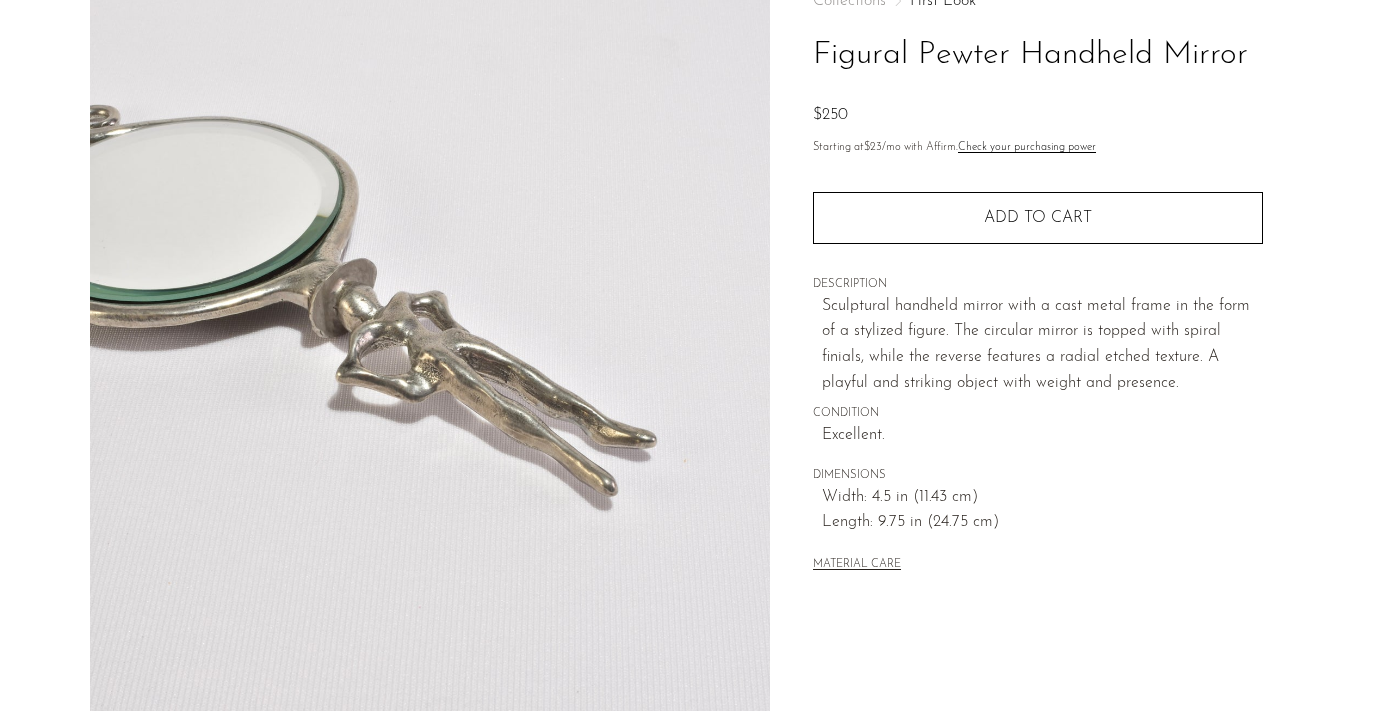 scroll, scrollTop: 135, scrollLeft: 0, axis: vertical 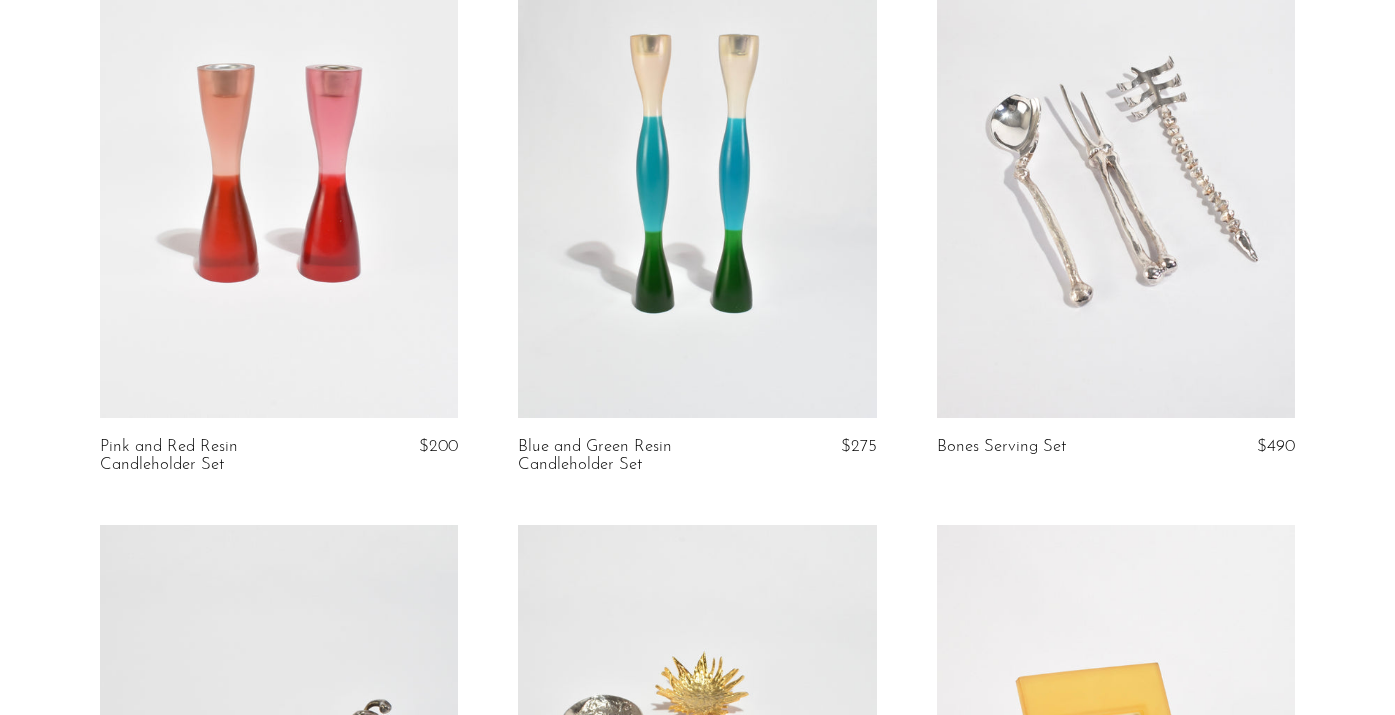 click at bounding box center (279, 167) 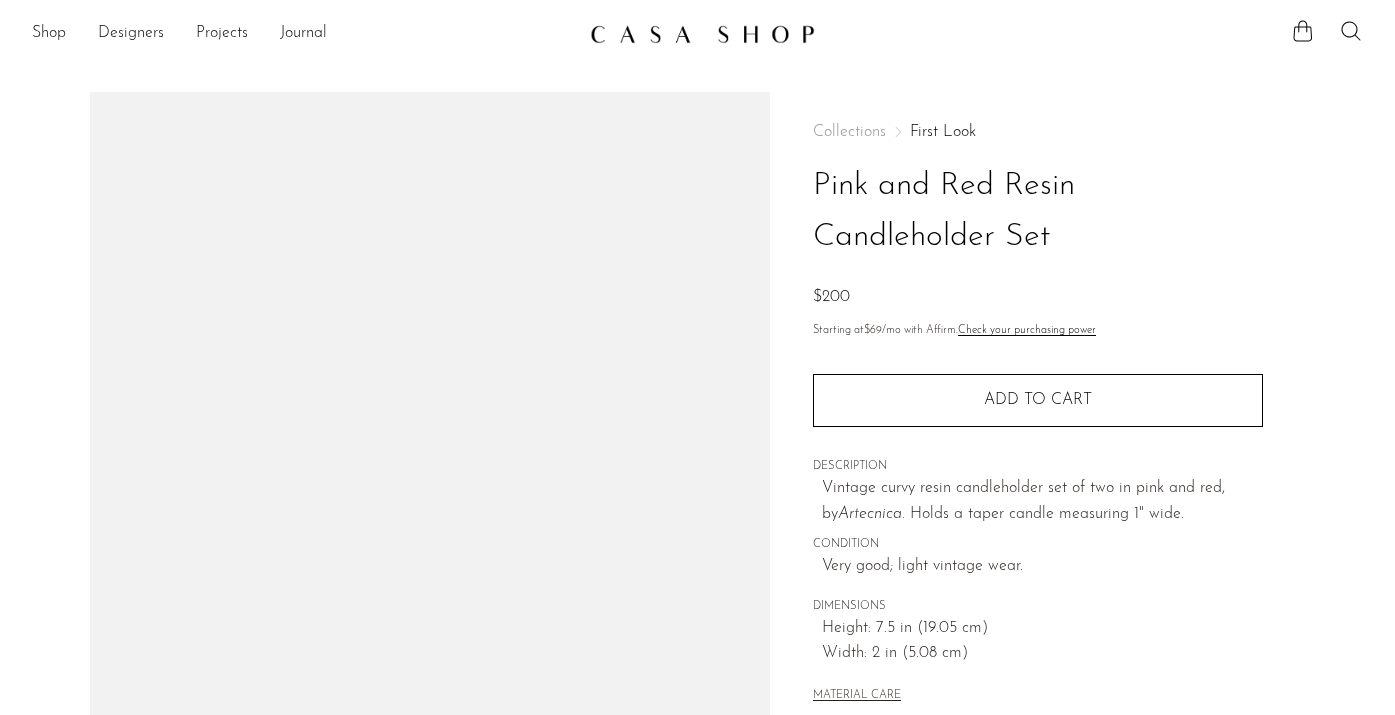 scroll, scrollTop: 219, scrollLeft: 0, axis: vertical 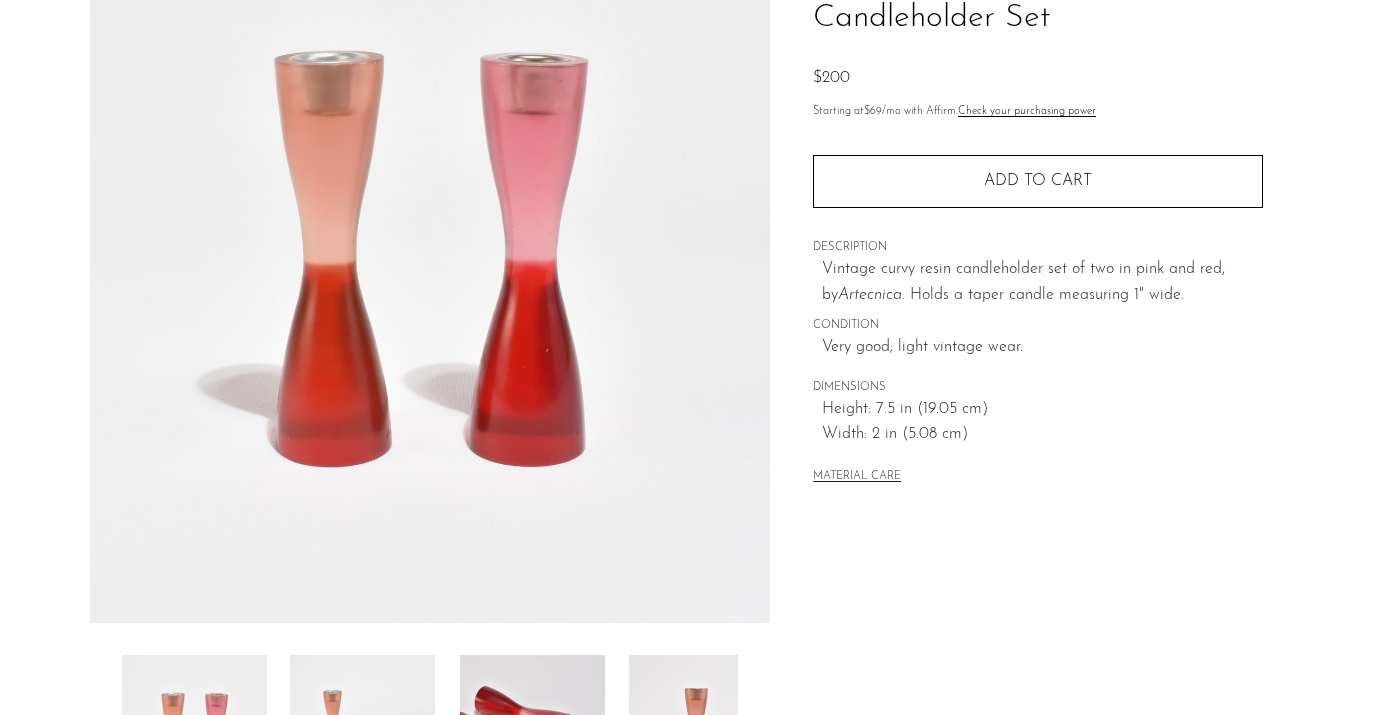 click at bounding box center (362, 735) 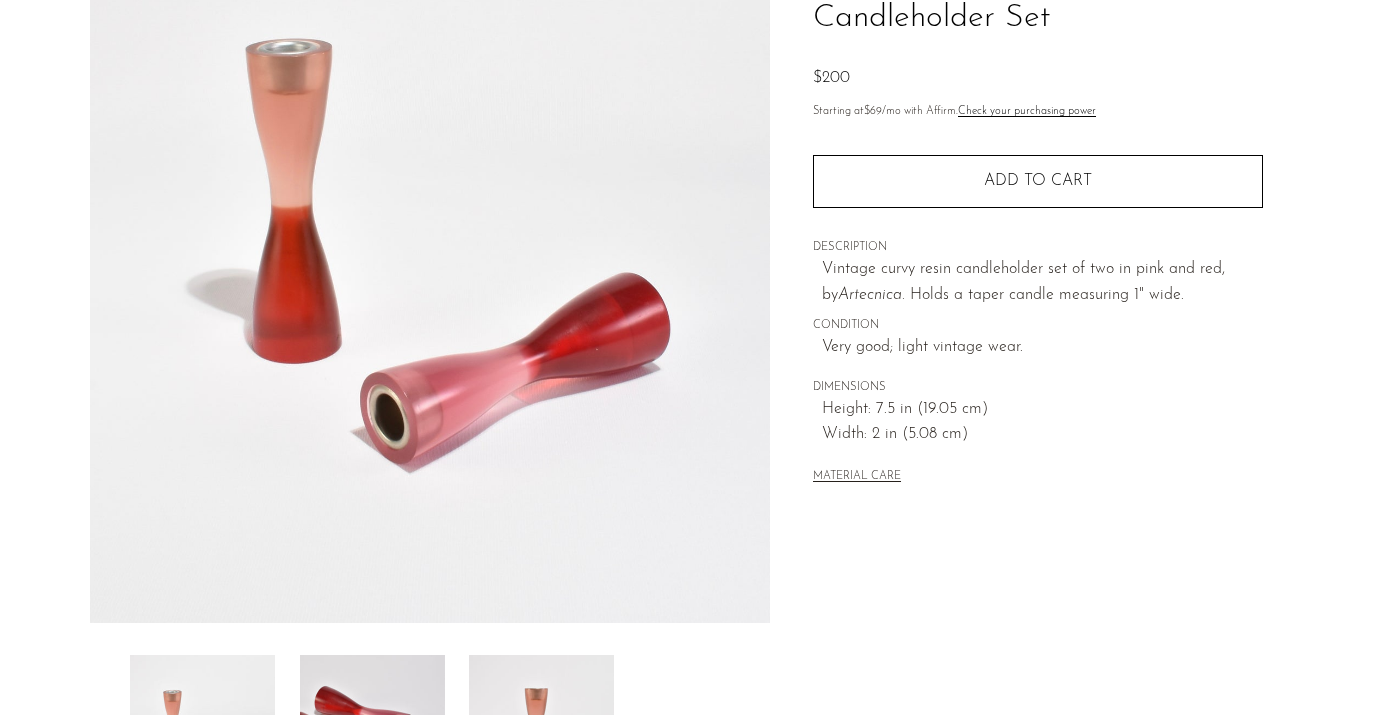 click at bounding box center (371, 735) 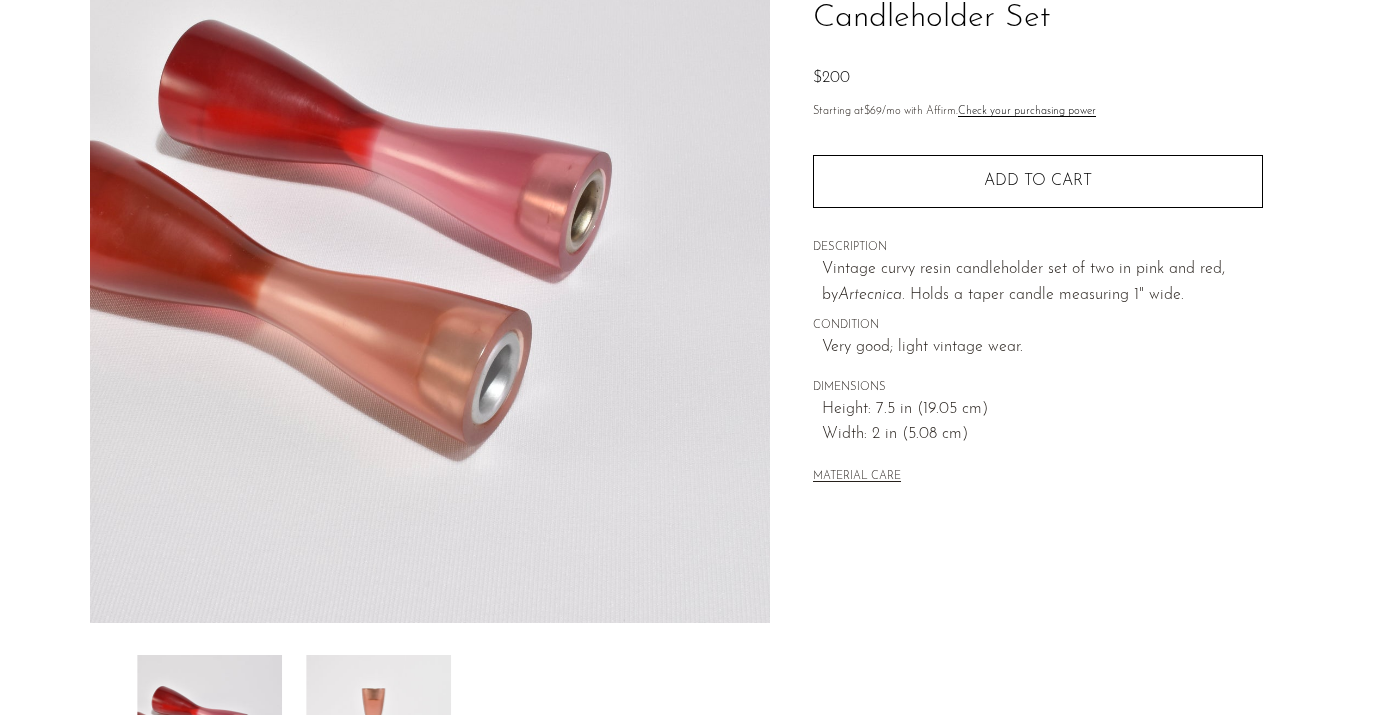 click at bounding box center [378, 735] 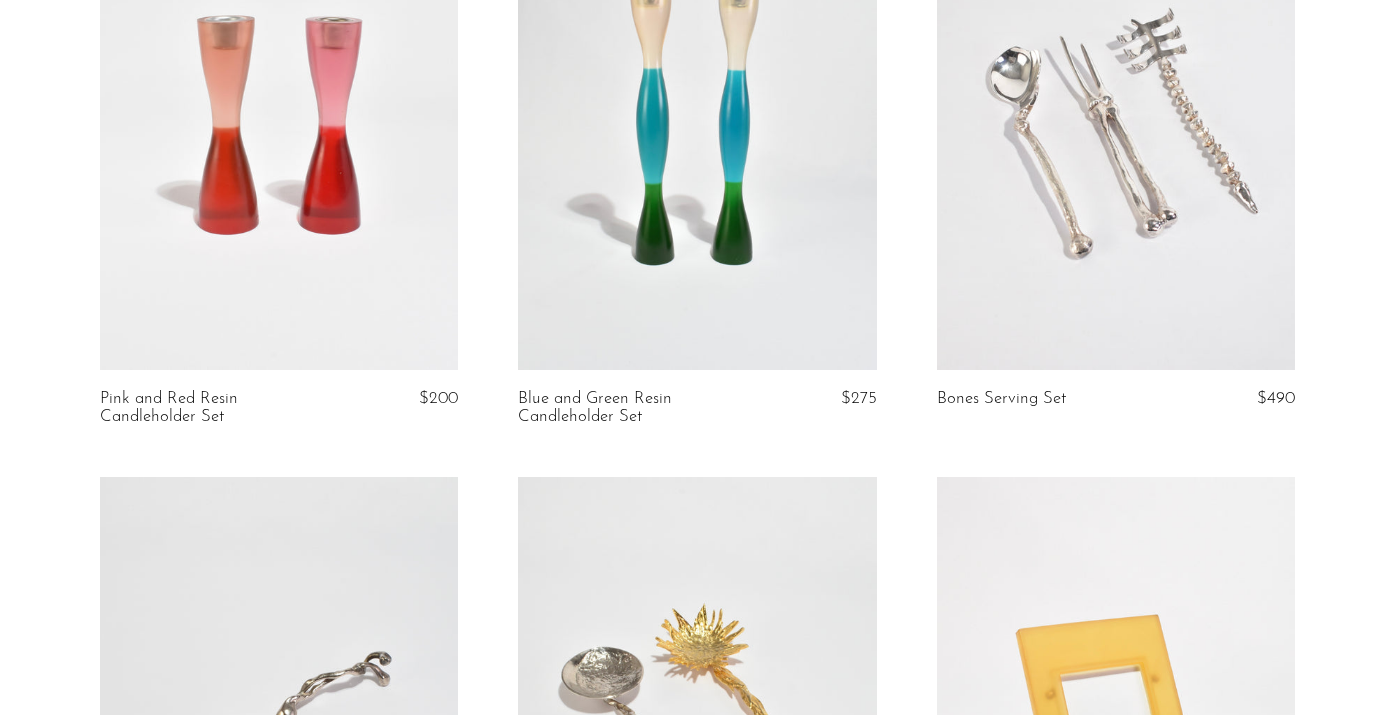 scroll, scrollTop: 2686, scrollLeft: 0, axis: vertical 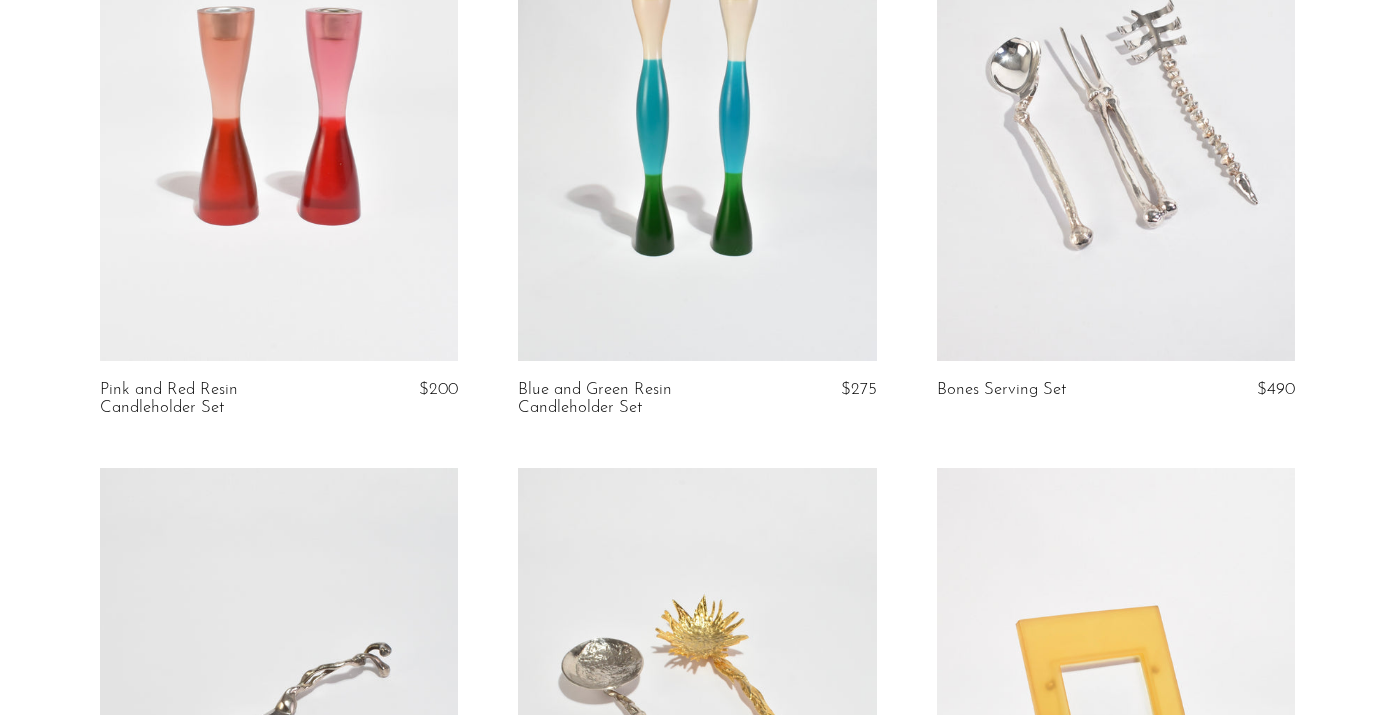 click at bounding box center (697, 110) 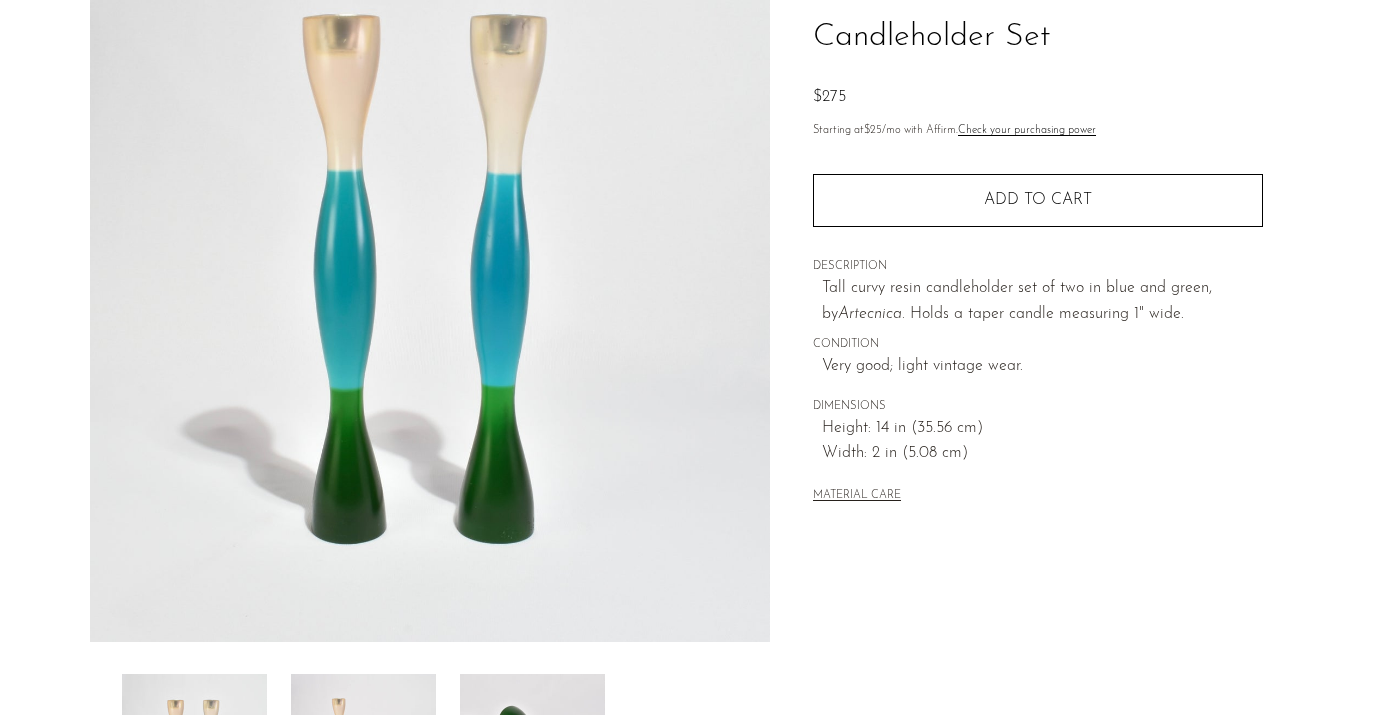 scroll, scrollTop: 206, scrollLeft: 0, axis: vertical 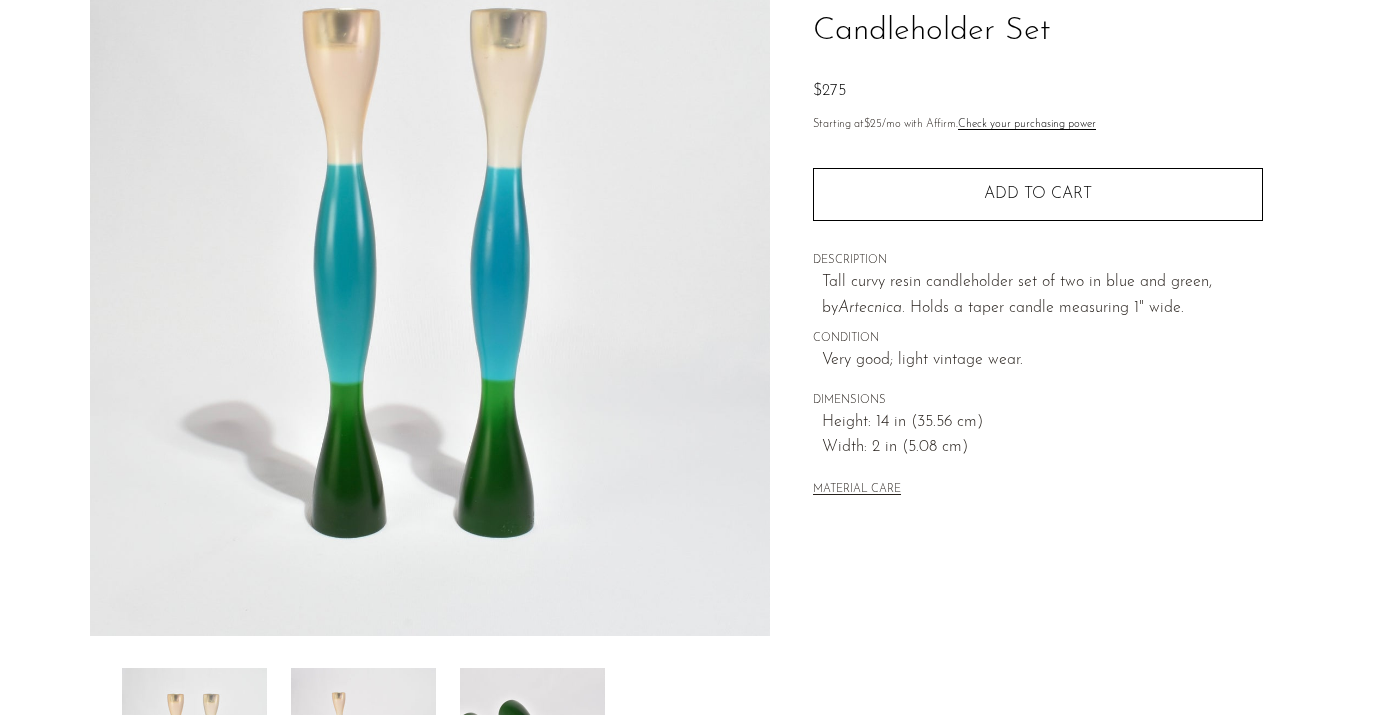 click at bounding box center (363, 748) 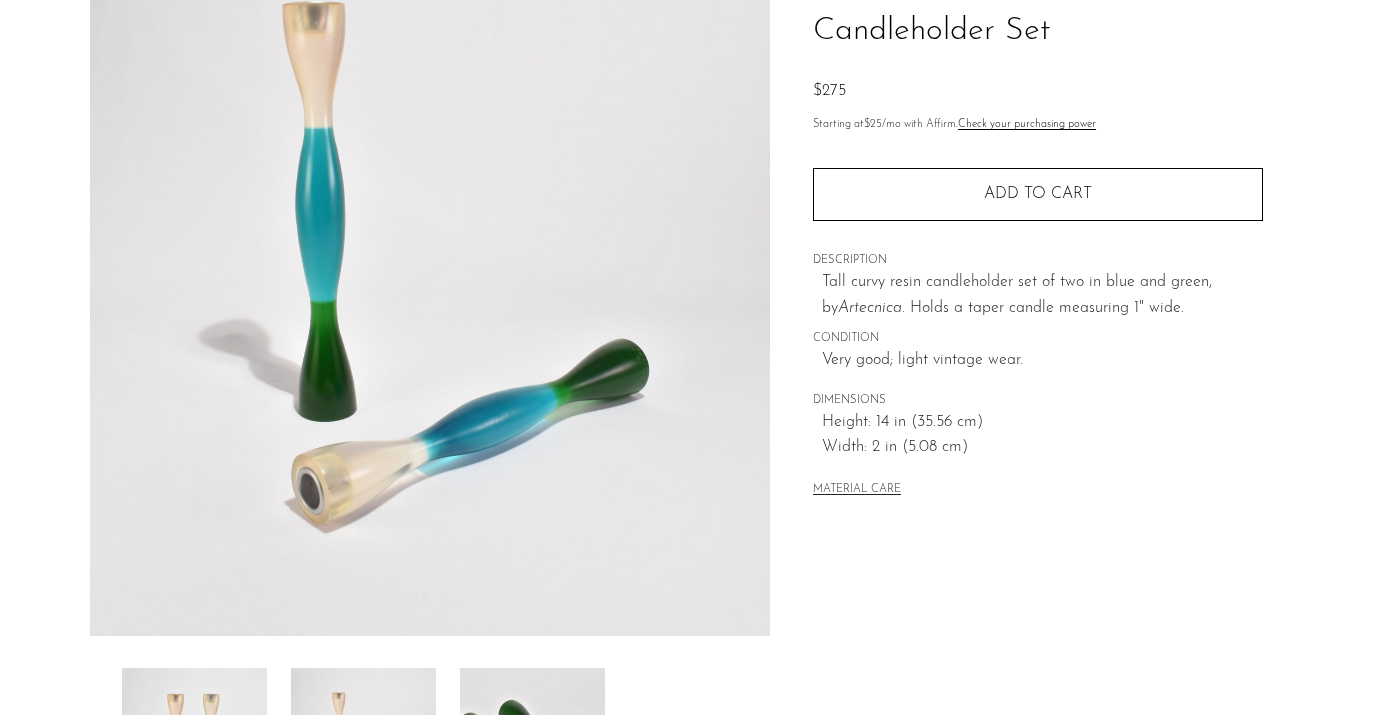 click at bounding box center (532, 748) 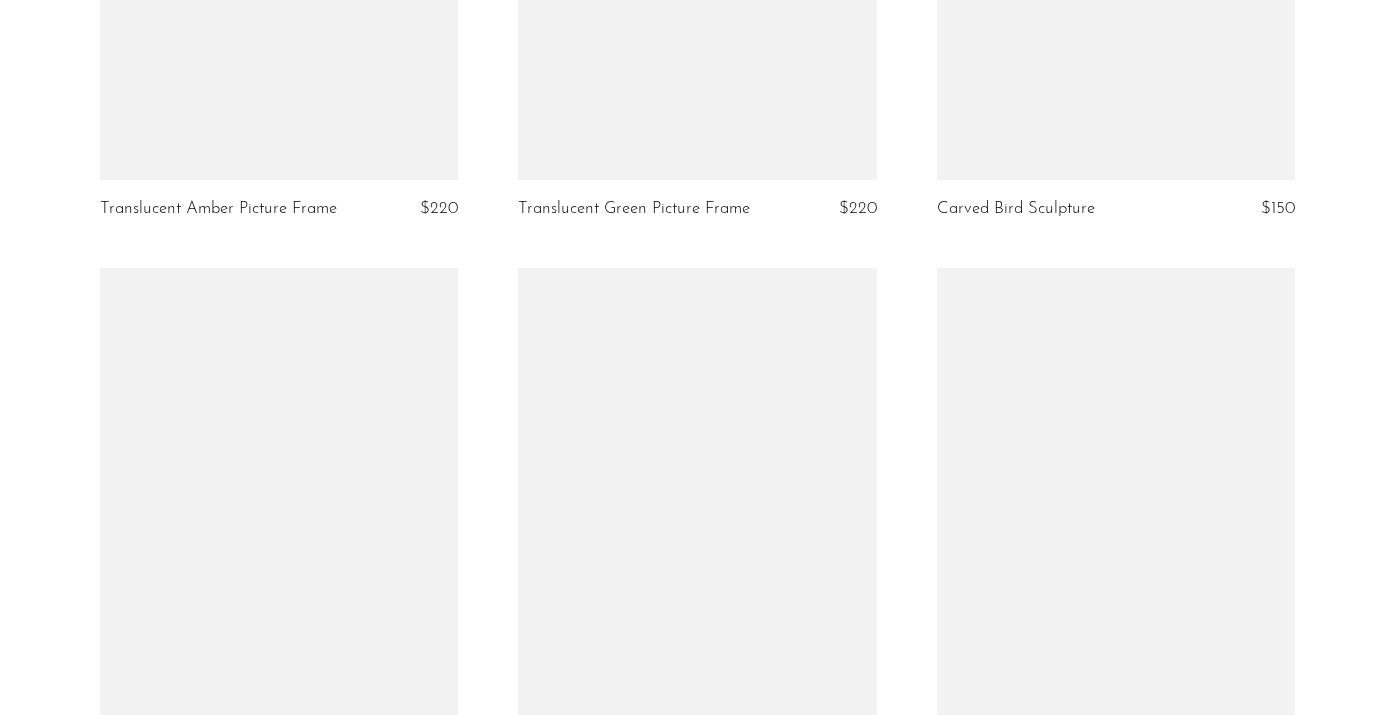 scroll, scrollTop: 1392, scrollLeft: 0, axis: vertical 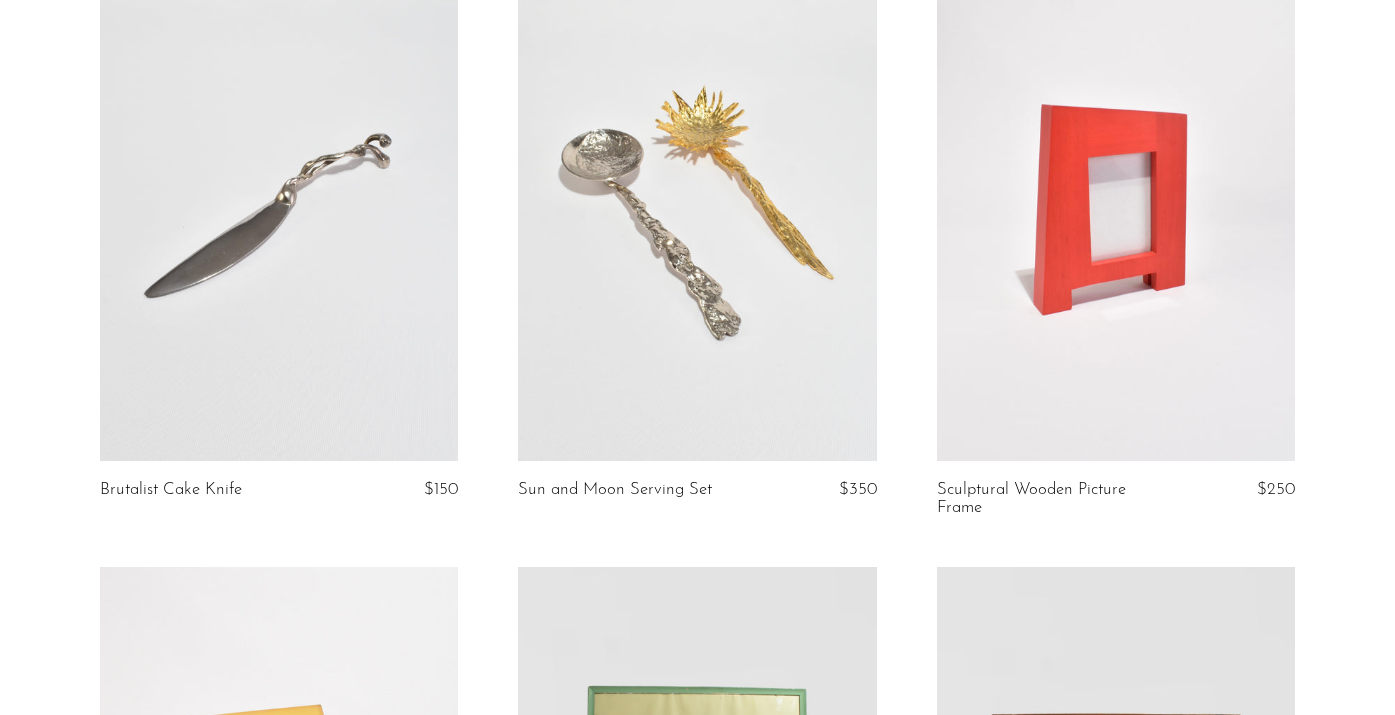 click at bounding box center [697, 210] 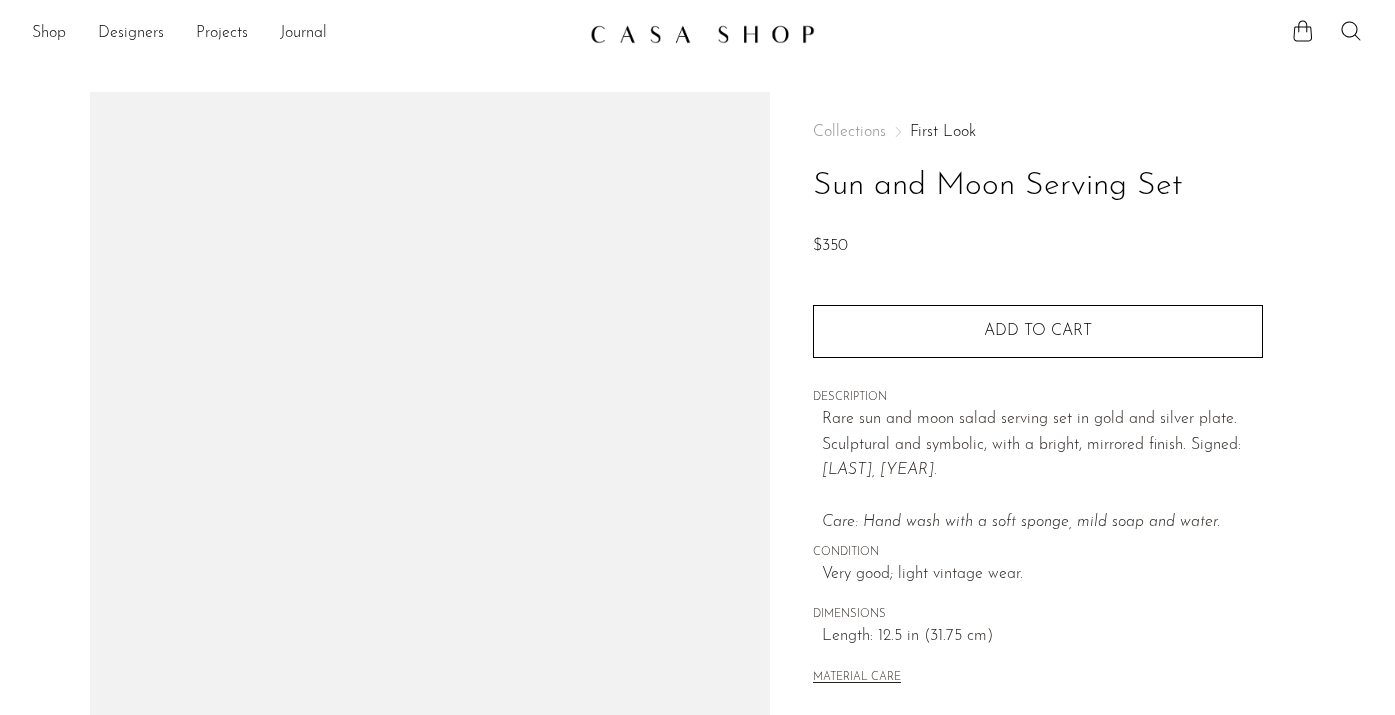 scroll, scrollTop: 0, scrollLeft: 0, axis: both 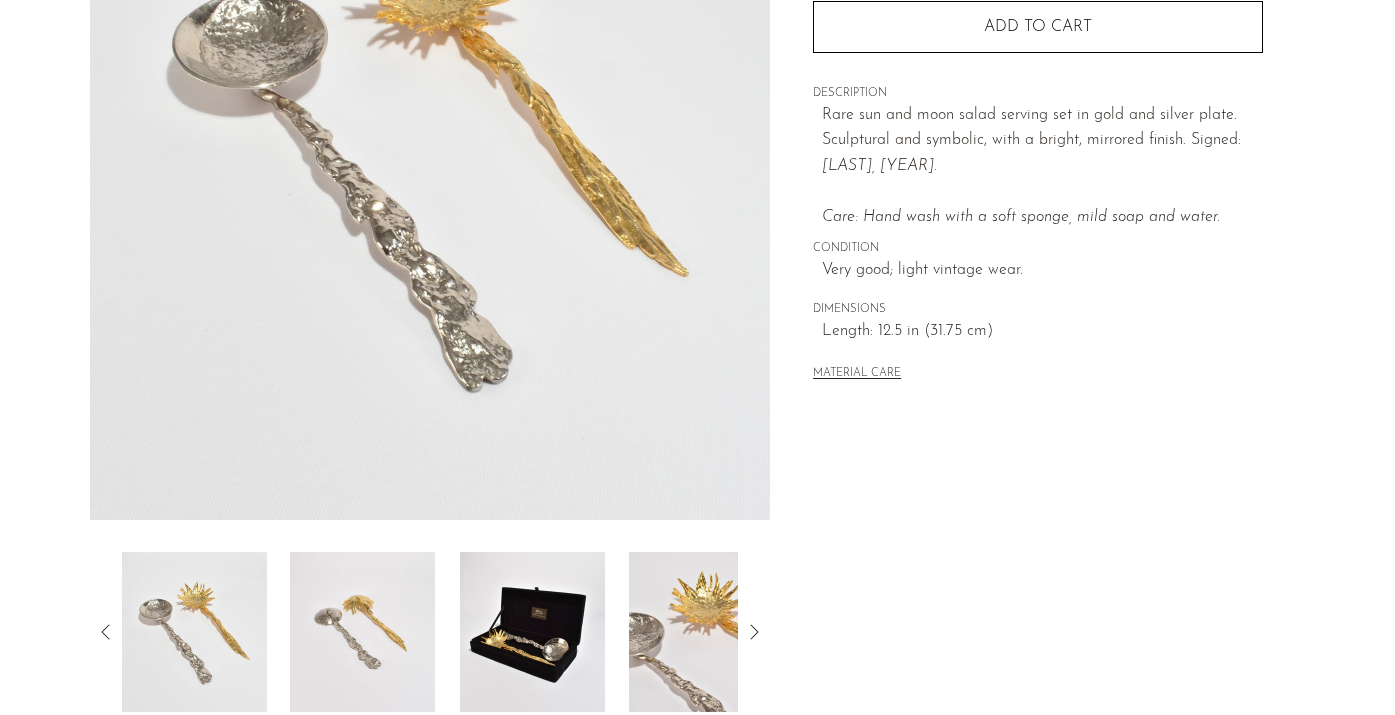 click at bounding box center [362, 632] 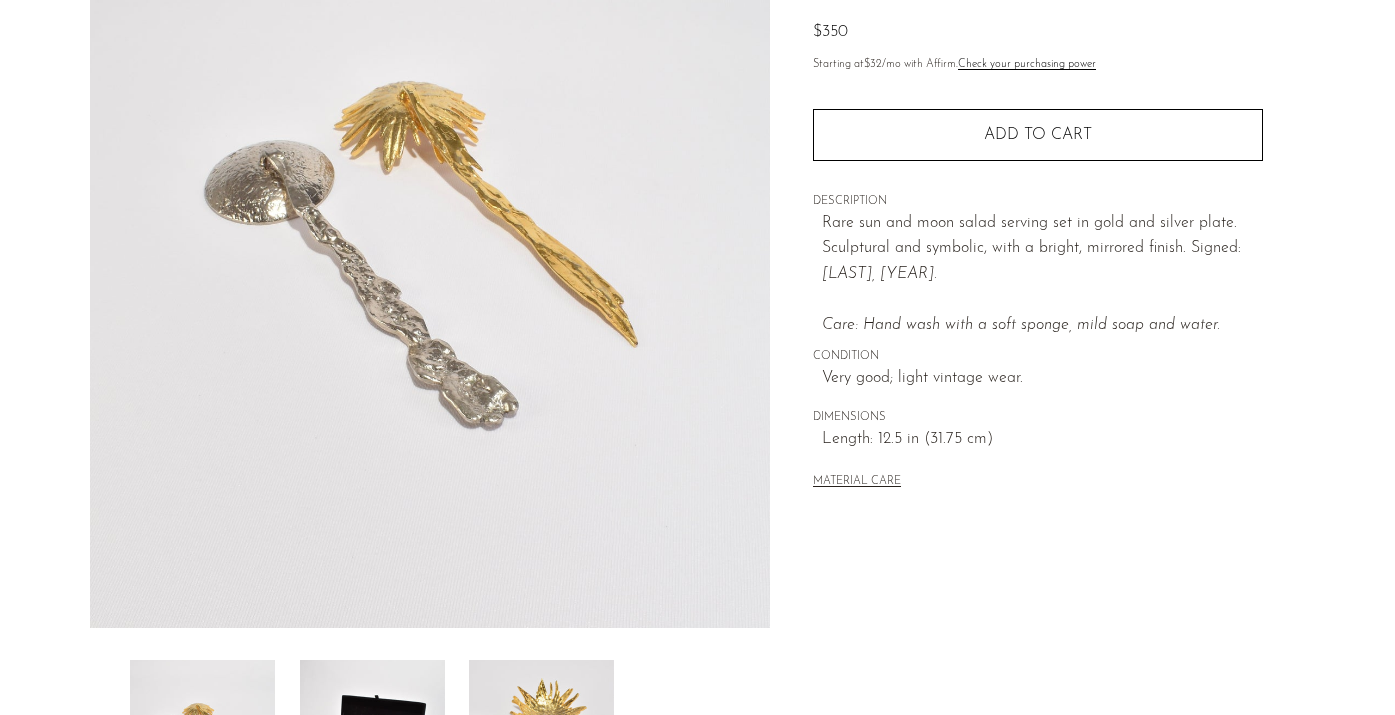 scroll, scrollTop: 213, scrollLeft: 0, axis: vertical 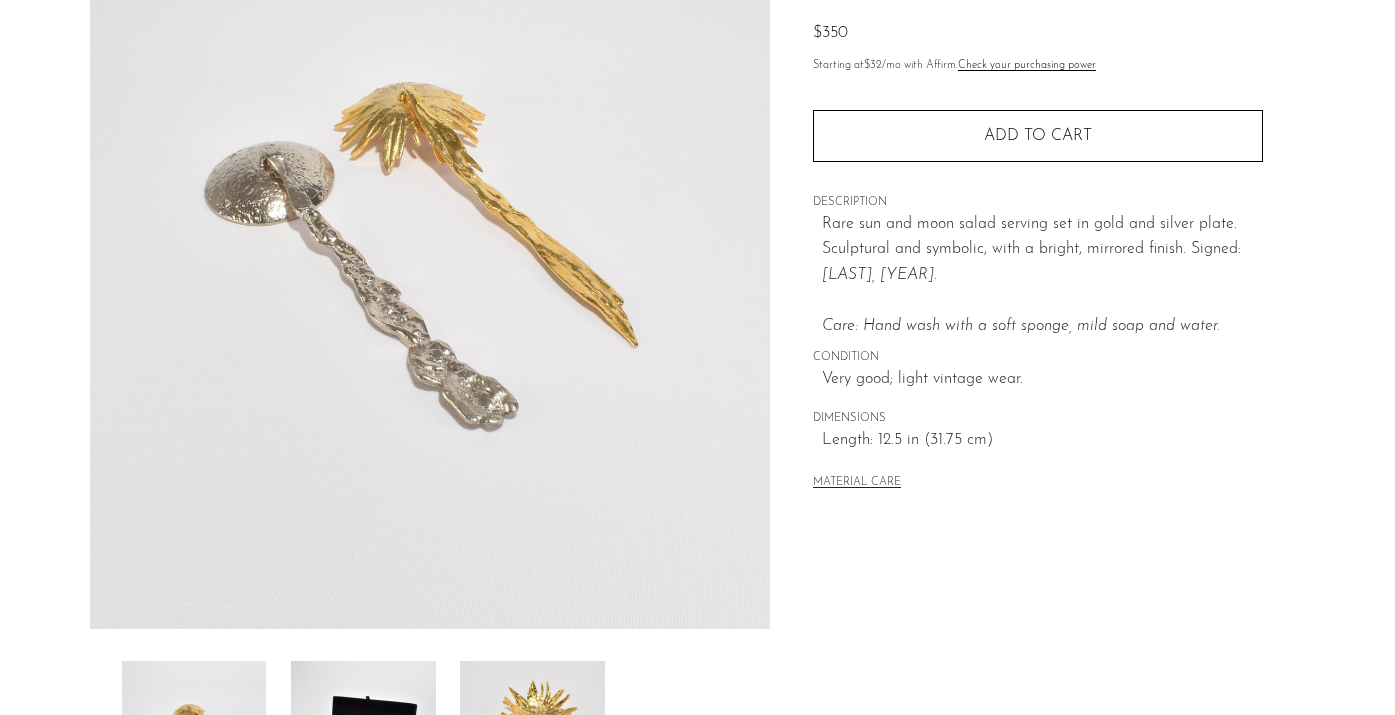 click at bounding box center (363, 741) 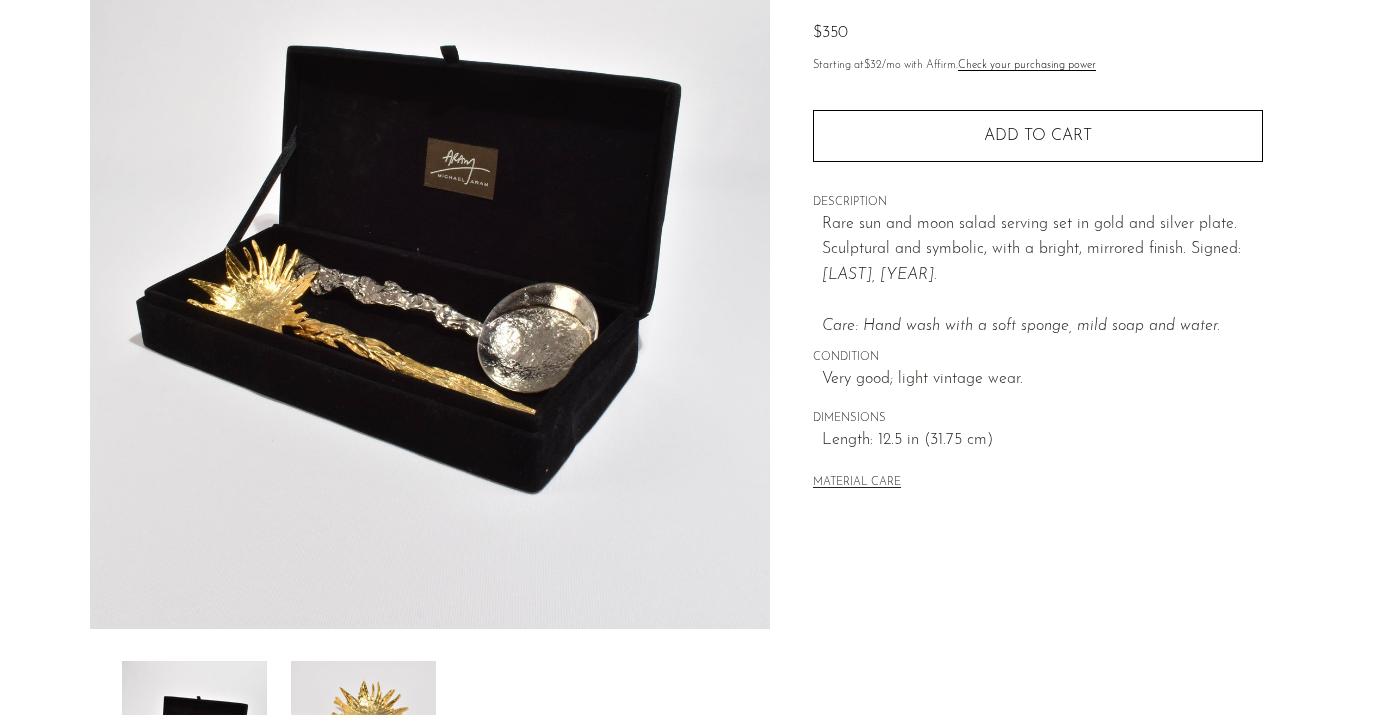 click at bounding box center [362, 741] 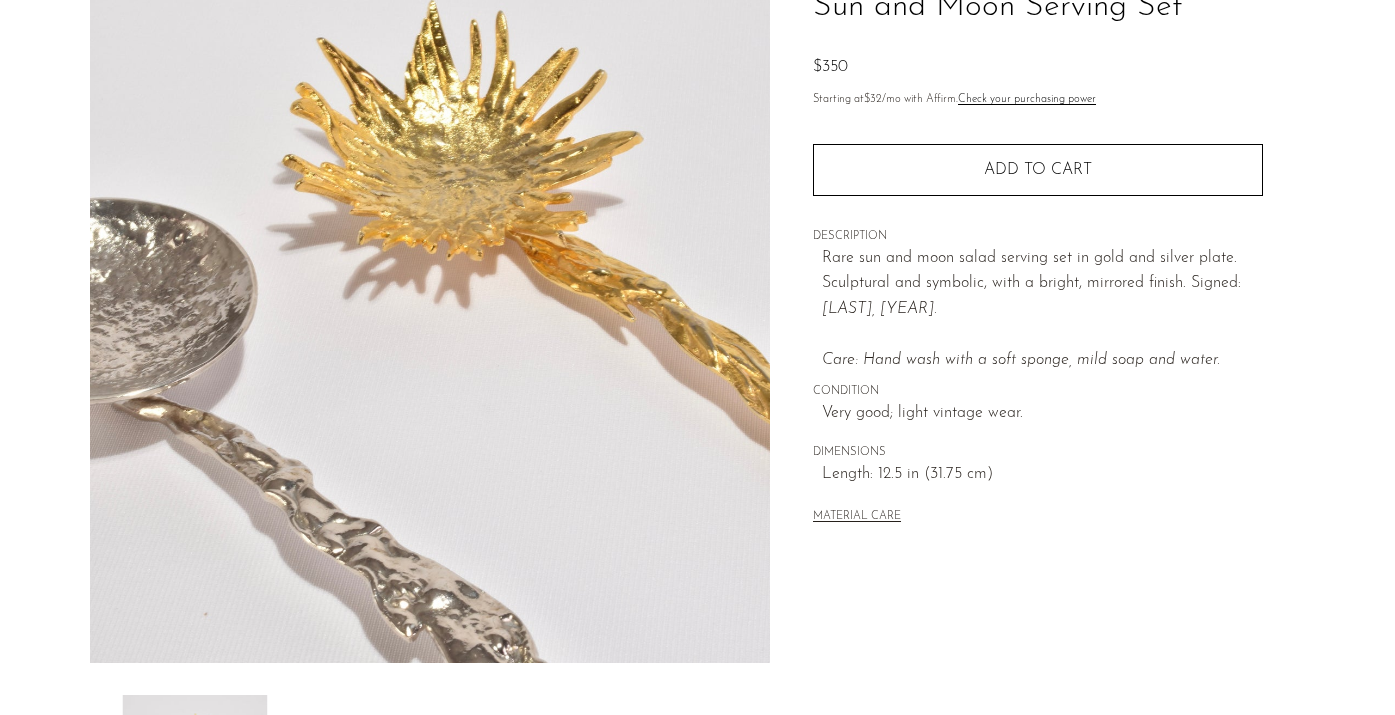 scroll, scrollTop: 178, scrollLeft: 0, axis: vertical 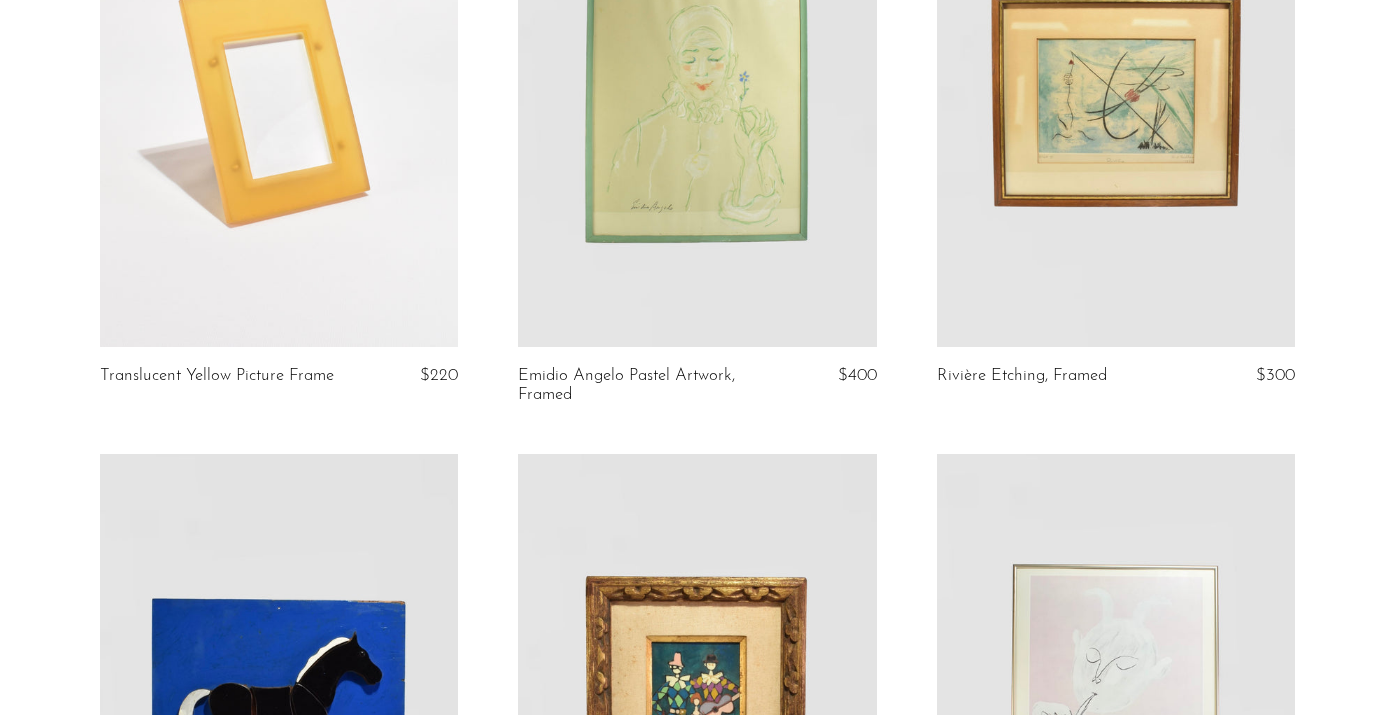 click at bounding box center (697, 96) 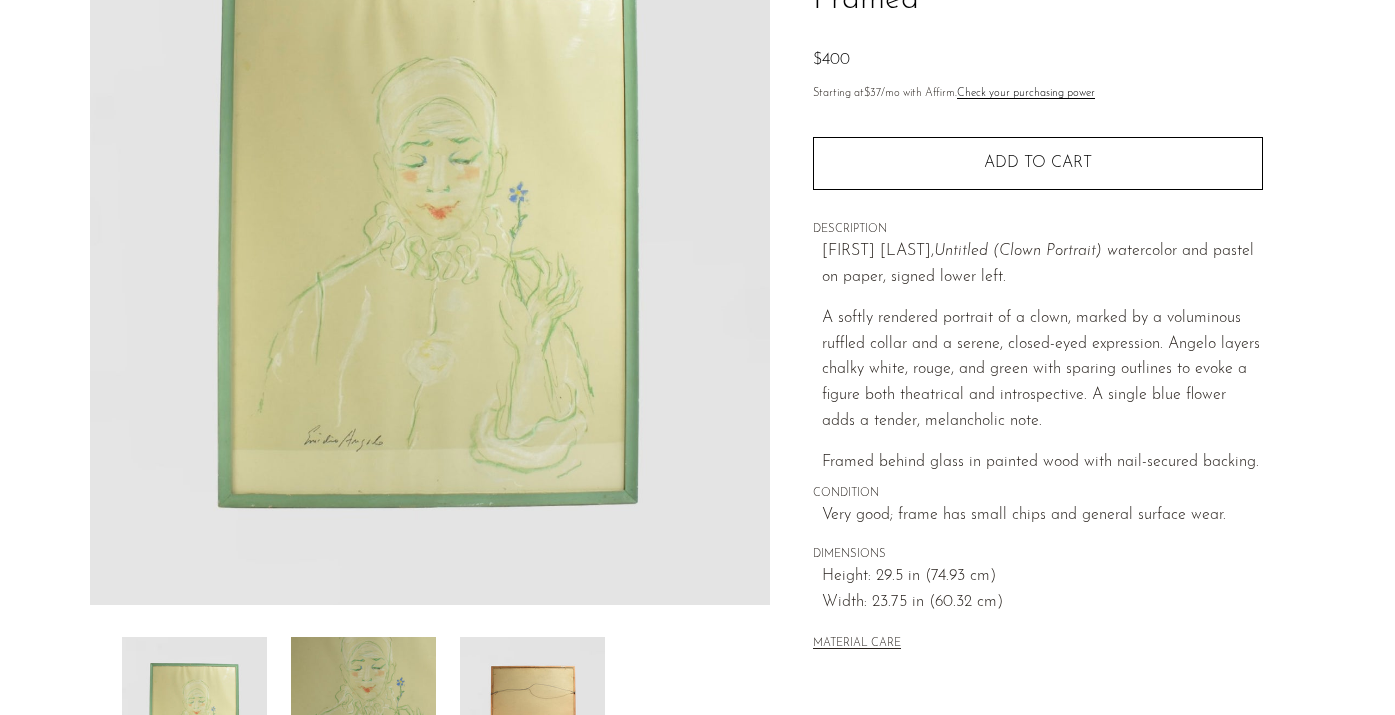 scroll, scrollTop: 239, scrollLeft: 0, axis: vertical 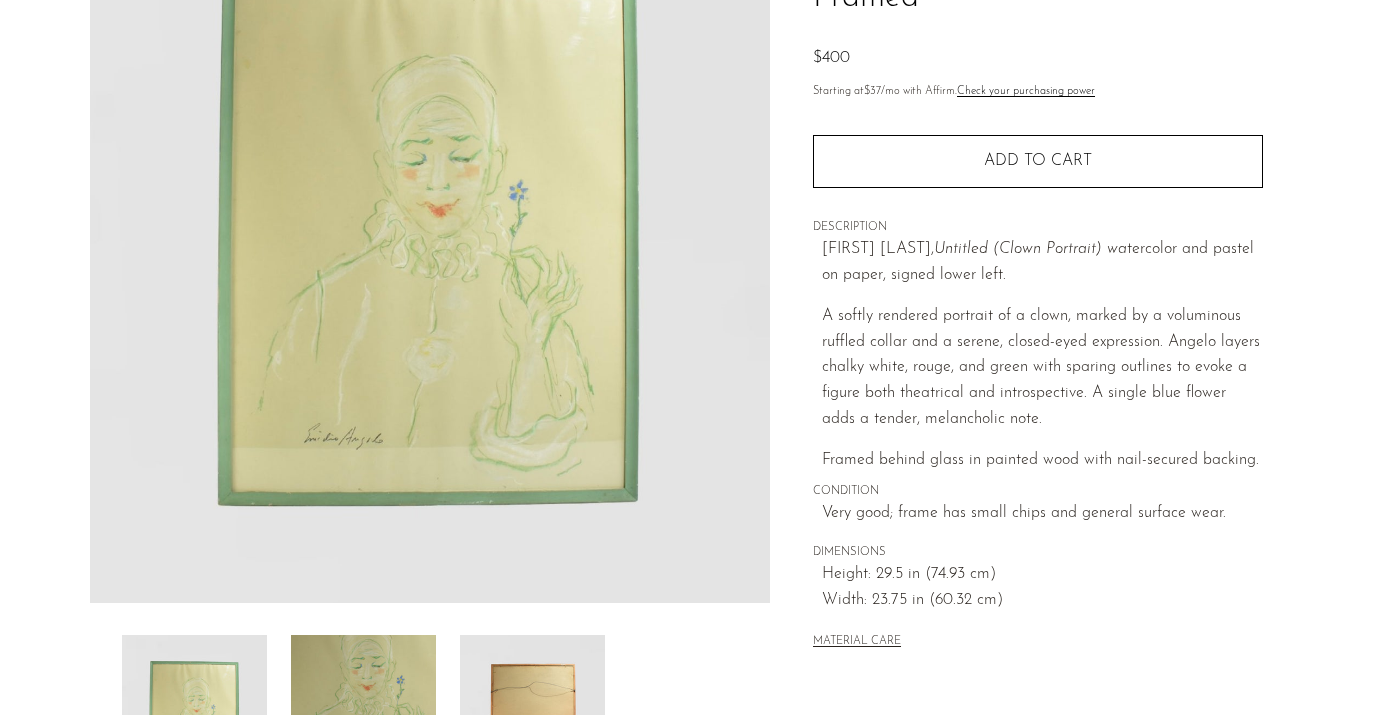 click at bounding box center [363, 715] 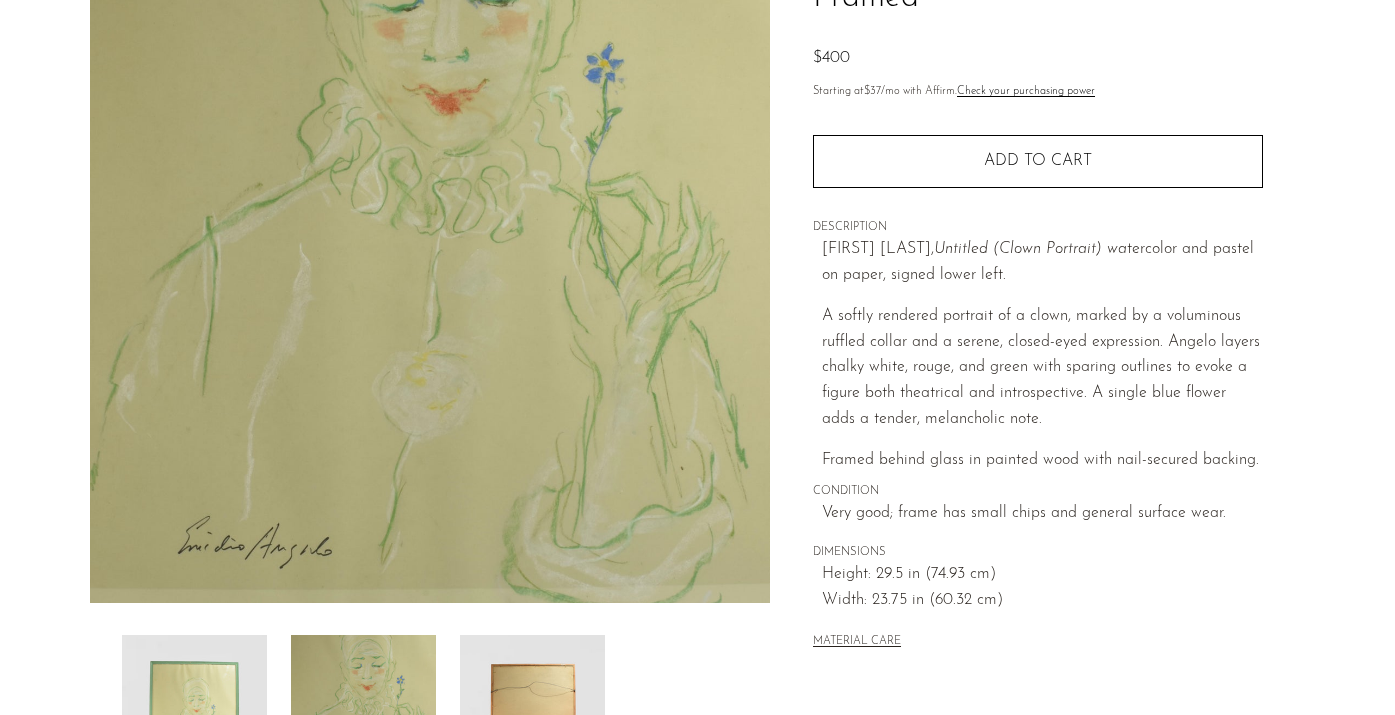 click at bounding box center [532, 715] 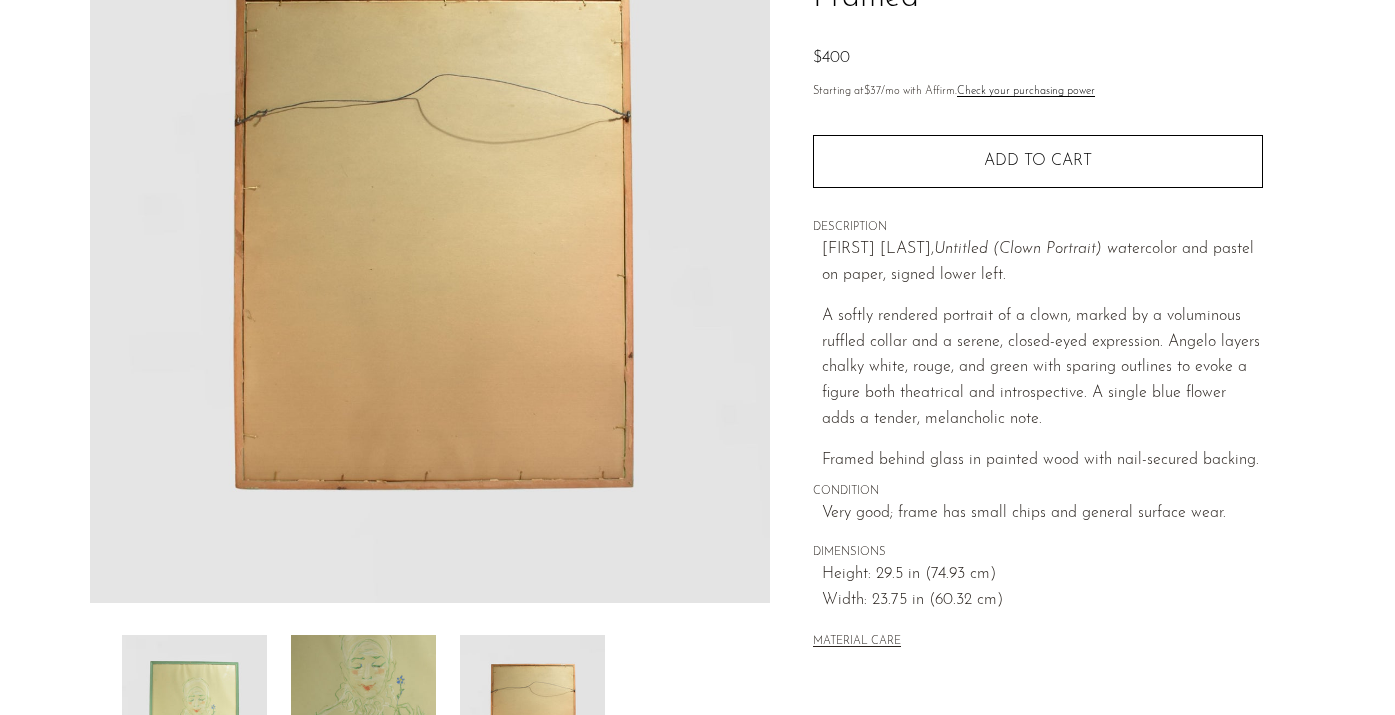 click at bounding box center [363, 715] 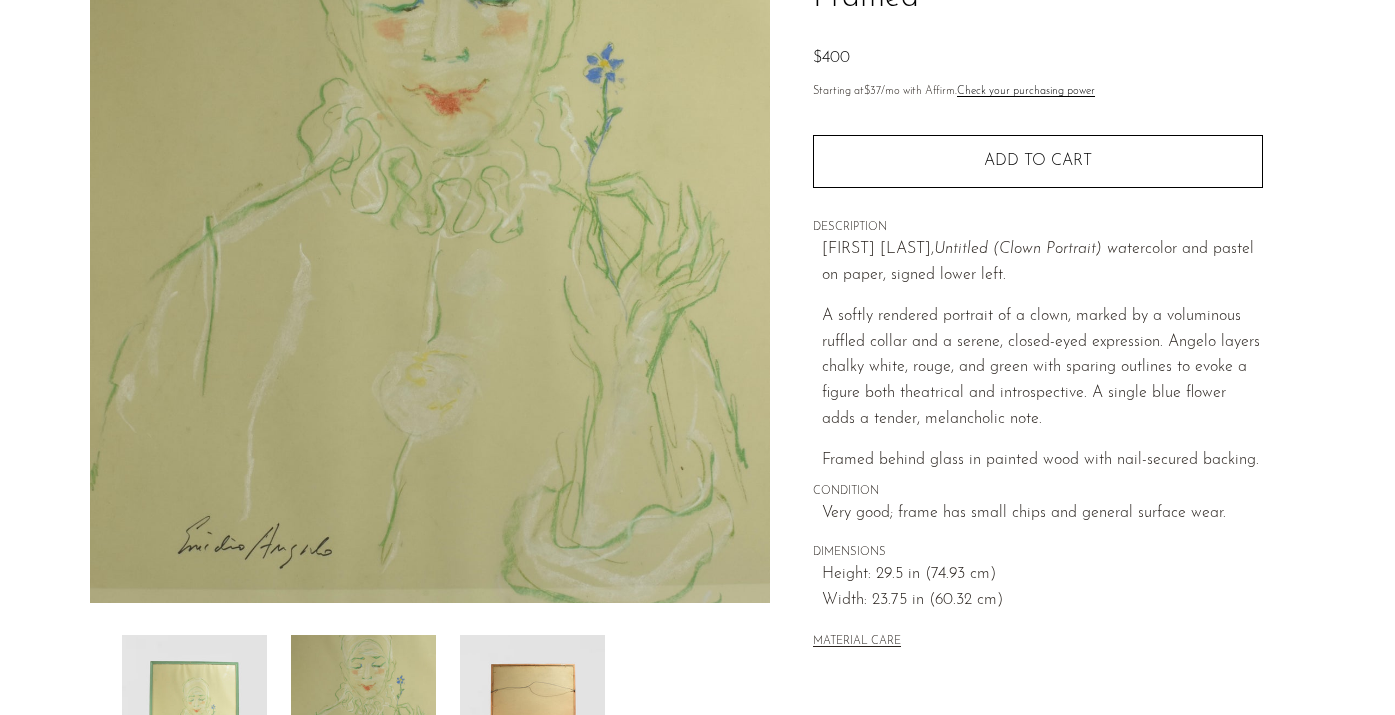 click at bounding box center (532, 715) 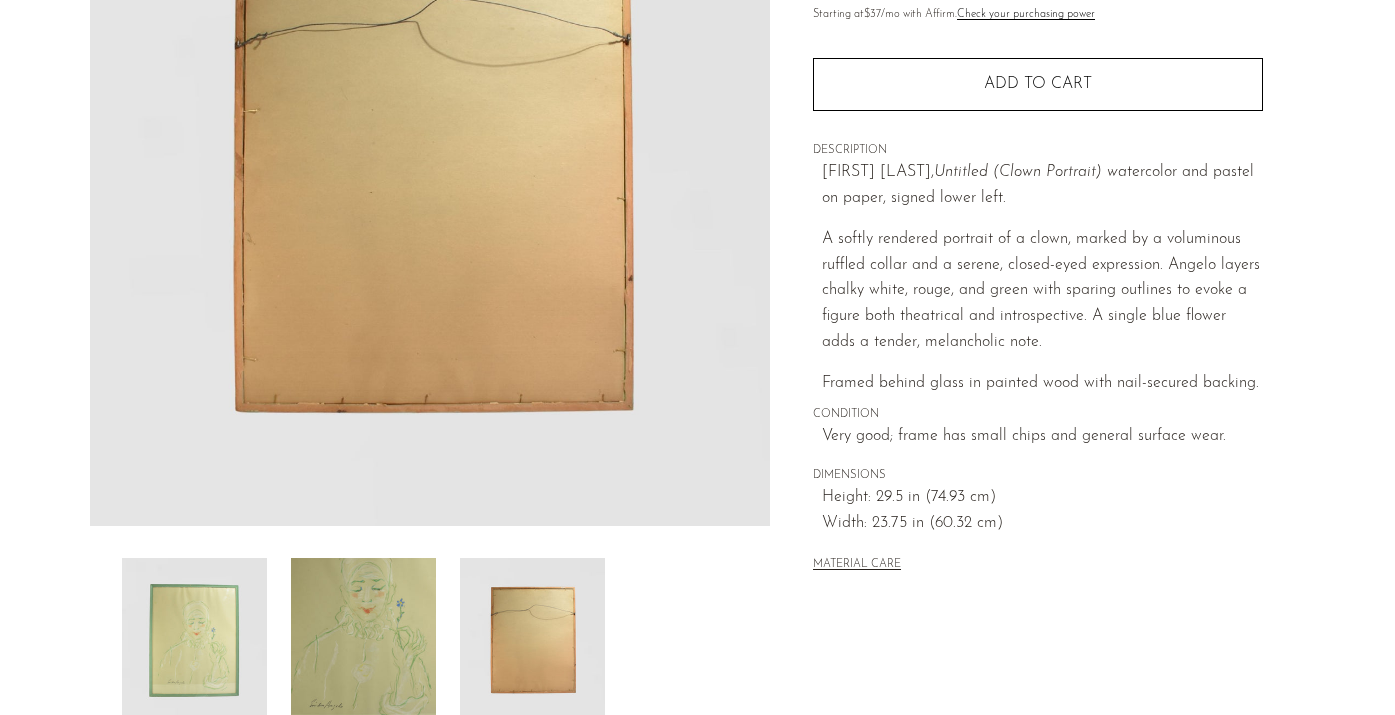 scroll, scrollTop: 317, scrollLeft: 0, axis: vertical 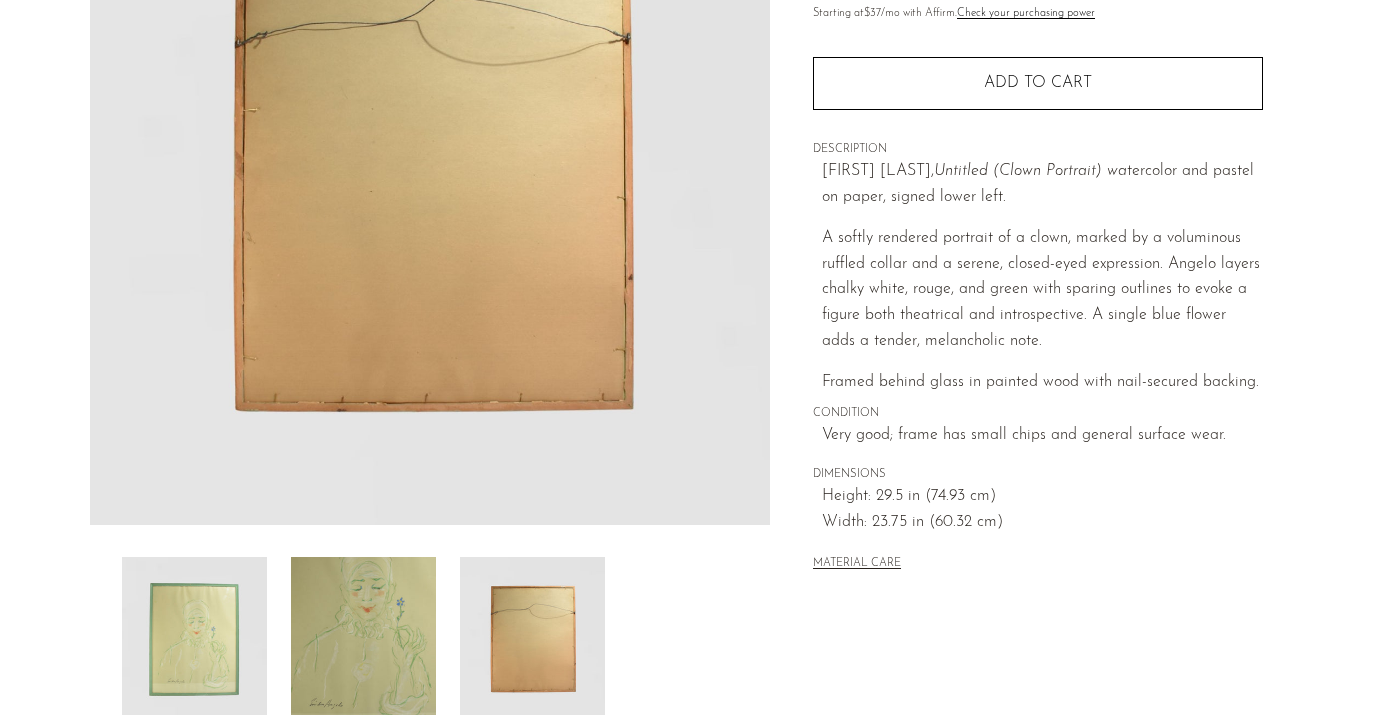 click at bounding box center (363, 637) 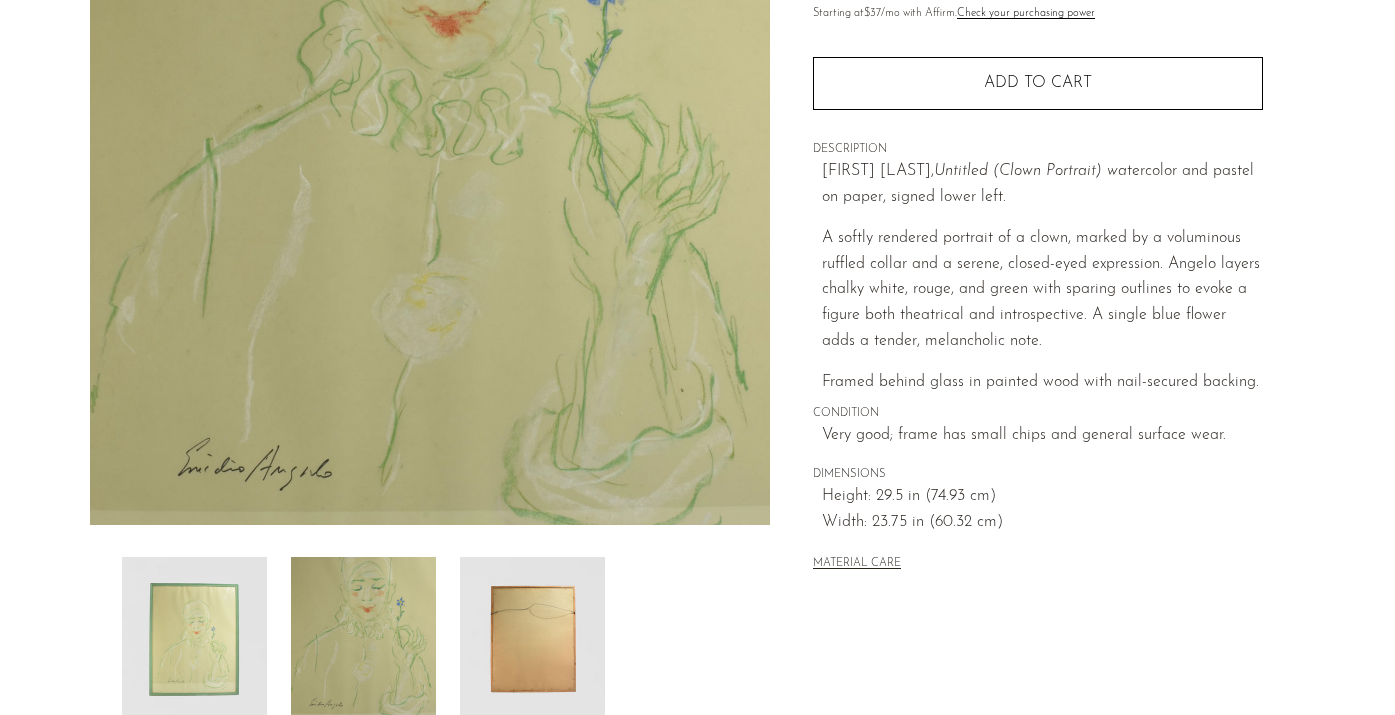 click at bounding box center (194, 637) 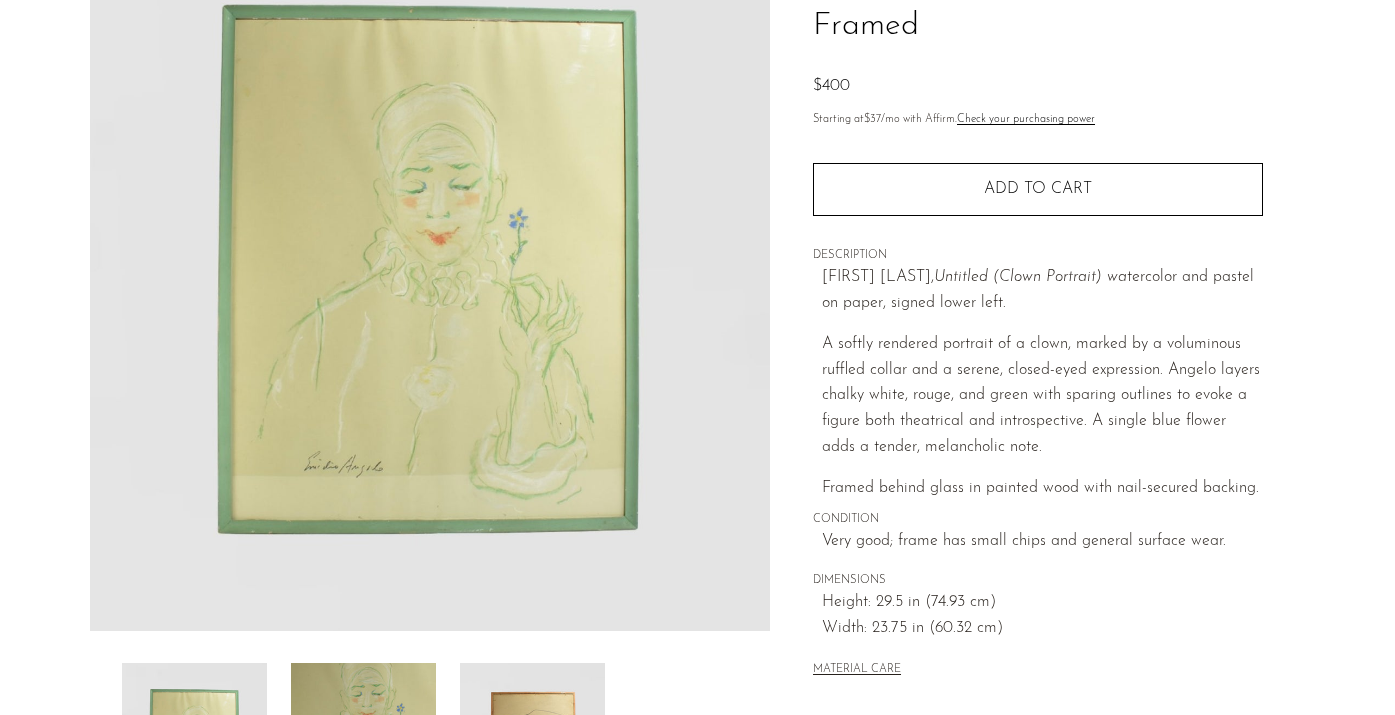 scroll, scrollTop: 210, scrollLeft: 0, axis: vertical 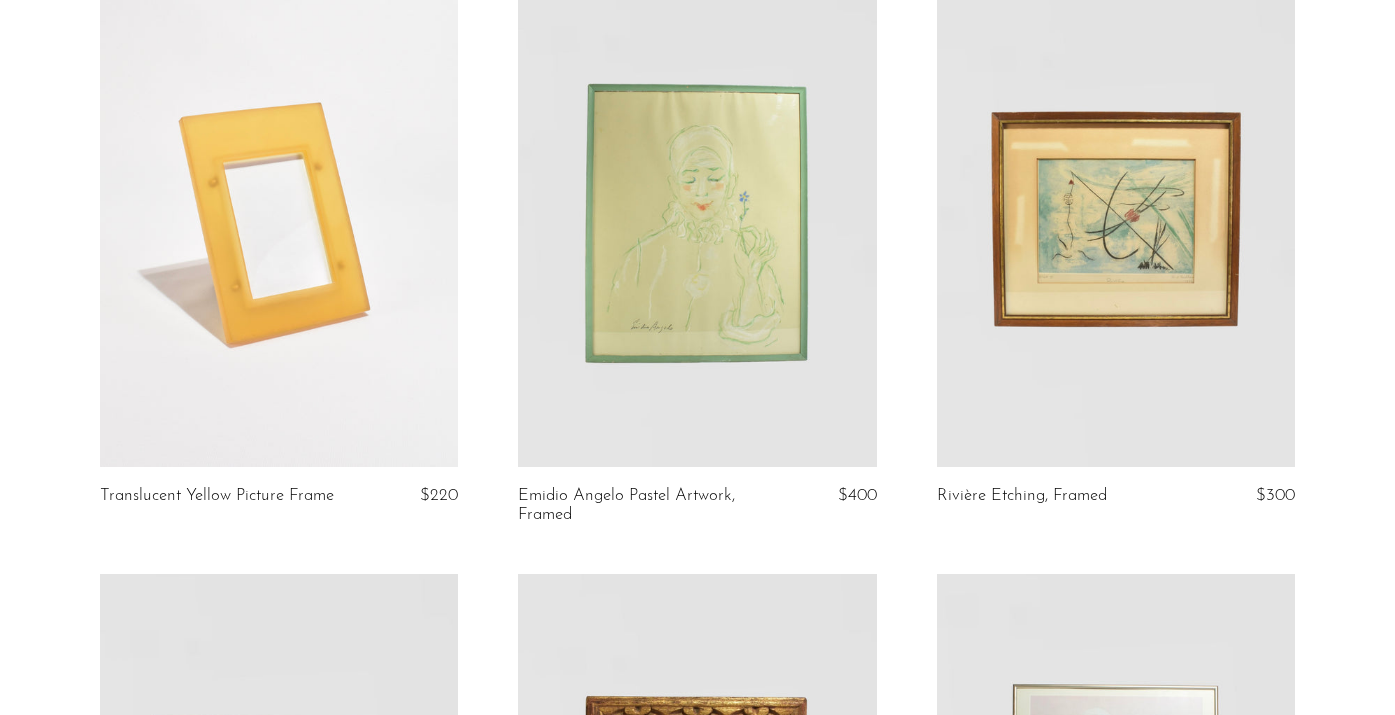 click at bounding box center (1116, 216) 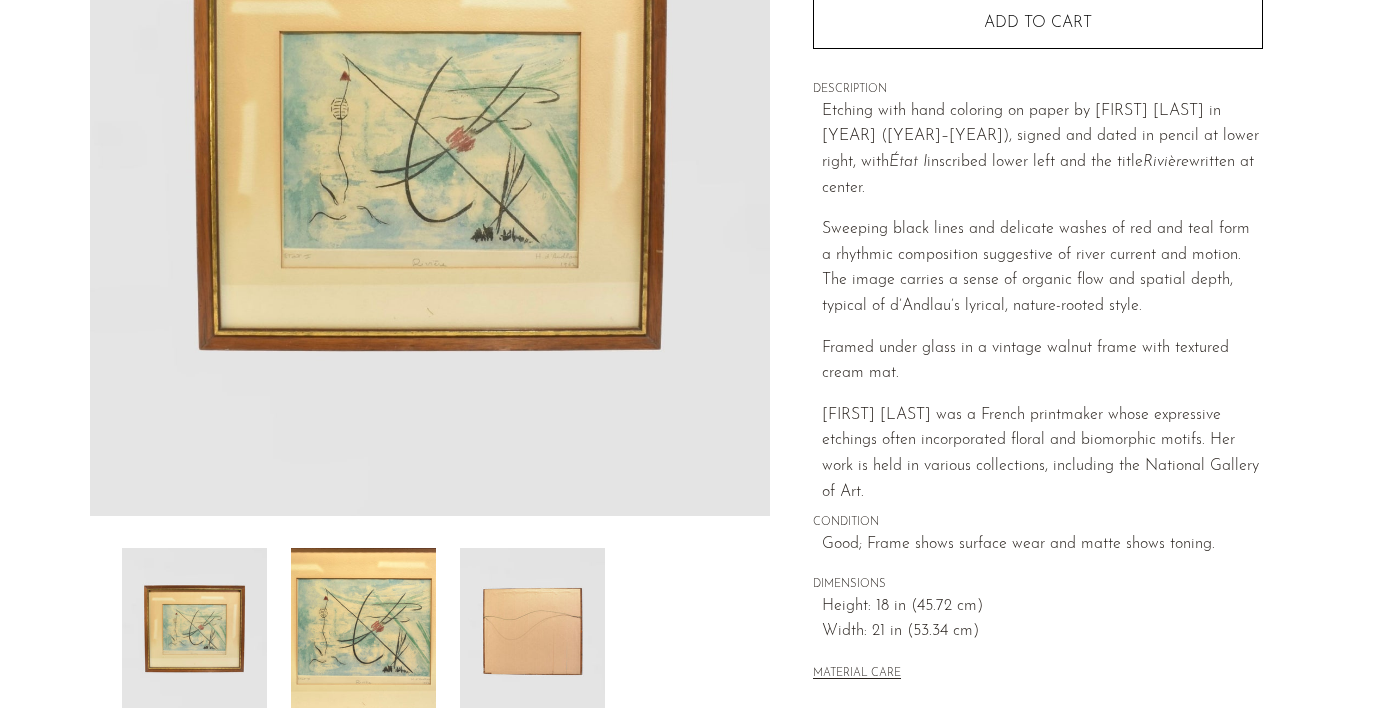 scroll, scrollTop: 327, scrollLeft: 0, axis: vertical 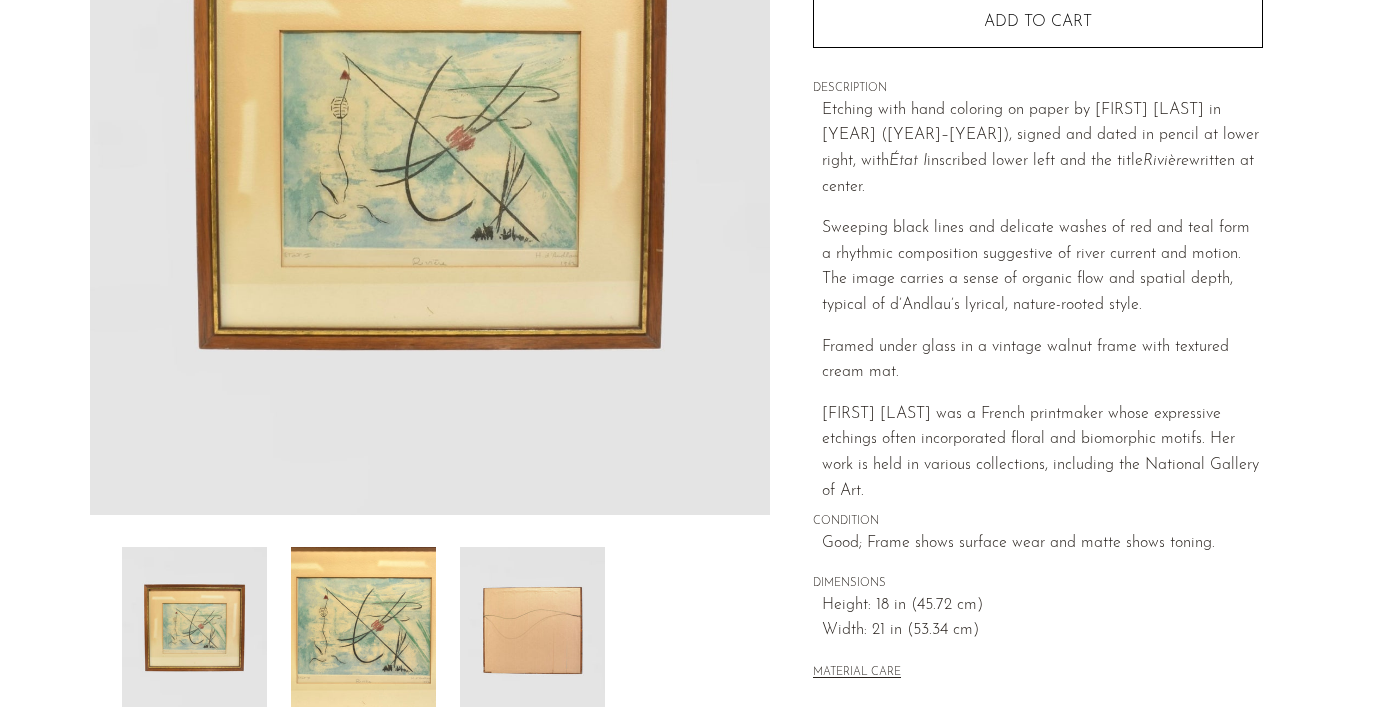 click at bounding box center [363, 627] 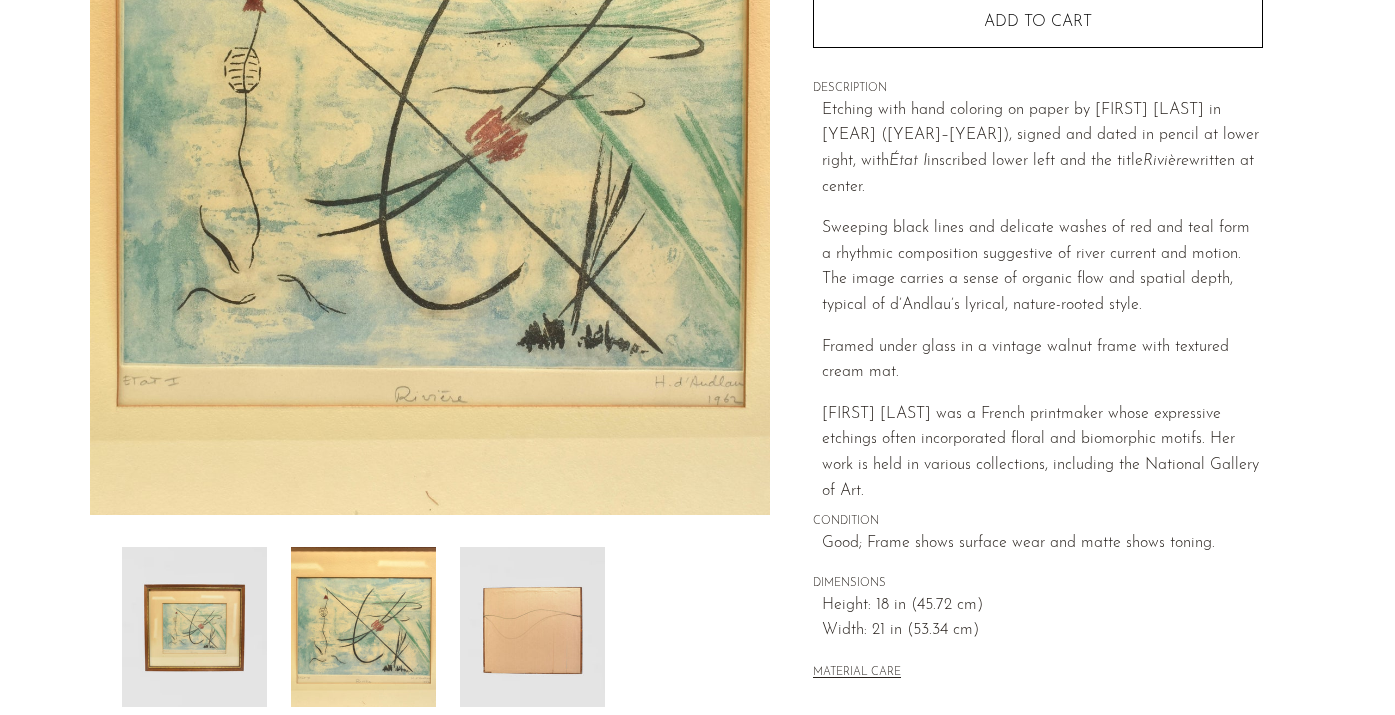 click at bounding box center (532, 627) 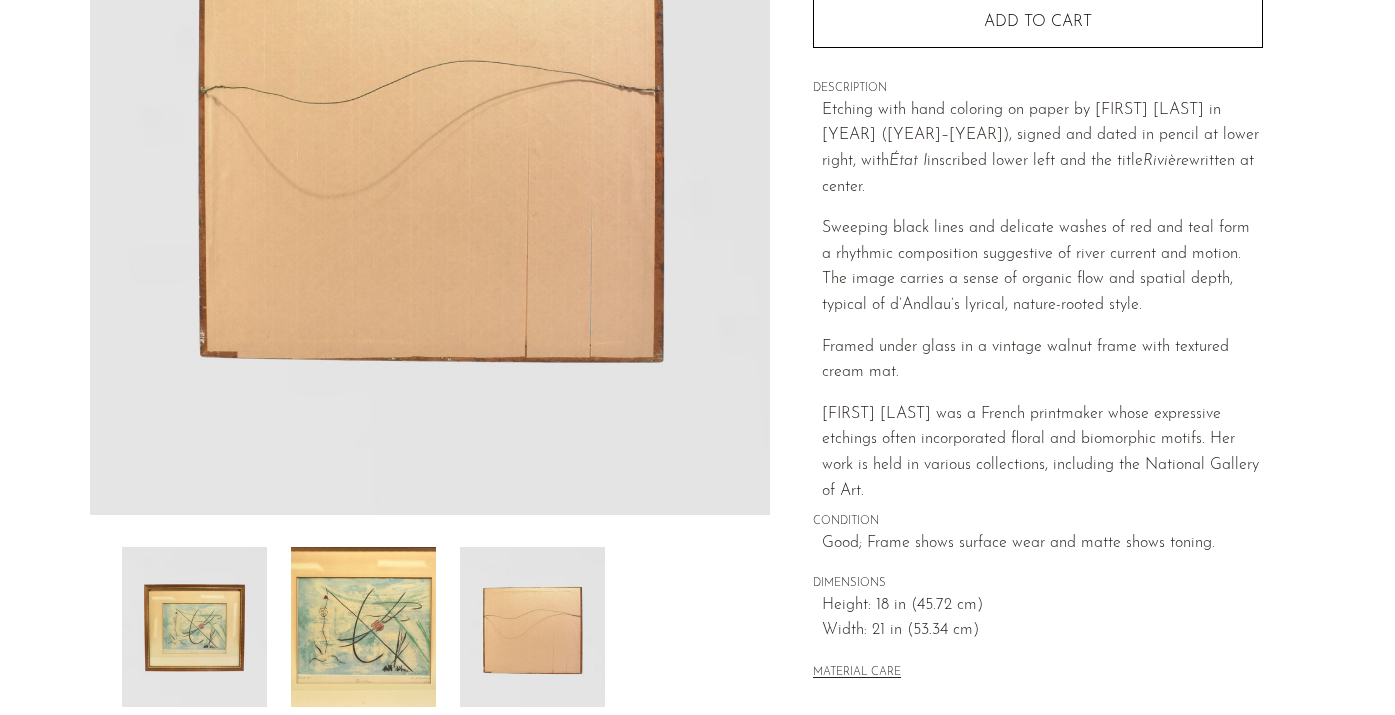 click at bounding box center (363, 627) 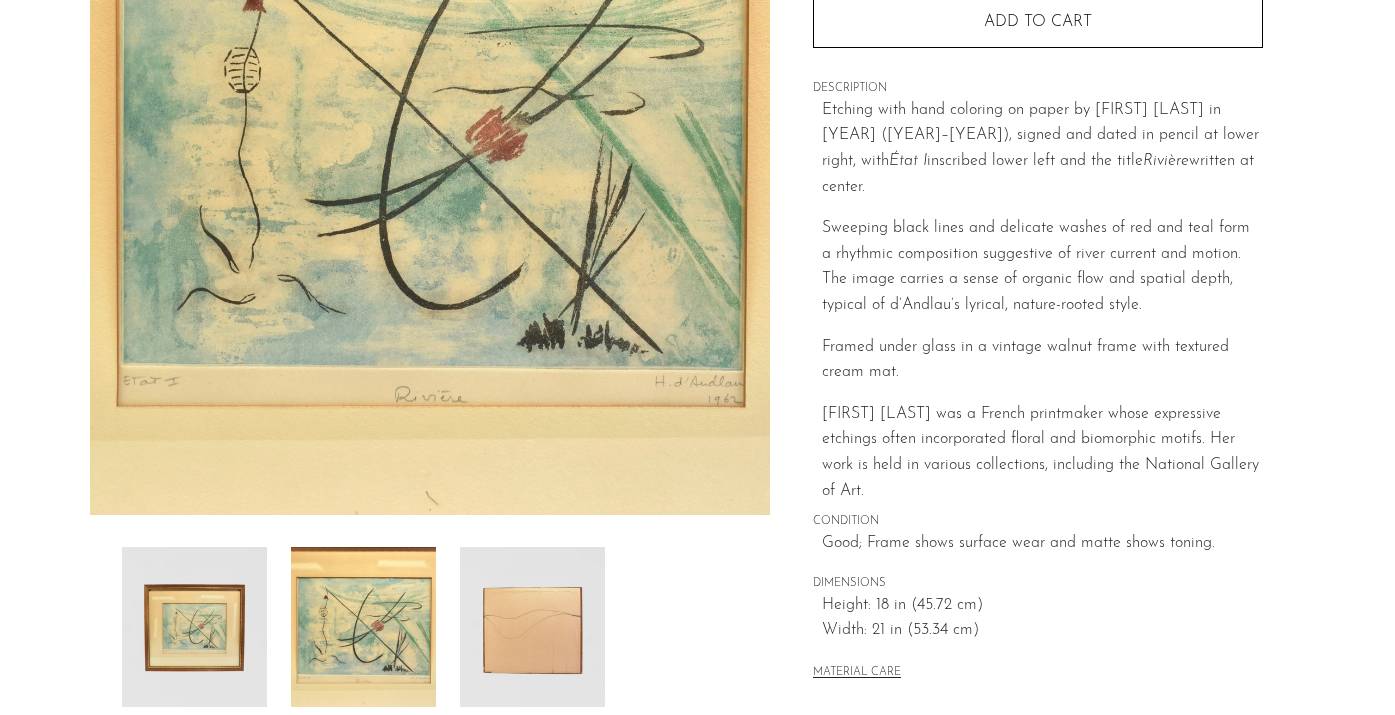 click at bounding box center [194, 627] 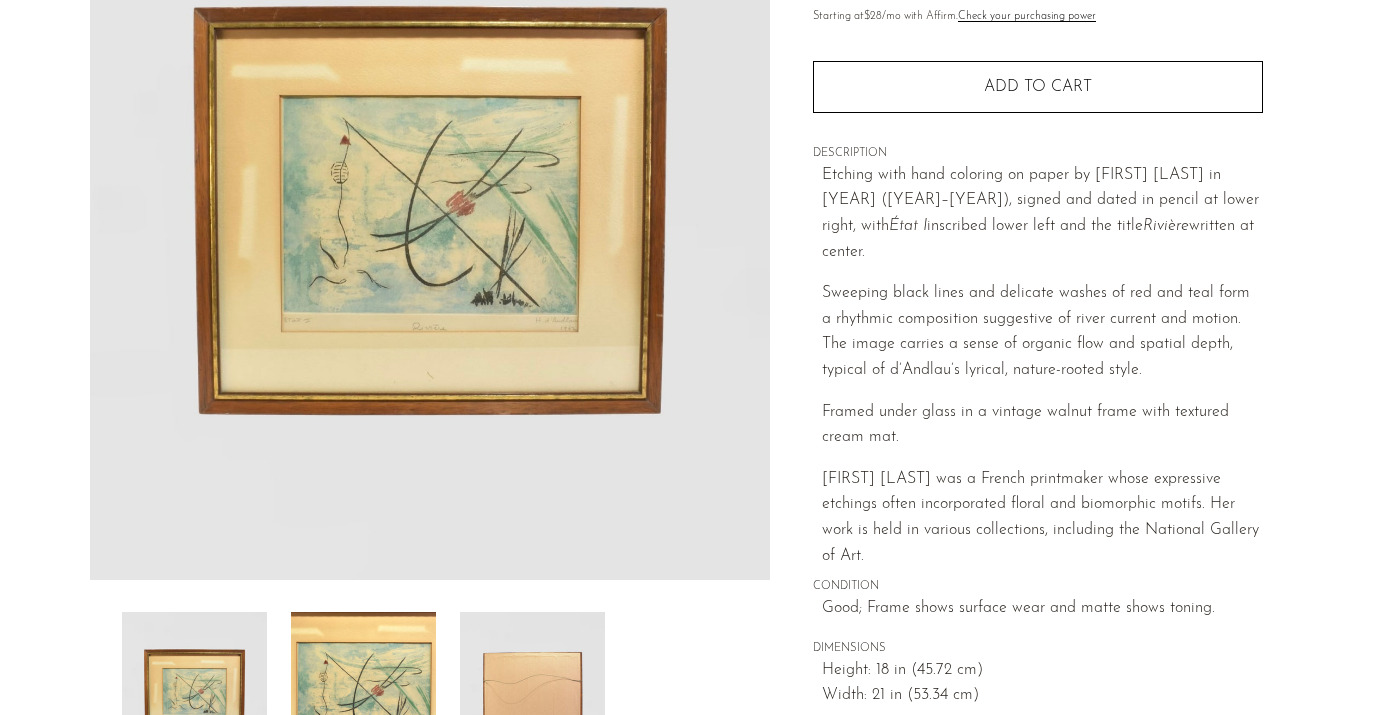 scroll, scrollTop: 269, scrollLeft: 0, axis: vertical 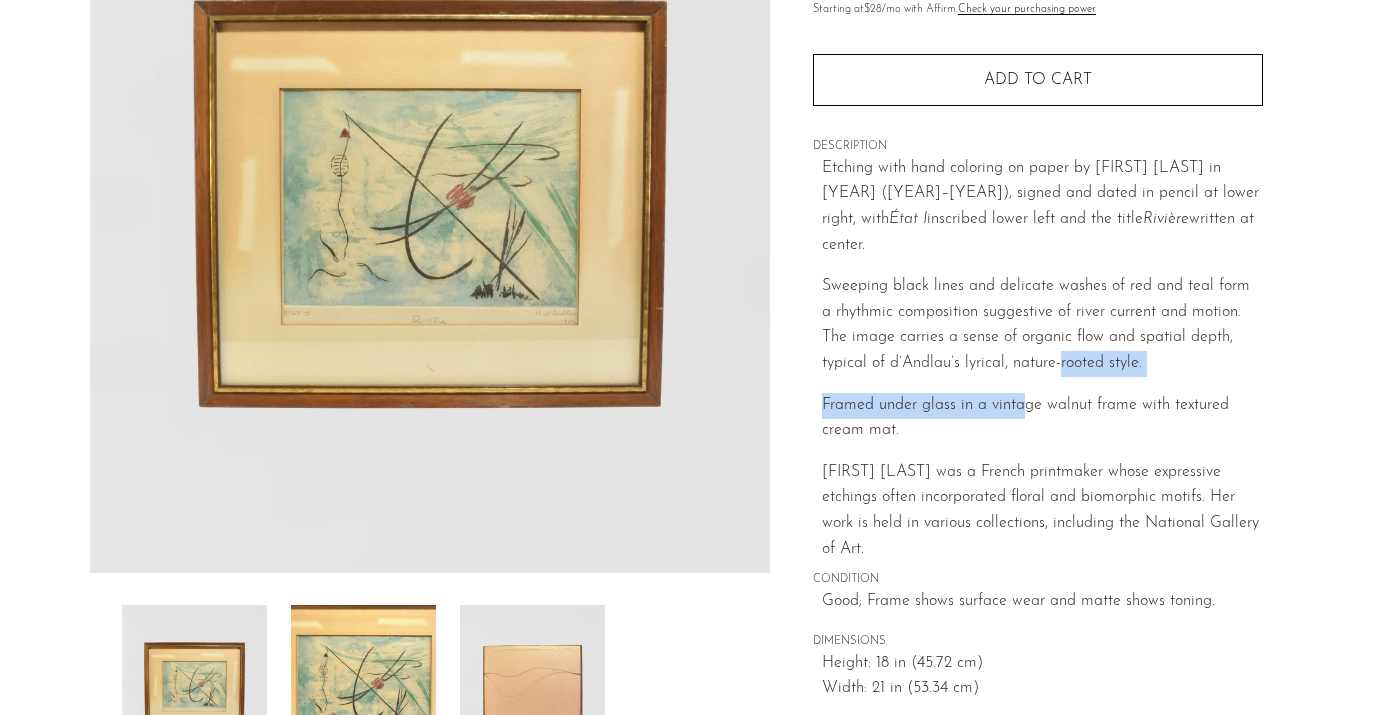 drag, startPoint x: 1023, startPoint y: 392, endPoint x: 1012, endPoint y: 349, distance: 44.38468 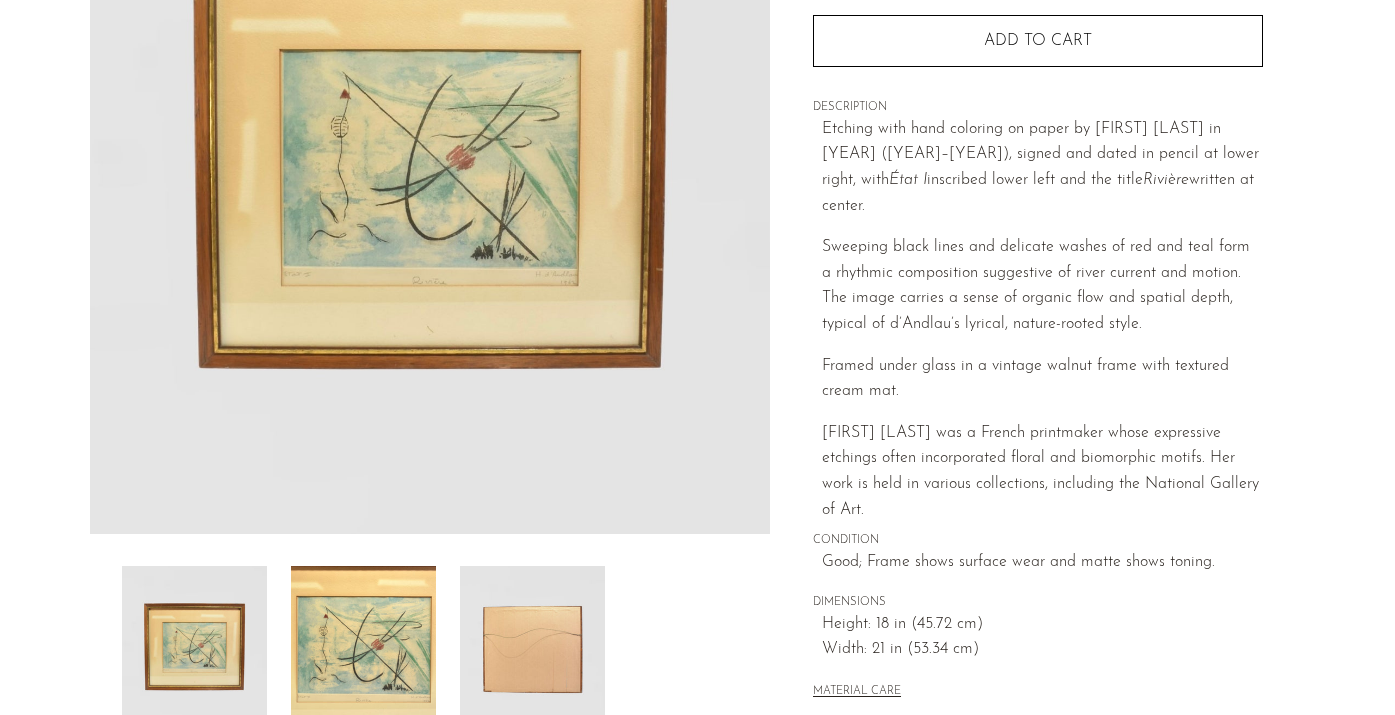 scroll, scrollTop: 311, scrollLeft: 0, axis: vertical 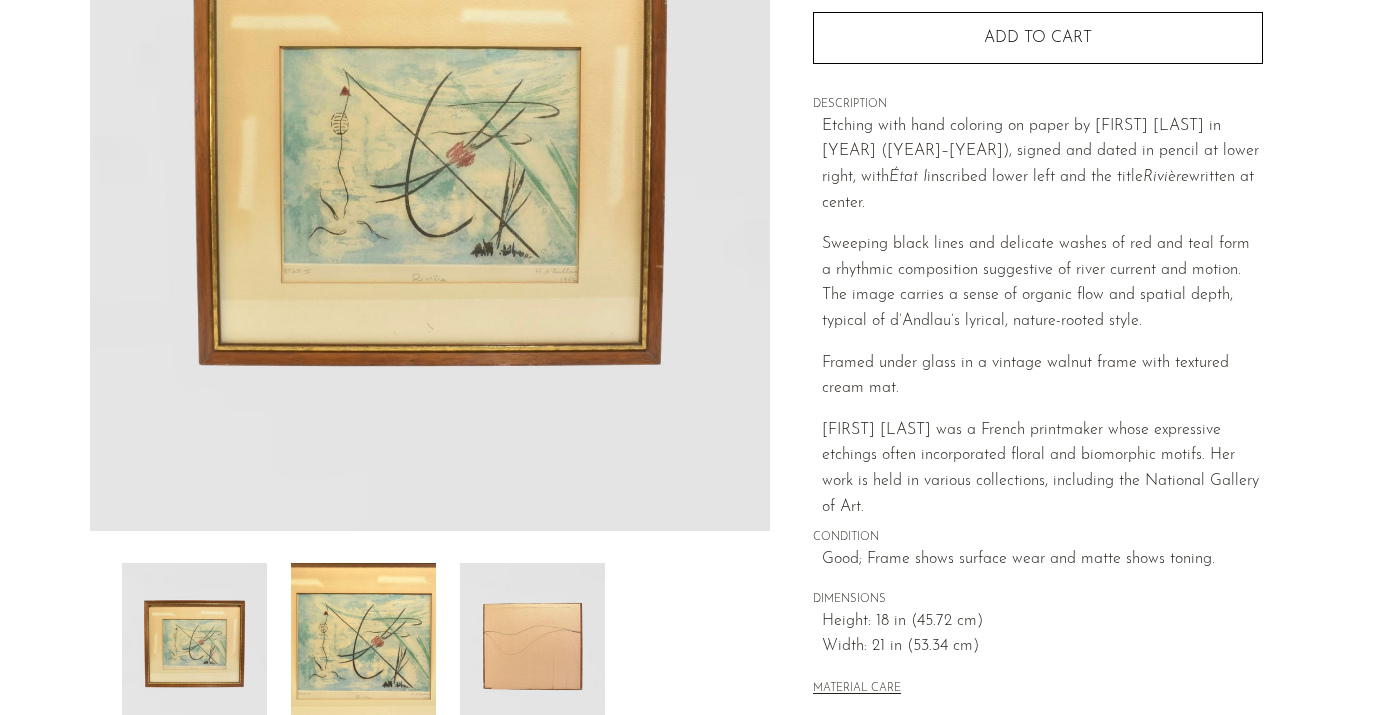 drag, startPoint x: 1066, startPoint y: 460, endPoint x: 1029, endPoint y: 359, distance: 107.563934 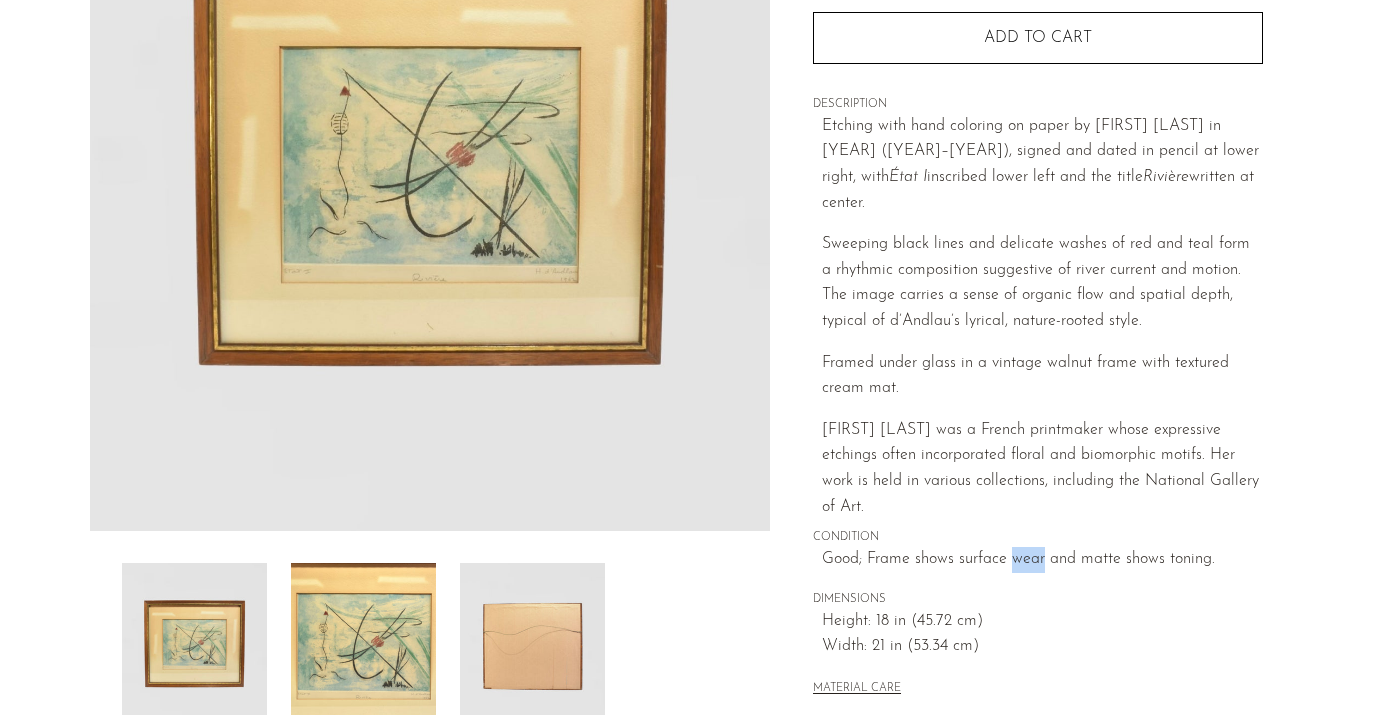 click on "Good; Frame shows surface wear and matte shows toning." at bounding box center [1042, 560] 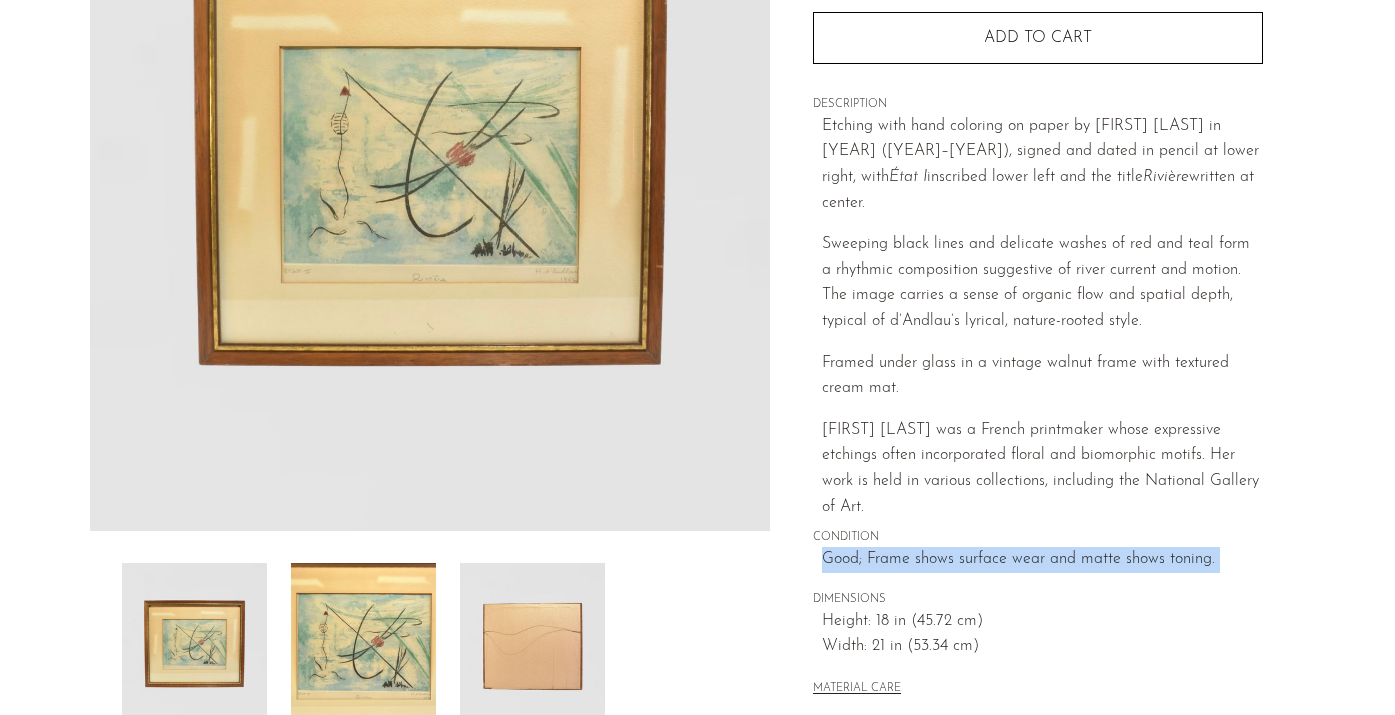 click on "Good; Frame shows surface wear and matte shows toning." at bounding box center [1042, 560] 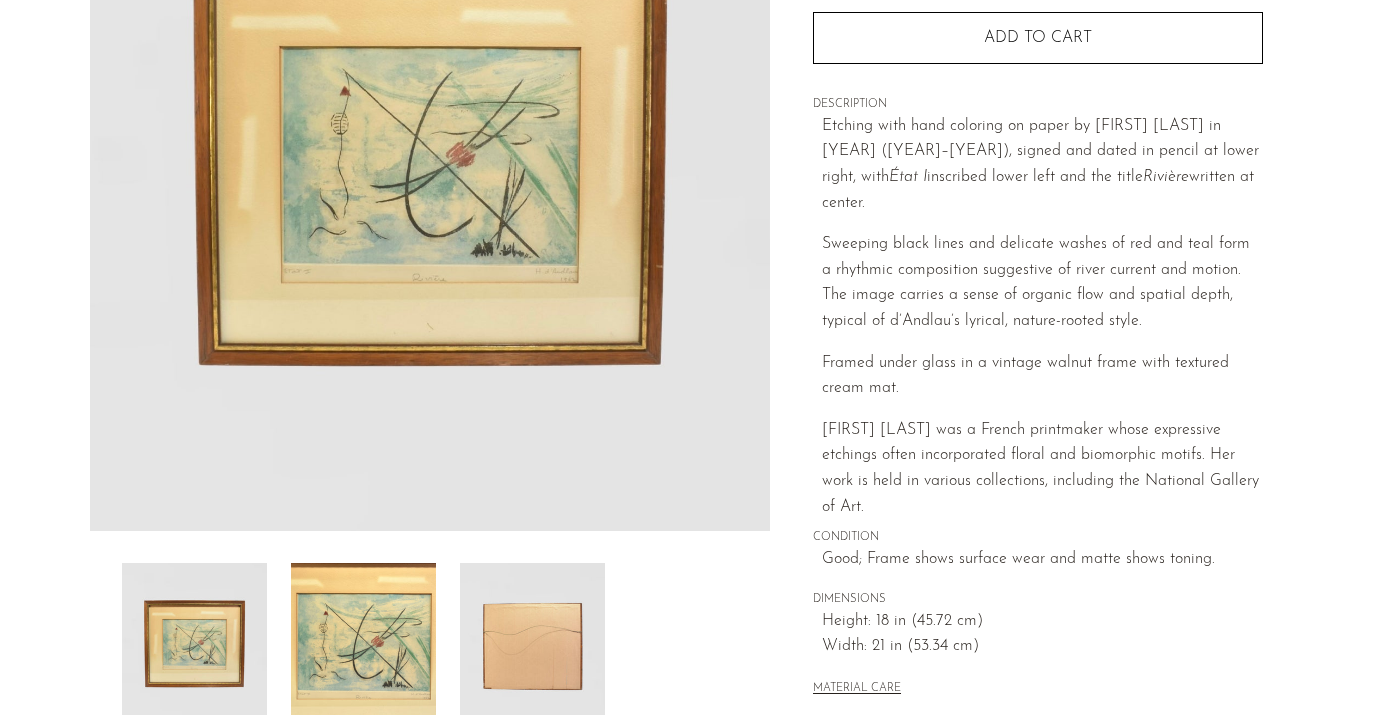 click on "Etching with hand coloring on paper by Hélène d’Andlau in 1962 (1919–2020), signed and dated in pencil at lower right, with  État I  inscribed lower left and the title  Rivière  written at center.
Sweeping black lines and delicate washes of red and teal form a rhythmic composition suggestive of river current and motion. The image carries a sense of organic flow and spatial depth, typical of d’Andlau’s lyrical, nature-rooted style.
Framed under glass in a vintage walnut frame with textured cream mat.
Hélène d’Andlau was a French printmaker whose expressive etchings often incorporated floral and biomorphic motifs. Her work is held in various collections, including the National Gallery of Art." at bounding box center [1042, 317] 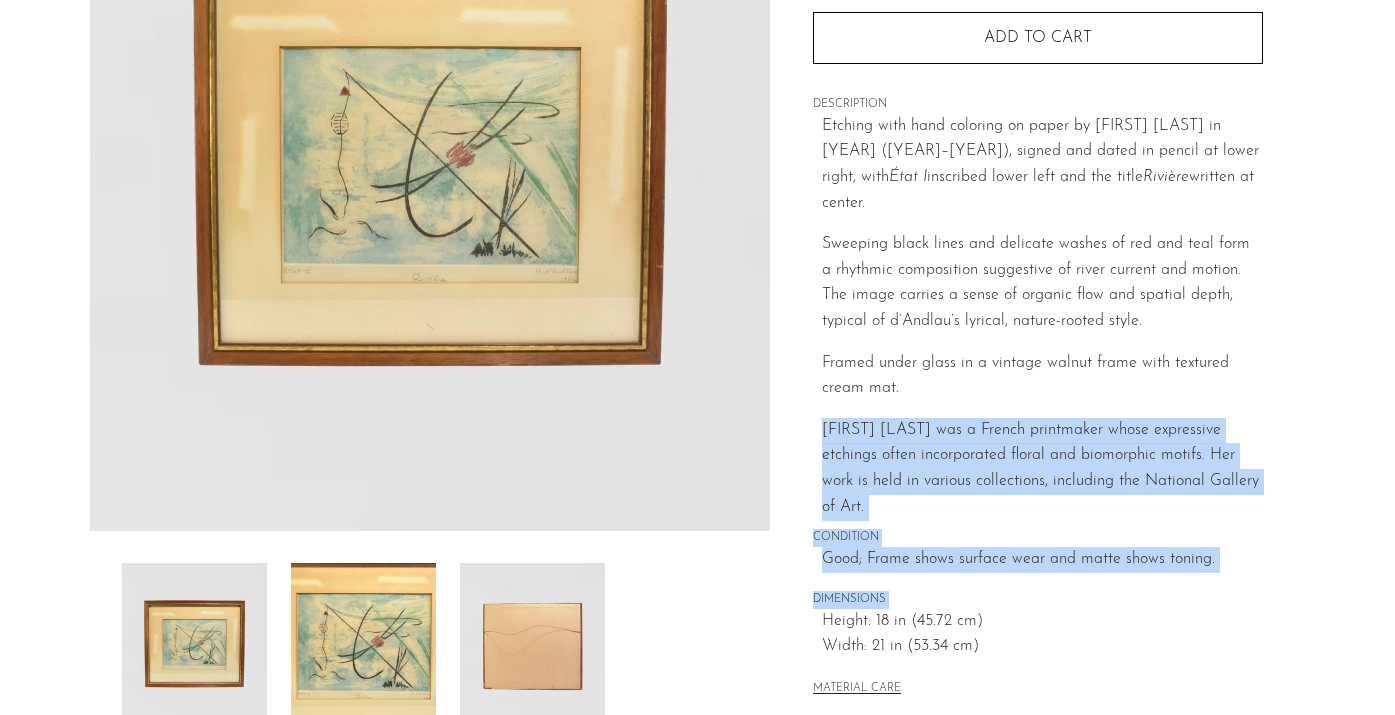 drag, startPoint x: 1078, startPoint y: 387, endPoint x: 1133, endPoint y: 578, distance: 198.76117 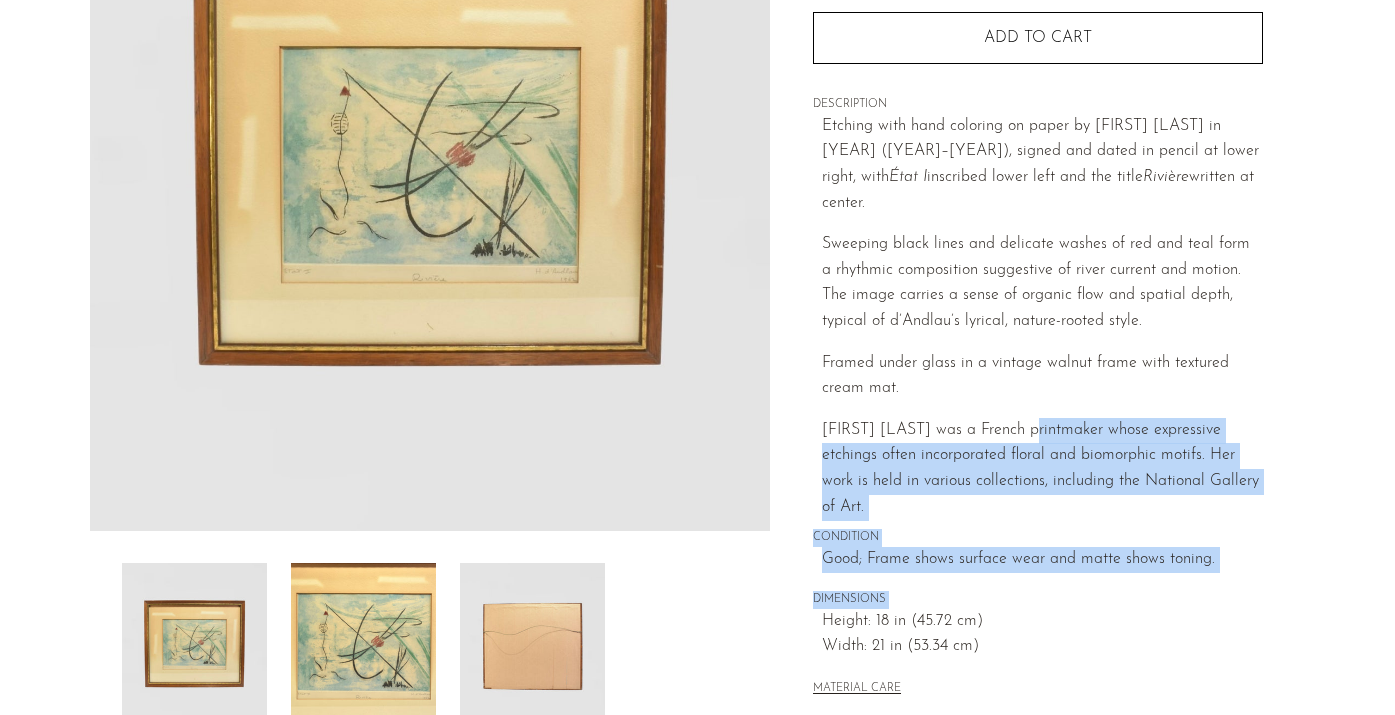 drag, startPoint x: 1133, startPoint y: 578, endPoint x: 1094, endPoint y: 406, distance: 176.3661 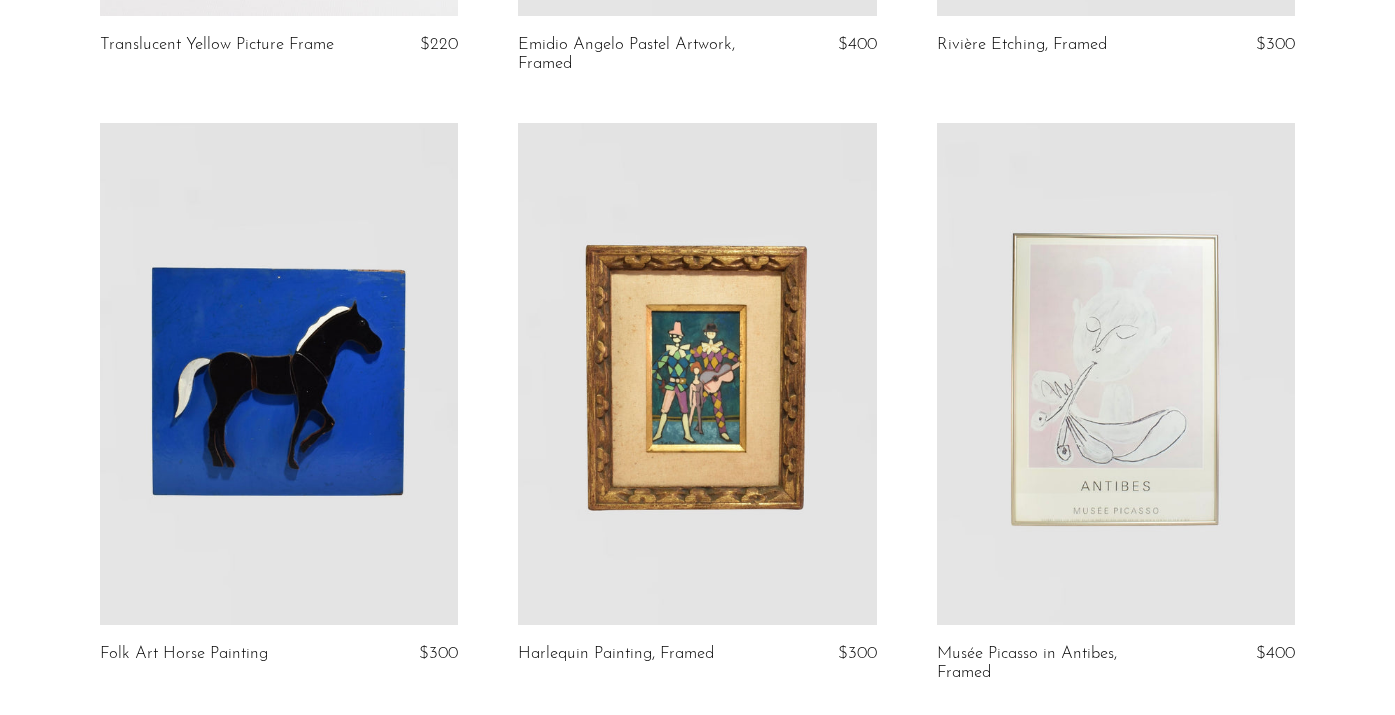 scroll, scrollTop: 4446, scrollLeft: 0, axis: vertical 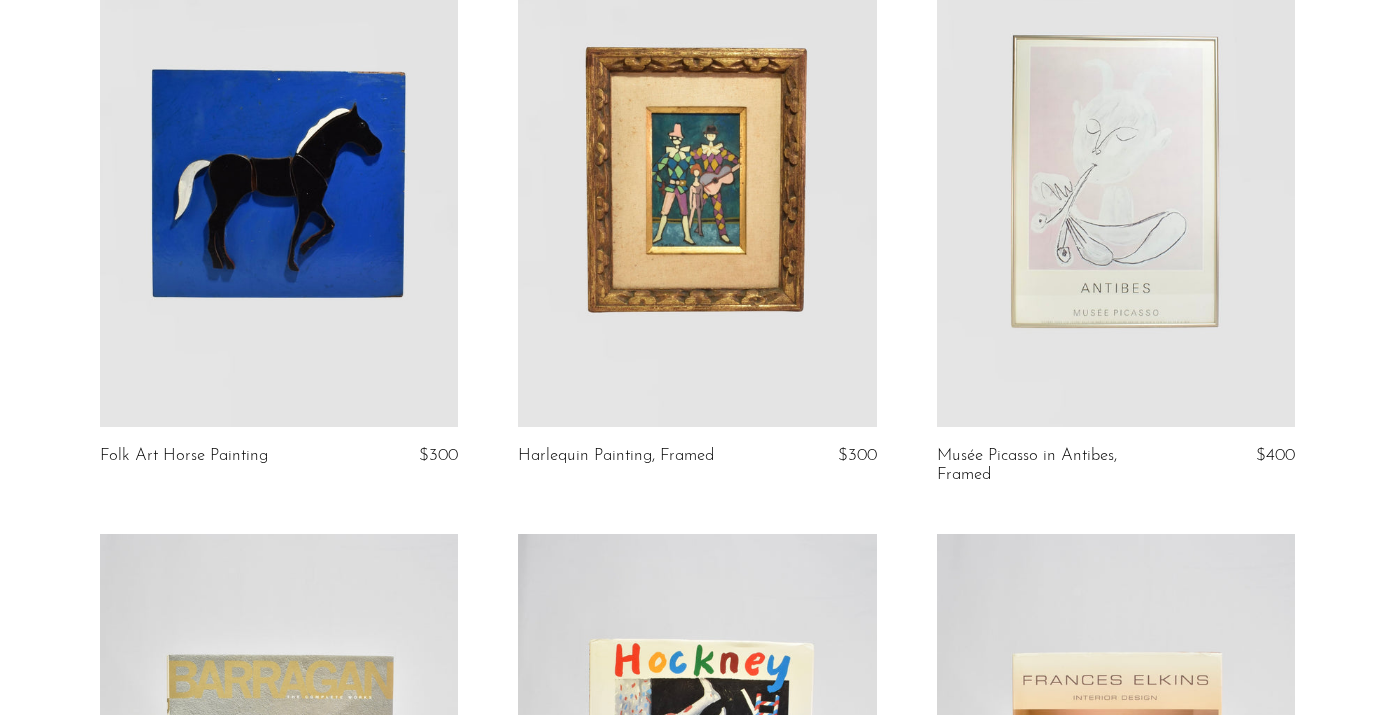 click at bounding box center [279, 176] 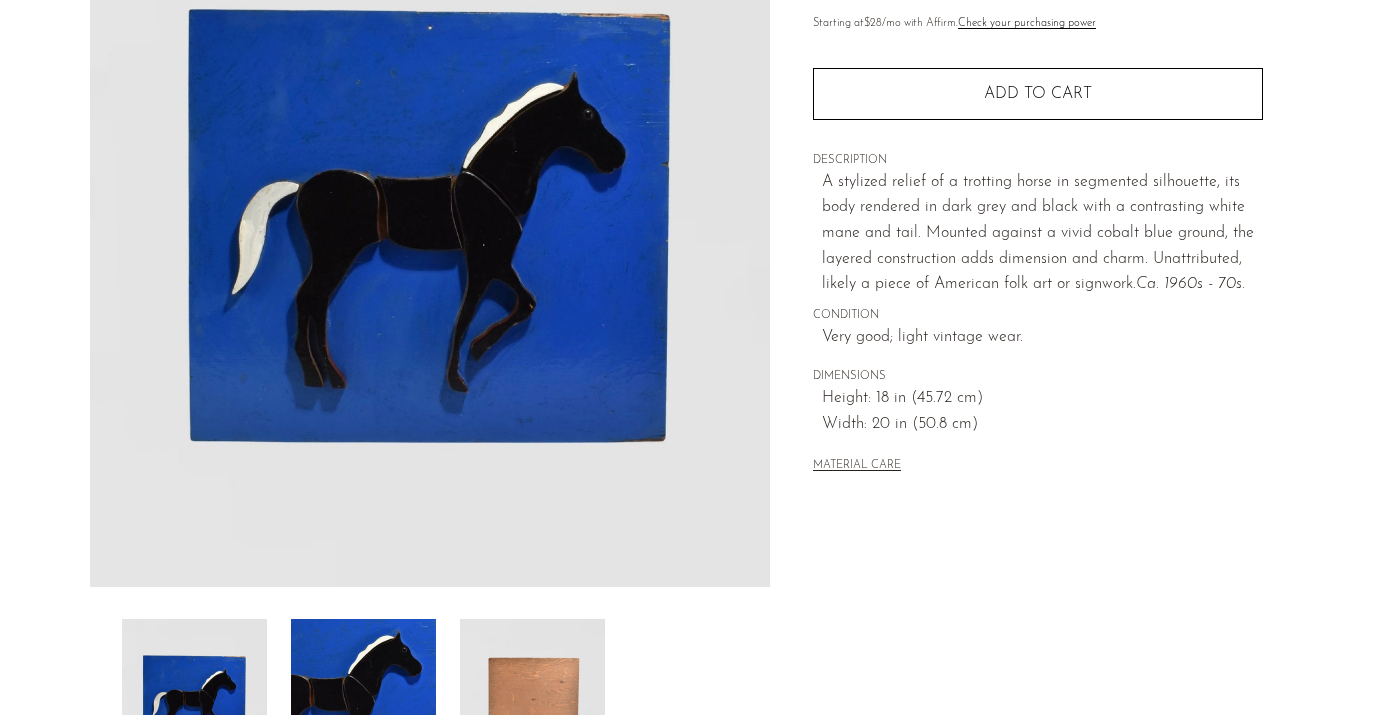 scroll, scrollTop: 266, scrollLeft: 0, axis: vertical 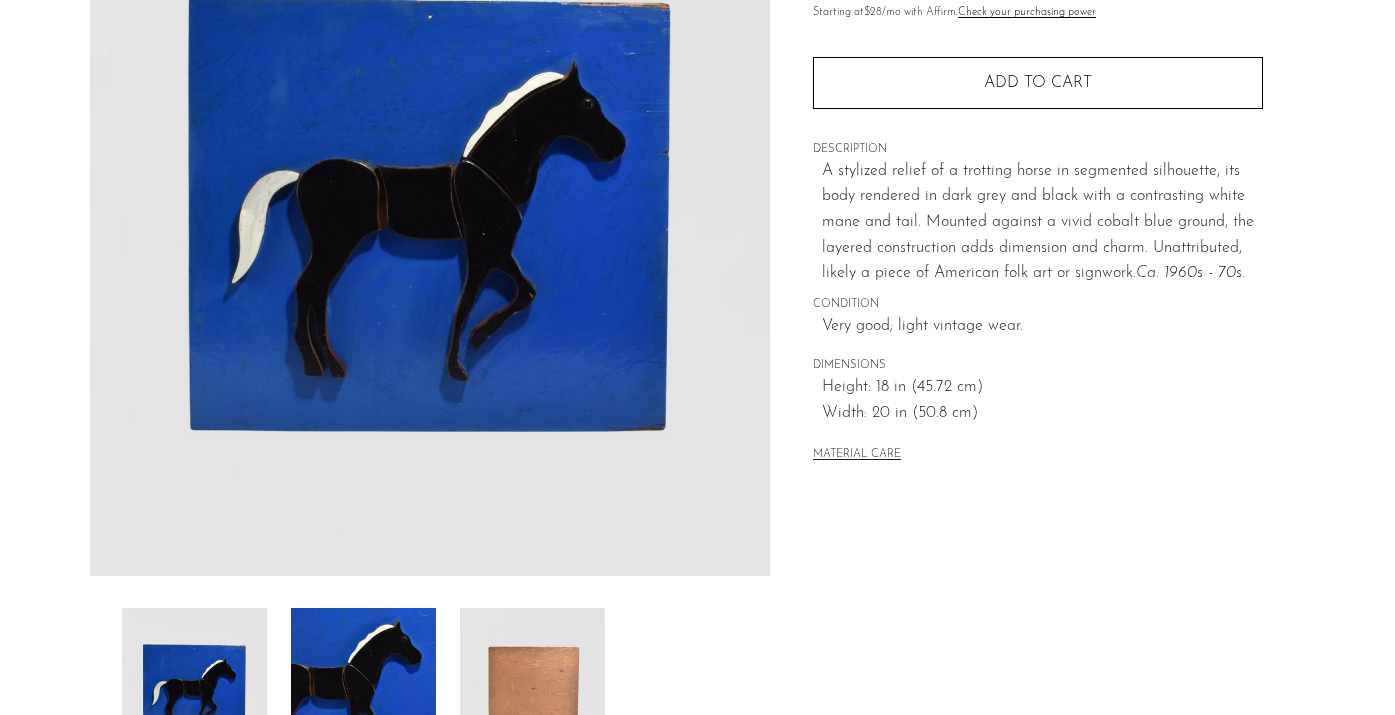 click at bounding box center (363, 688) 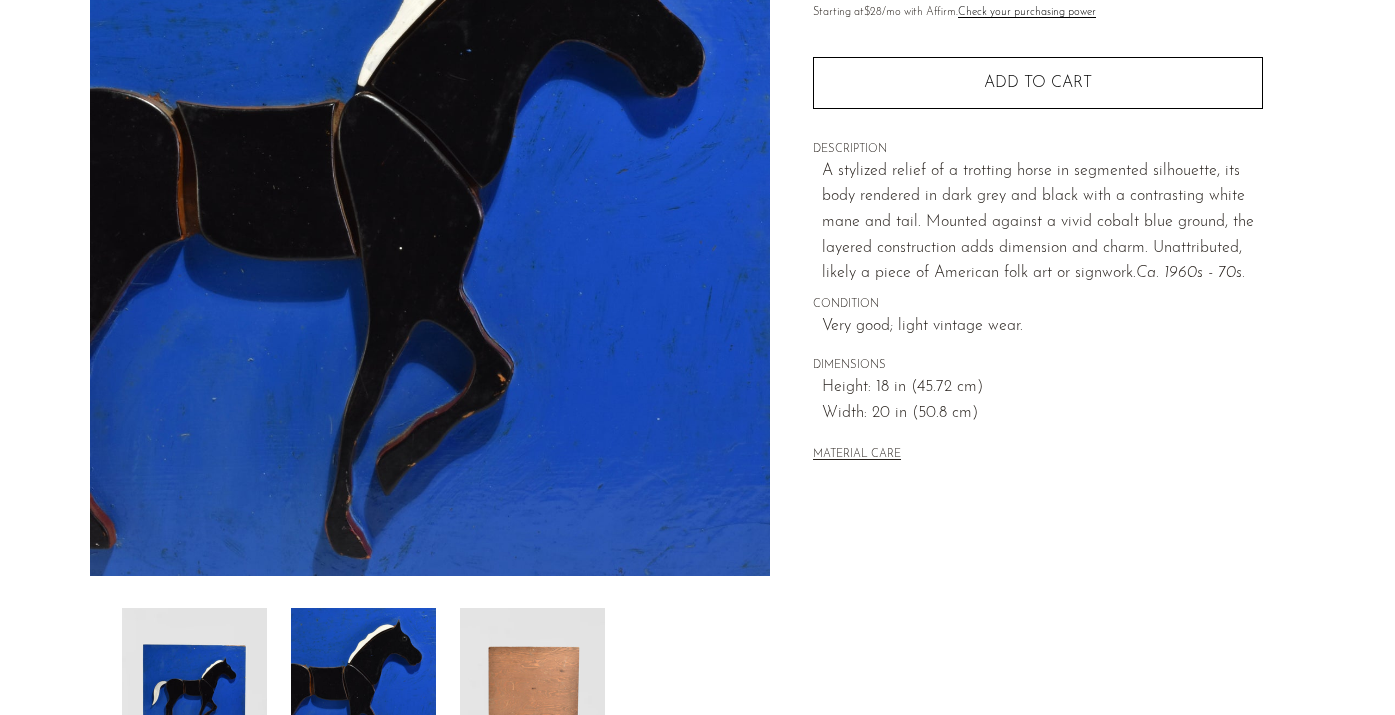 click at bounding box center [532, 688] 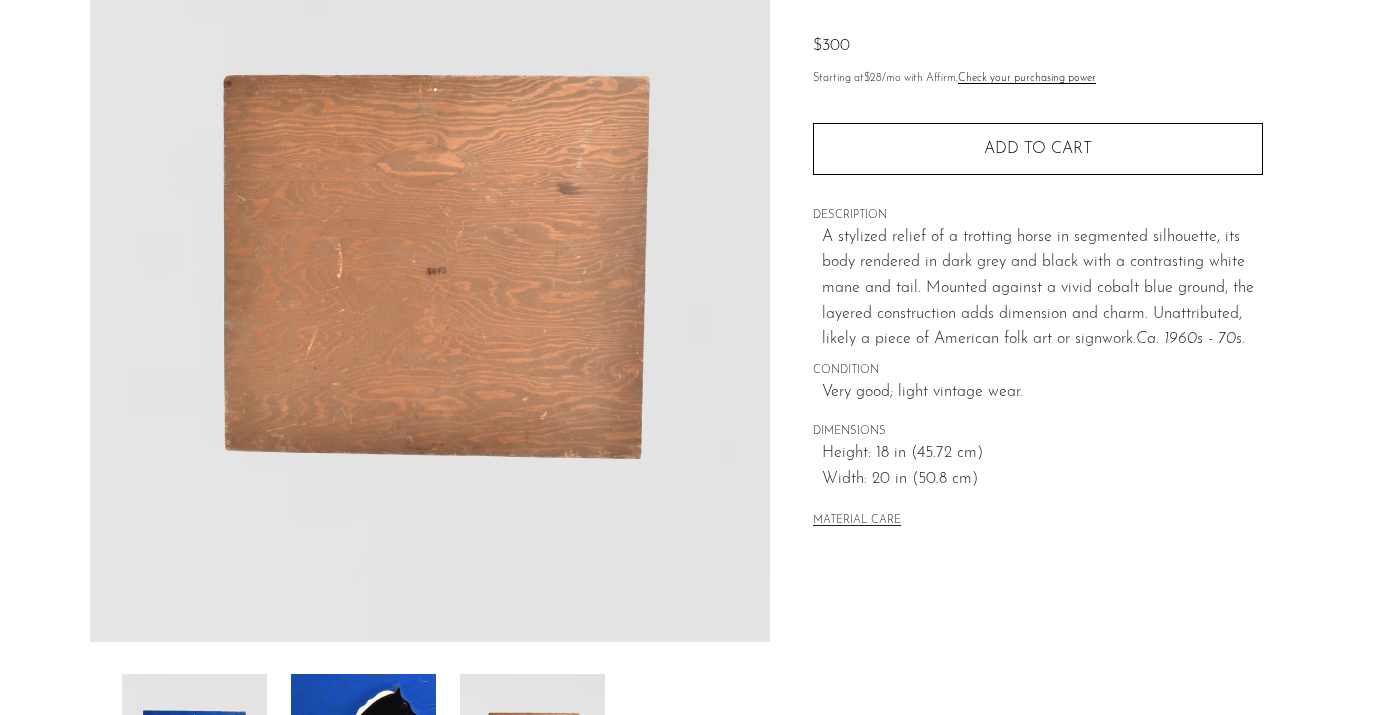 scroll, scrollTop: 197, scrollLeft: 0, axis: vertical 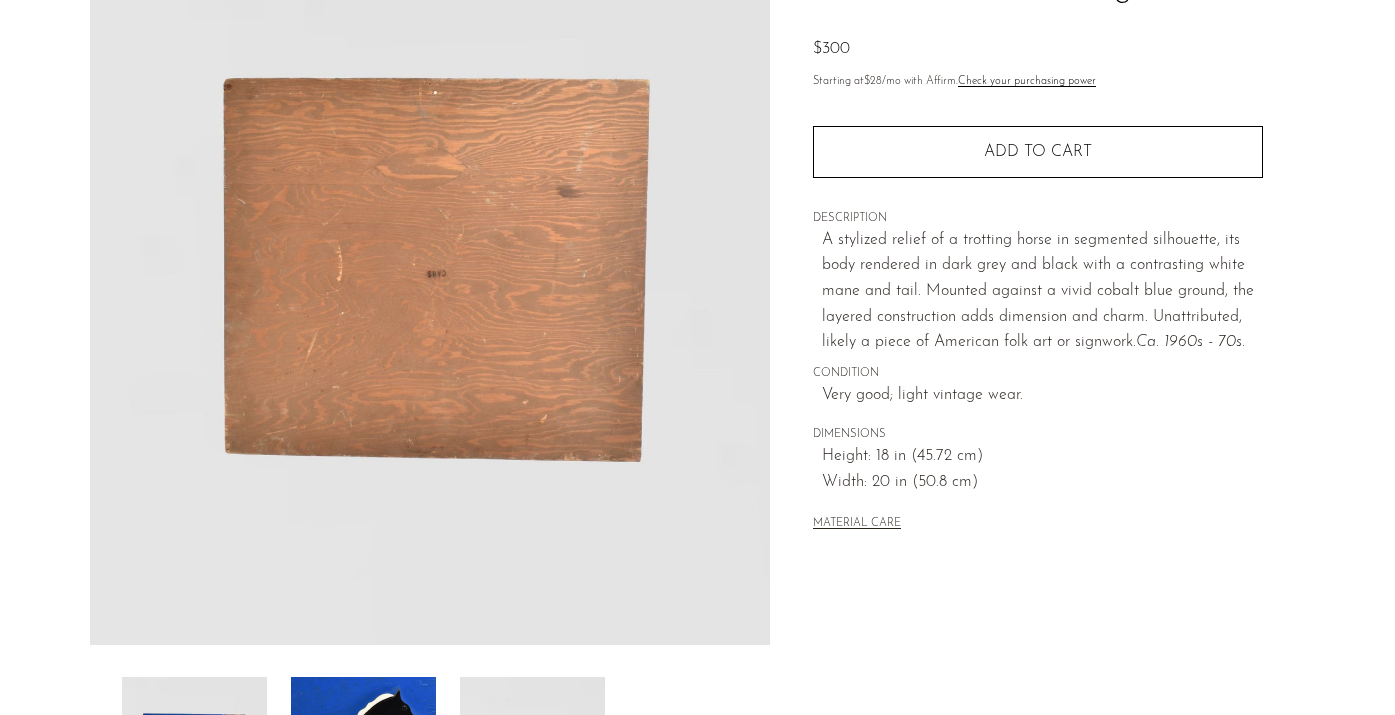 type 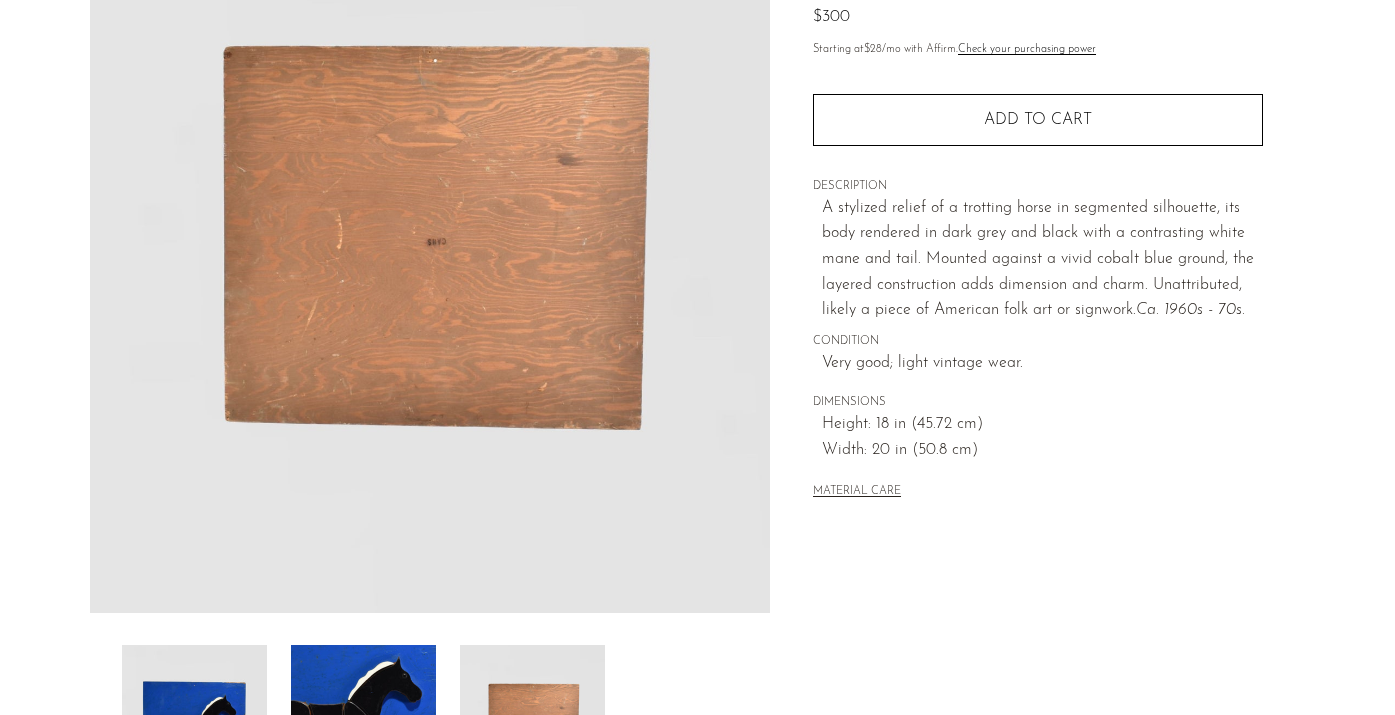 click at bounding box center (363, 725) 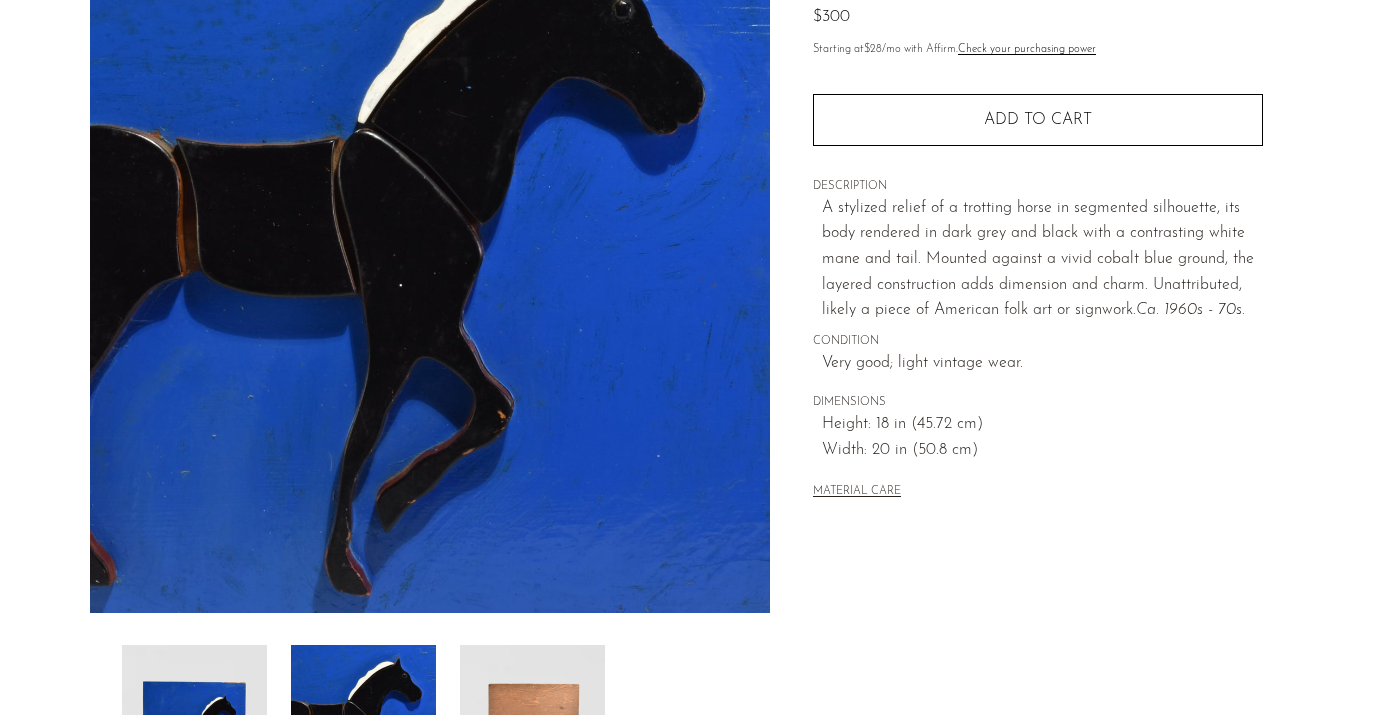 click at bounding box center [194, 725] 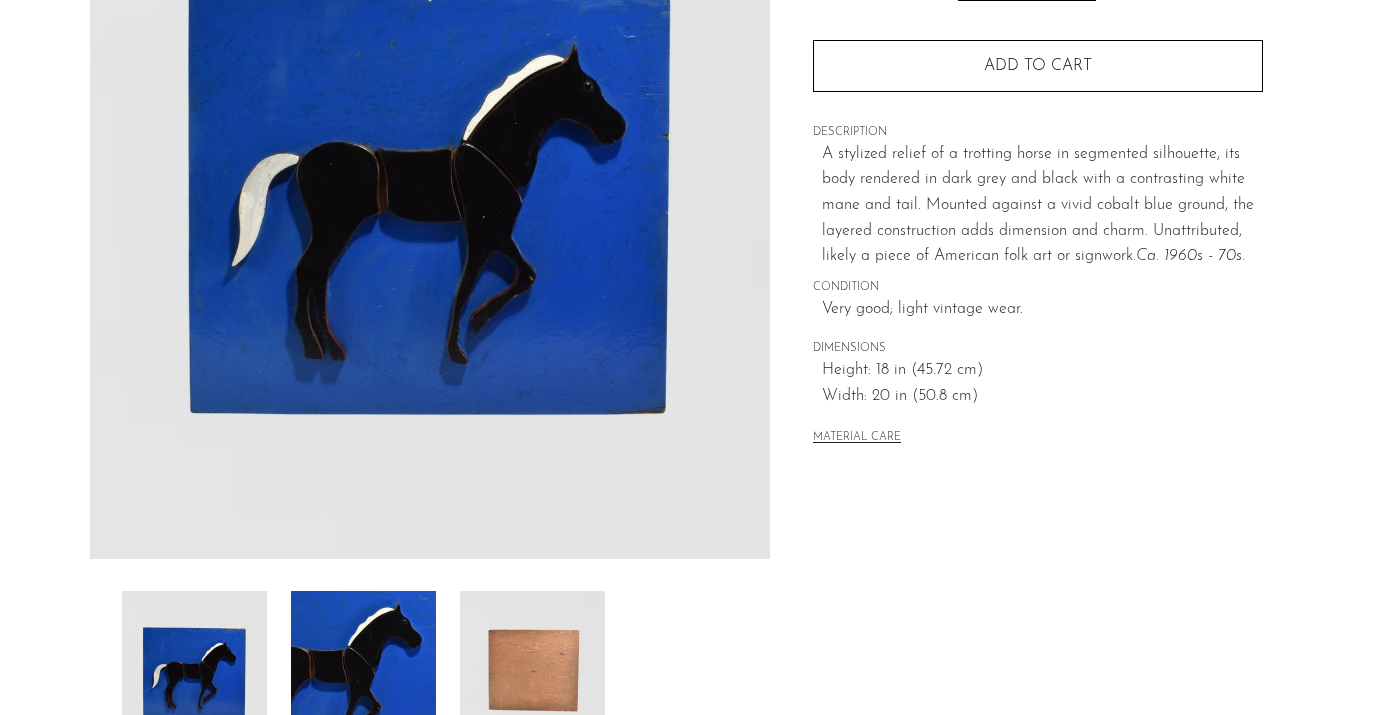 scroll, scrollTop: 290, scrollLeft: 0, axis: vertical 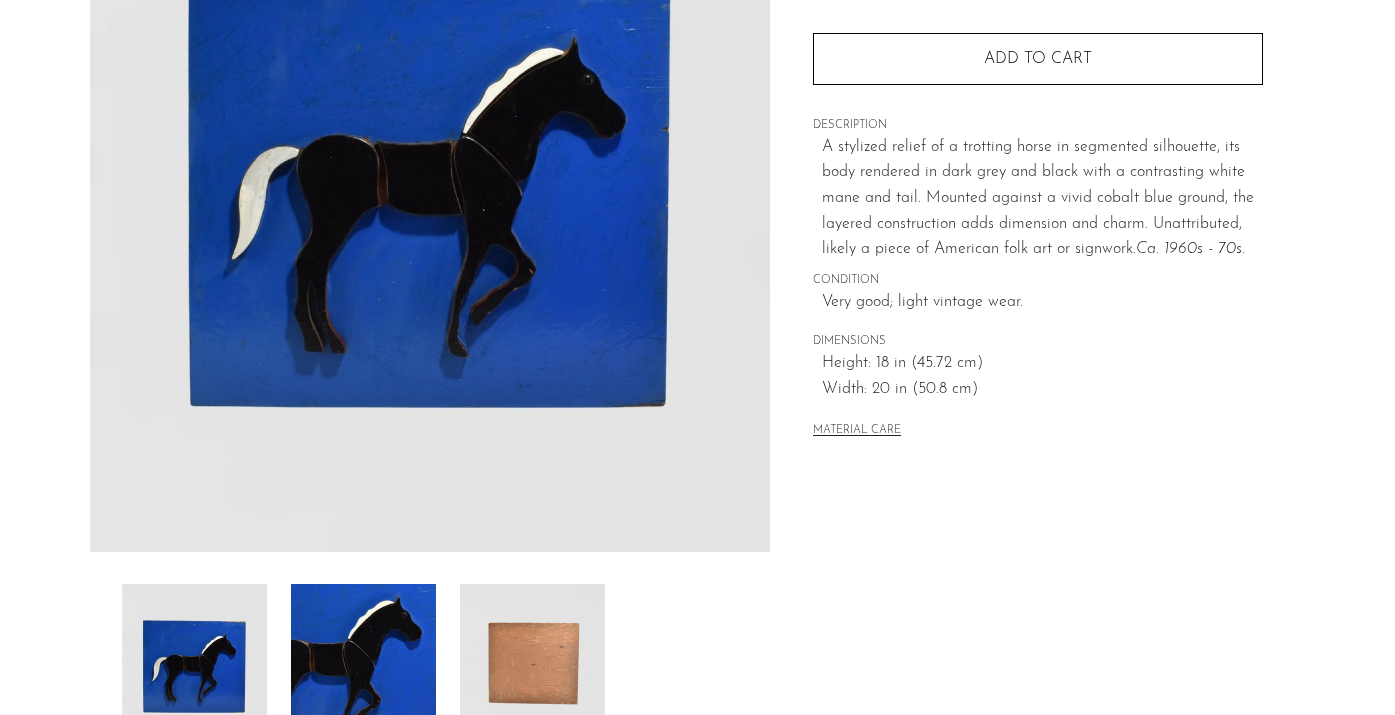 click at bounding box center (194, 664) 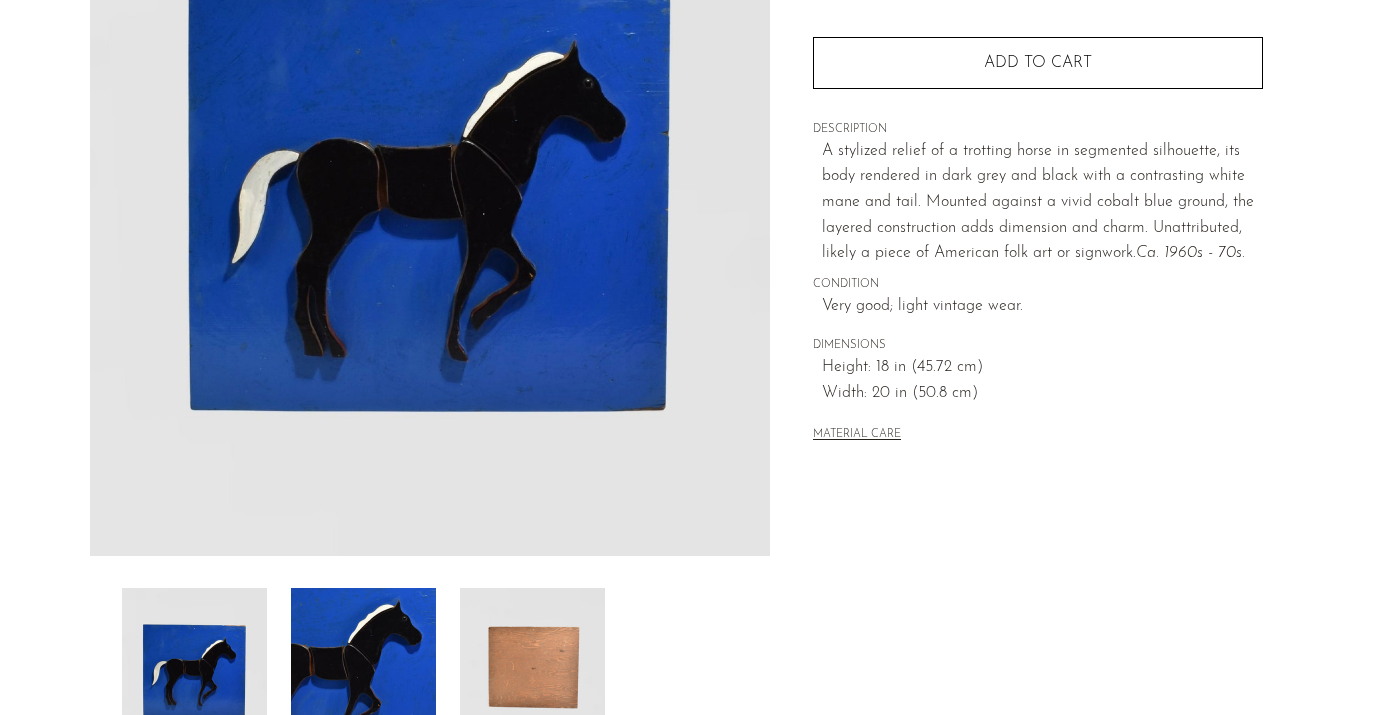 scroll, scrollTop: 306, scrollLeft: 0, axis: vertical 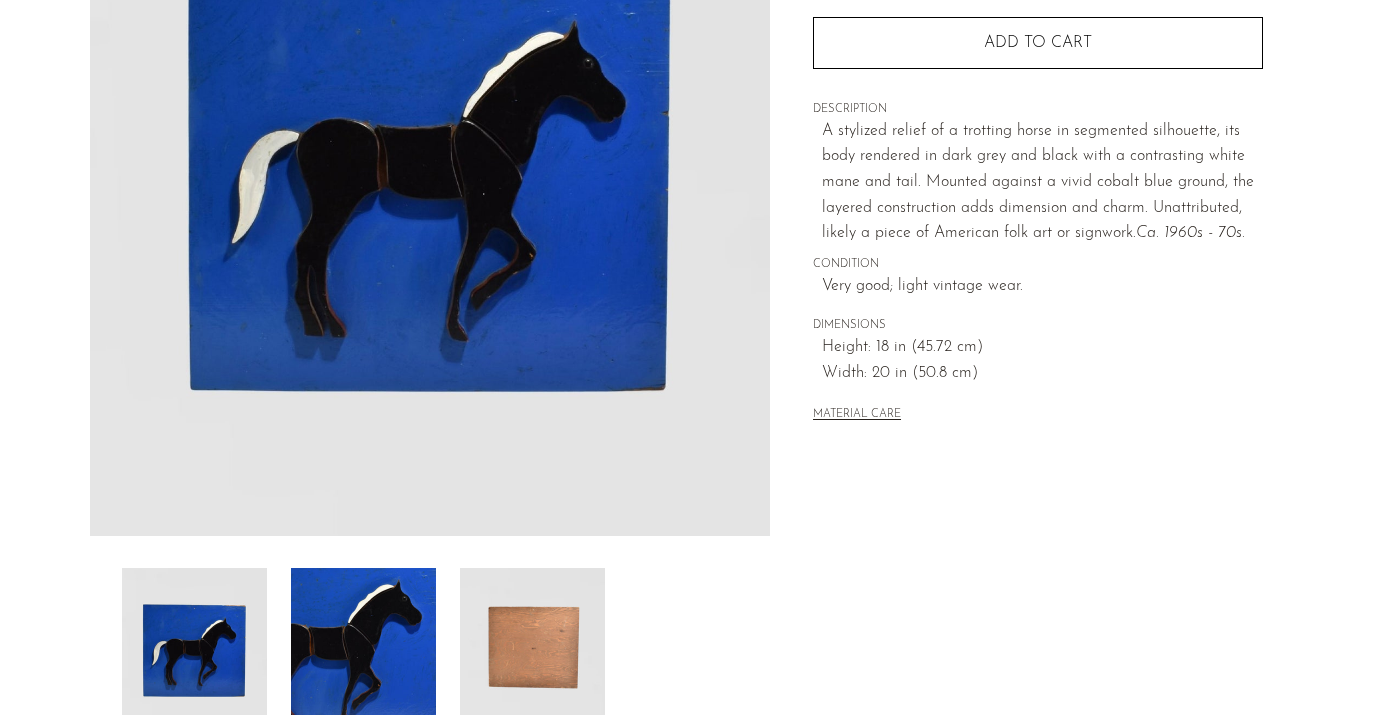 click at bounding box center [363, 648] 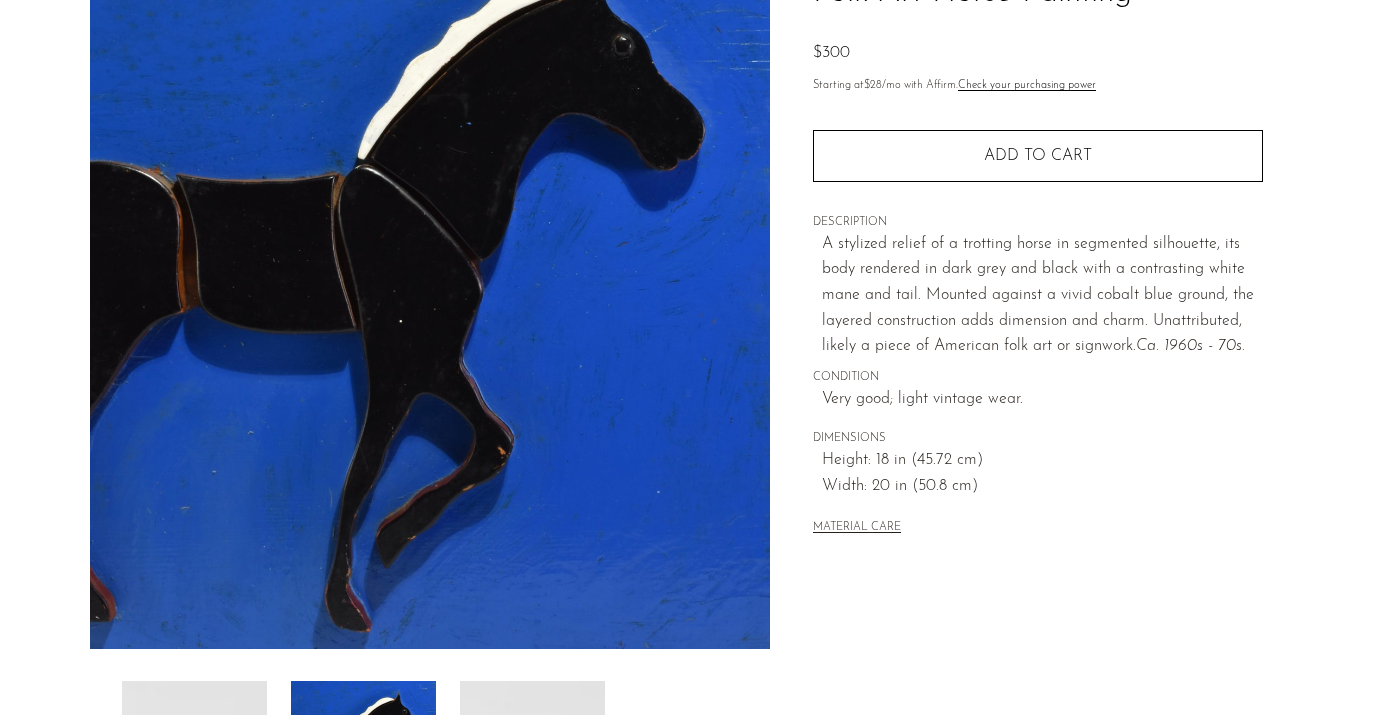 scroll, scrollTop: 276, scrollLeft: 0, axis: vertical 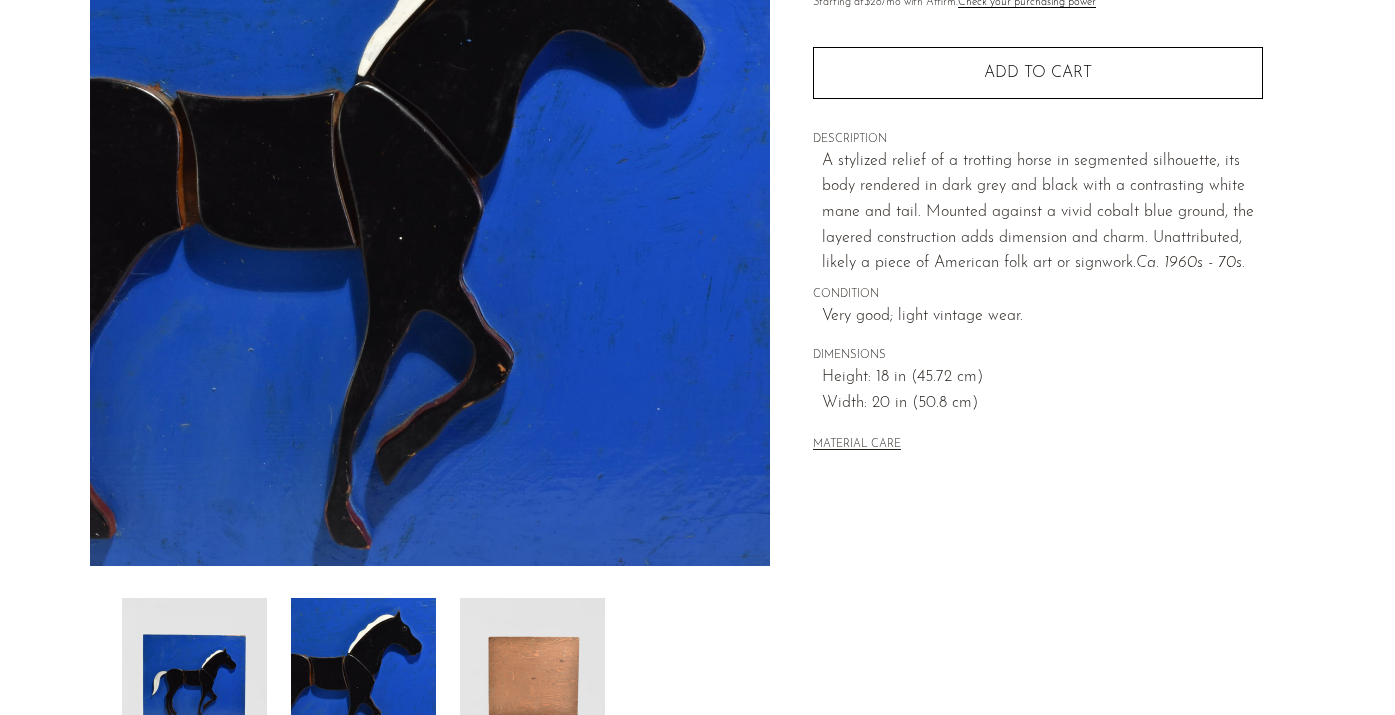 click at bounding box center (532, 678) 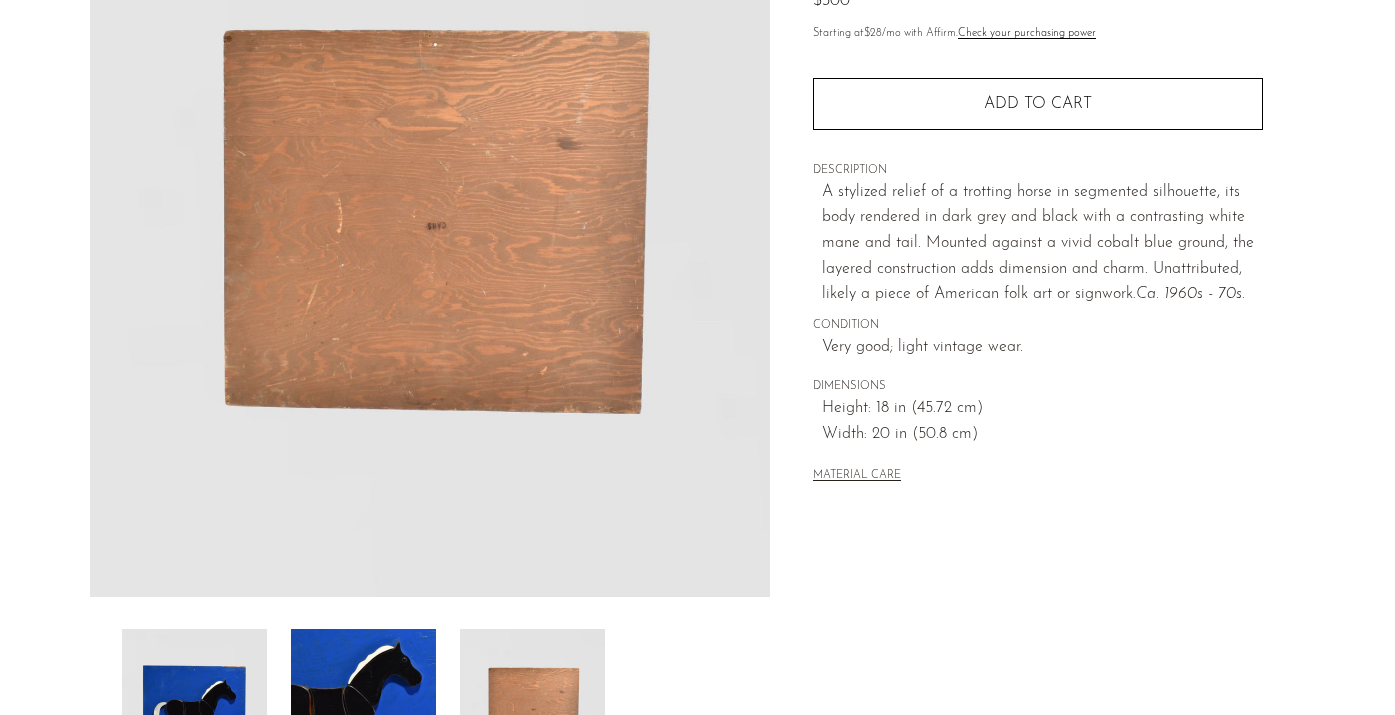 scroll, scrollTop: 241, scrollLeft: 0, axis: vertical 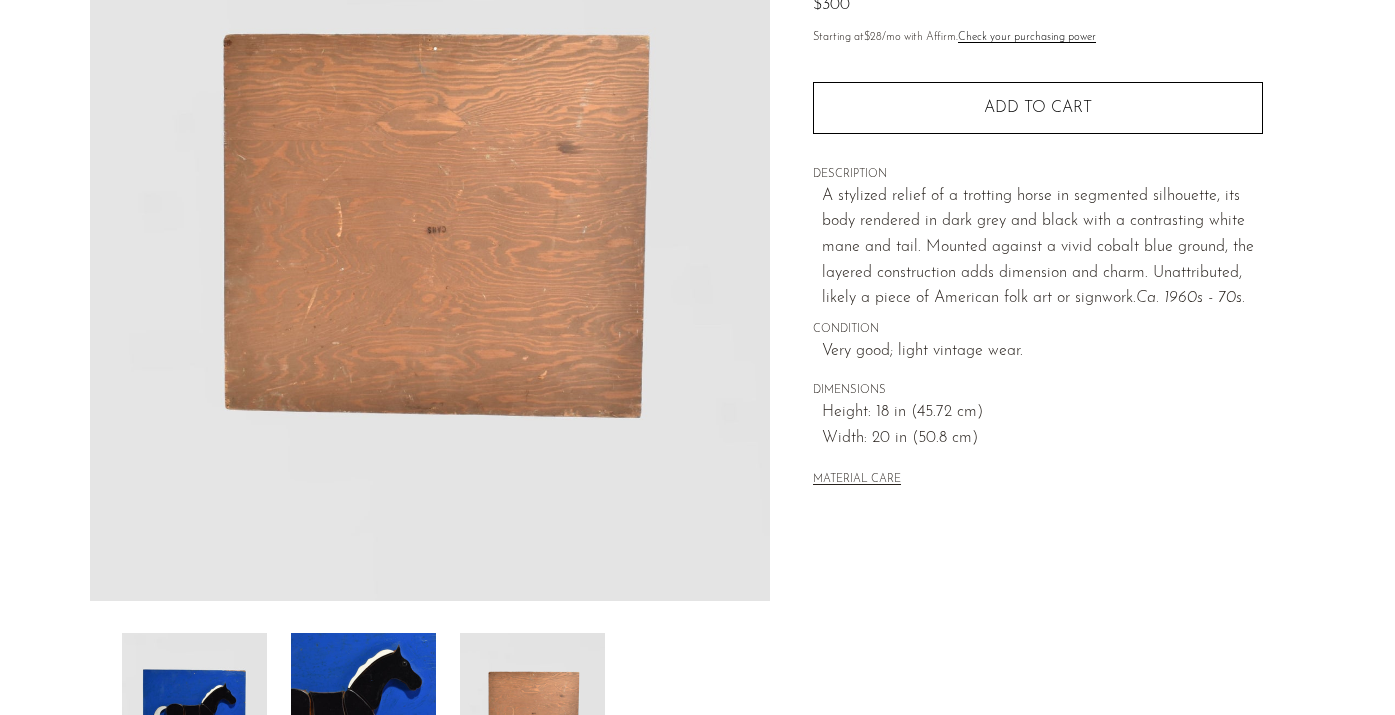 click at bounding box center (194, 713) 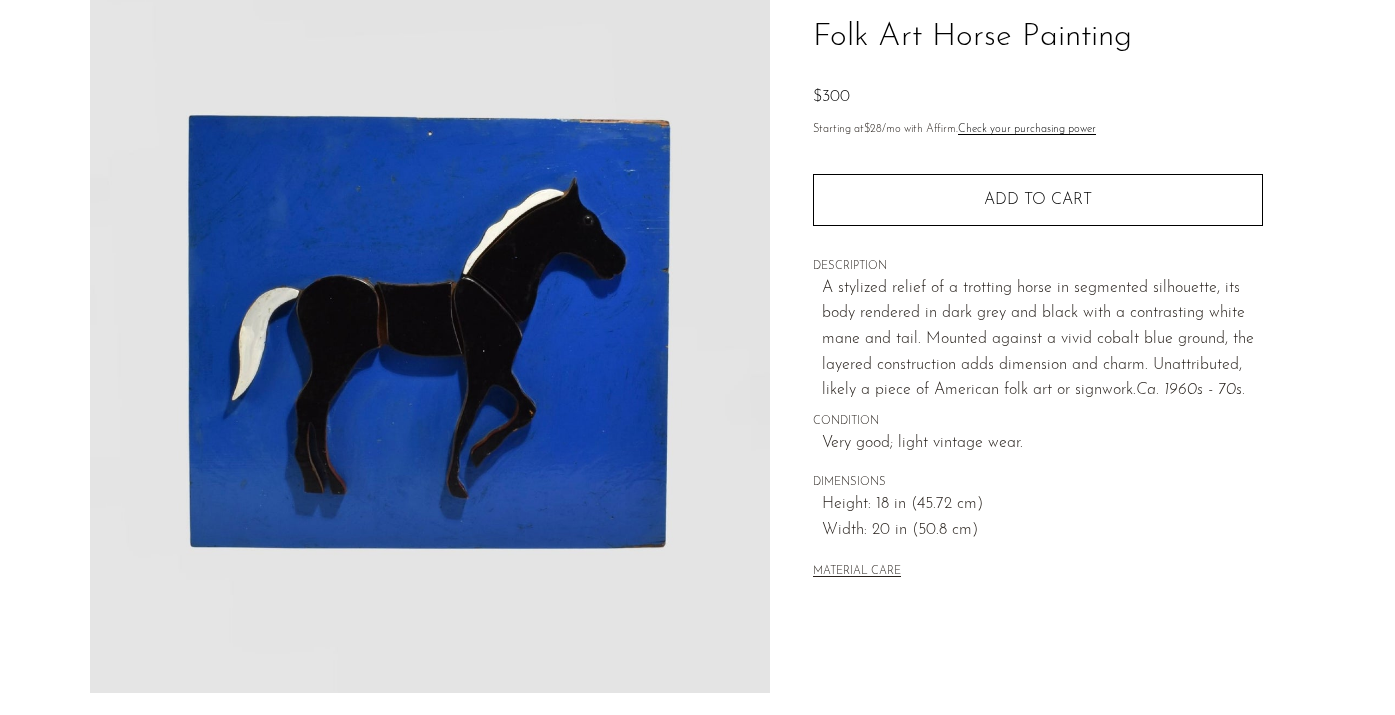 scroll, scrollTop: 153, scrollLeft: 0, axis: vertical 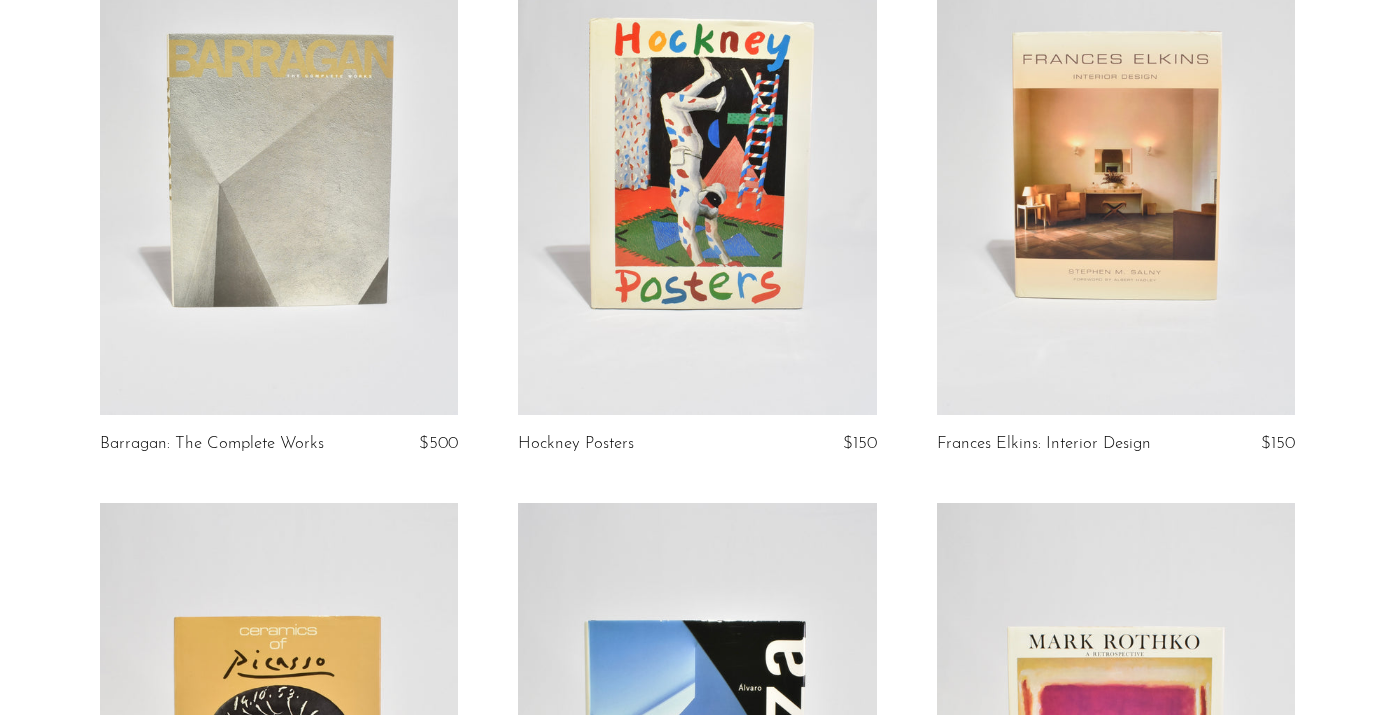 click at bounding box center (1116, 164) 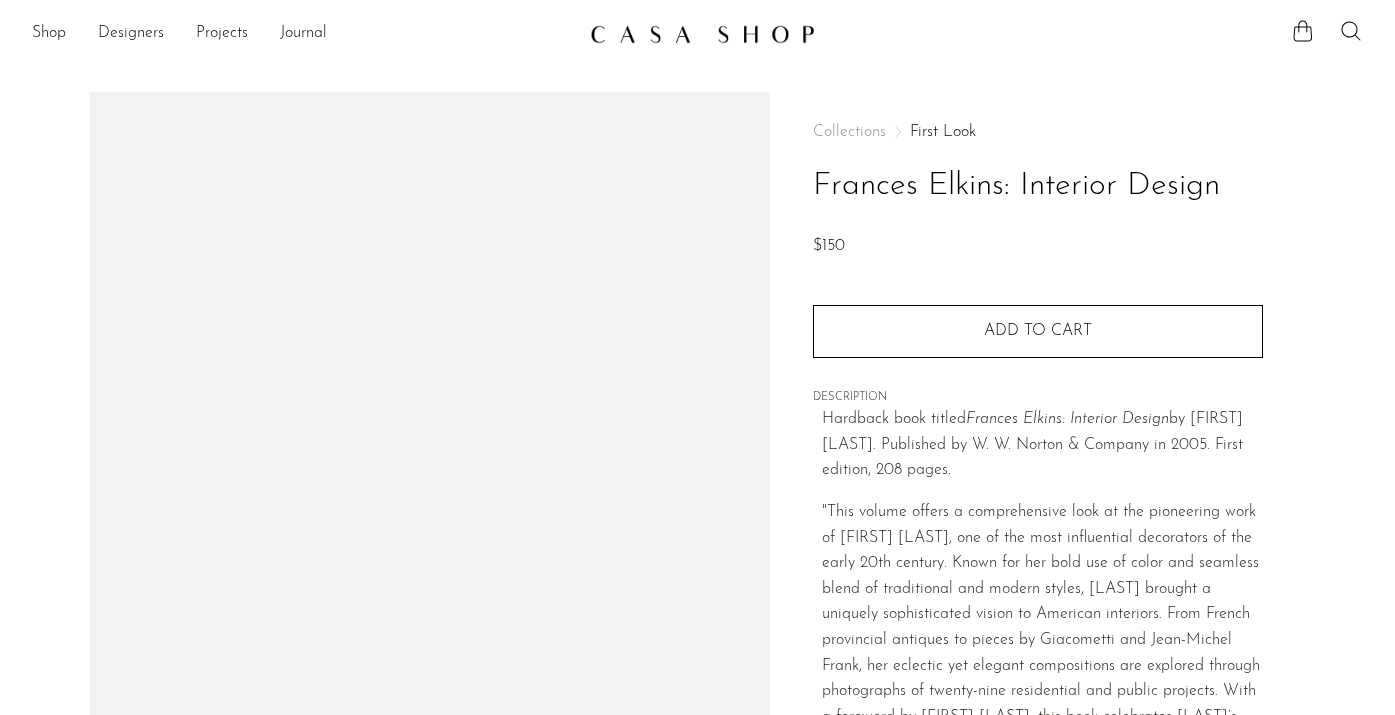 scroll, scrollTop: 0, scrollLeft: 0, axis: both 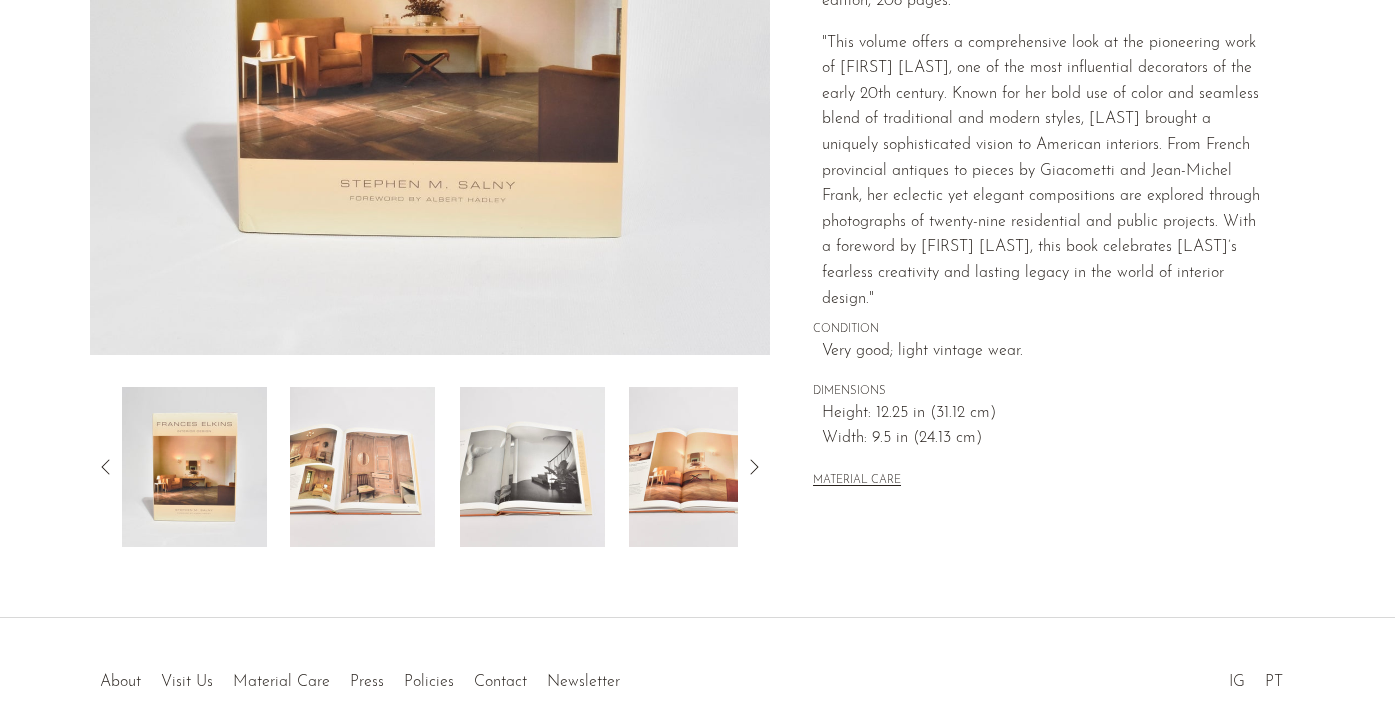 click at bounding box center (362, 467) 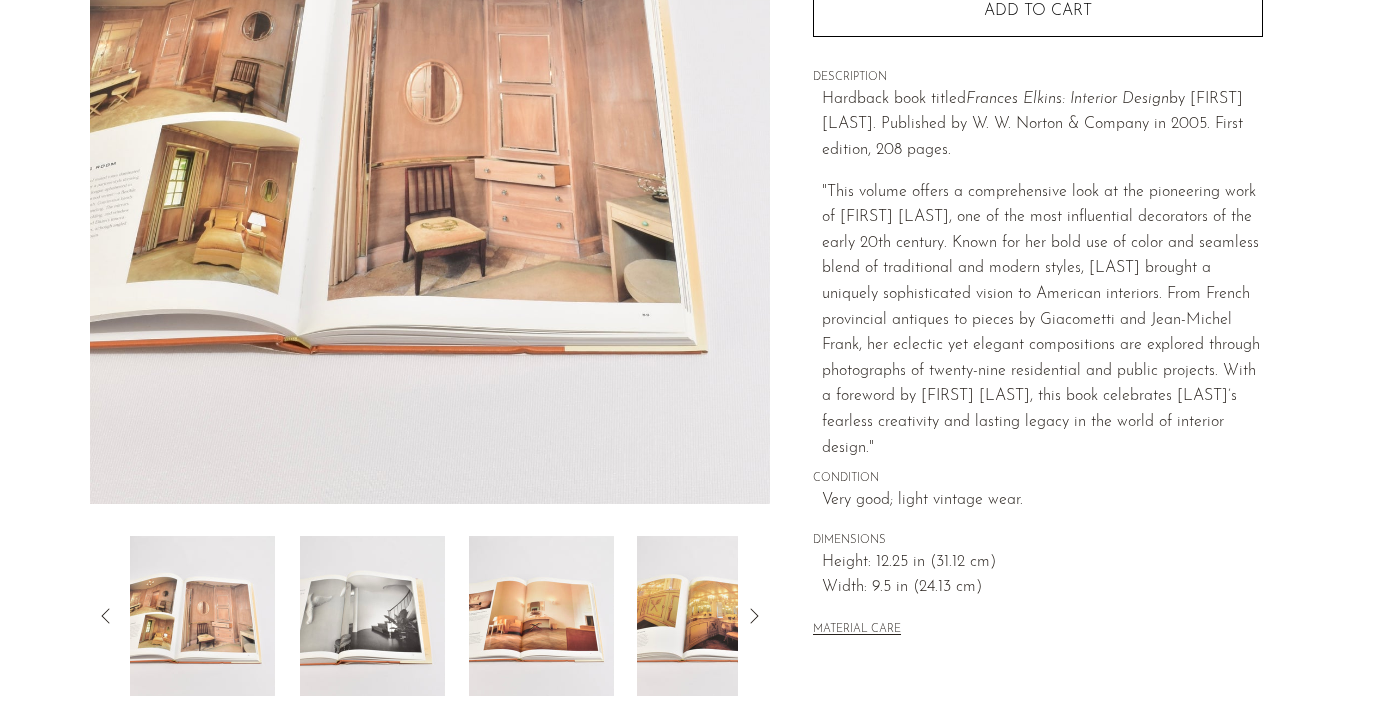 scroll, scrollTop: 297, scrollLeft: 0, axis: vertical 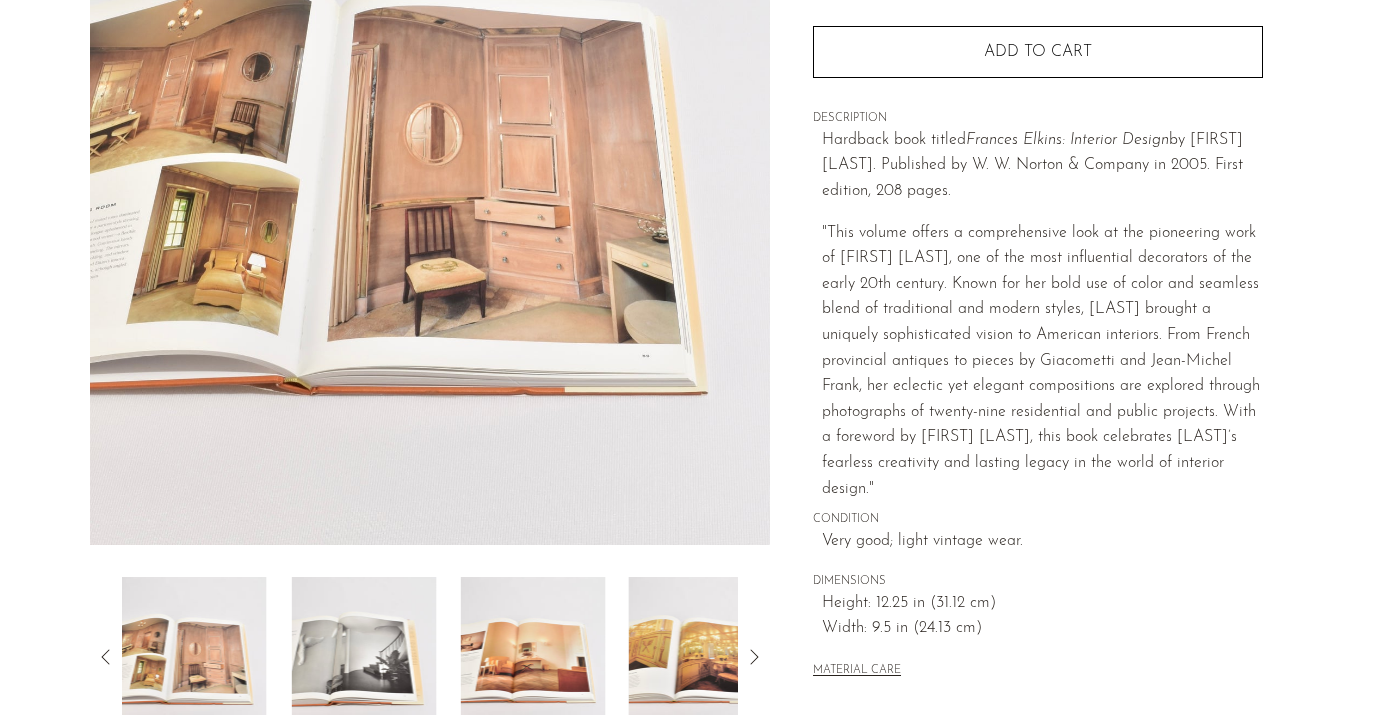 click at bounding box center (363, 657) 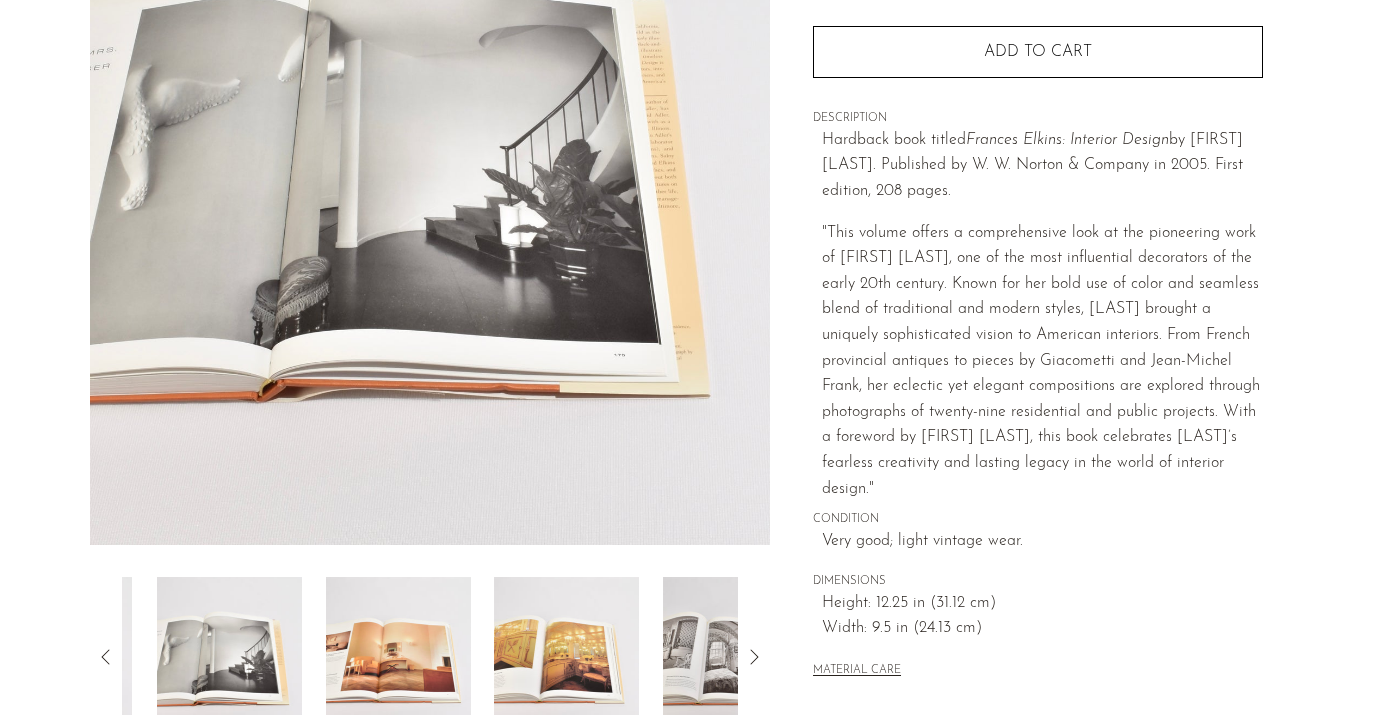 click at bounding box center [398, 657] 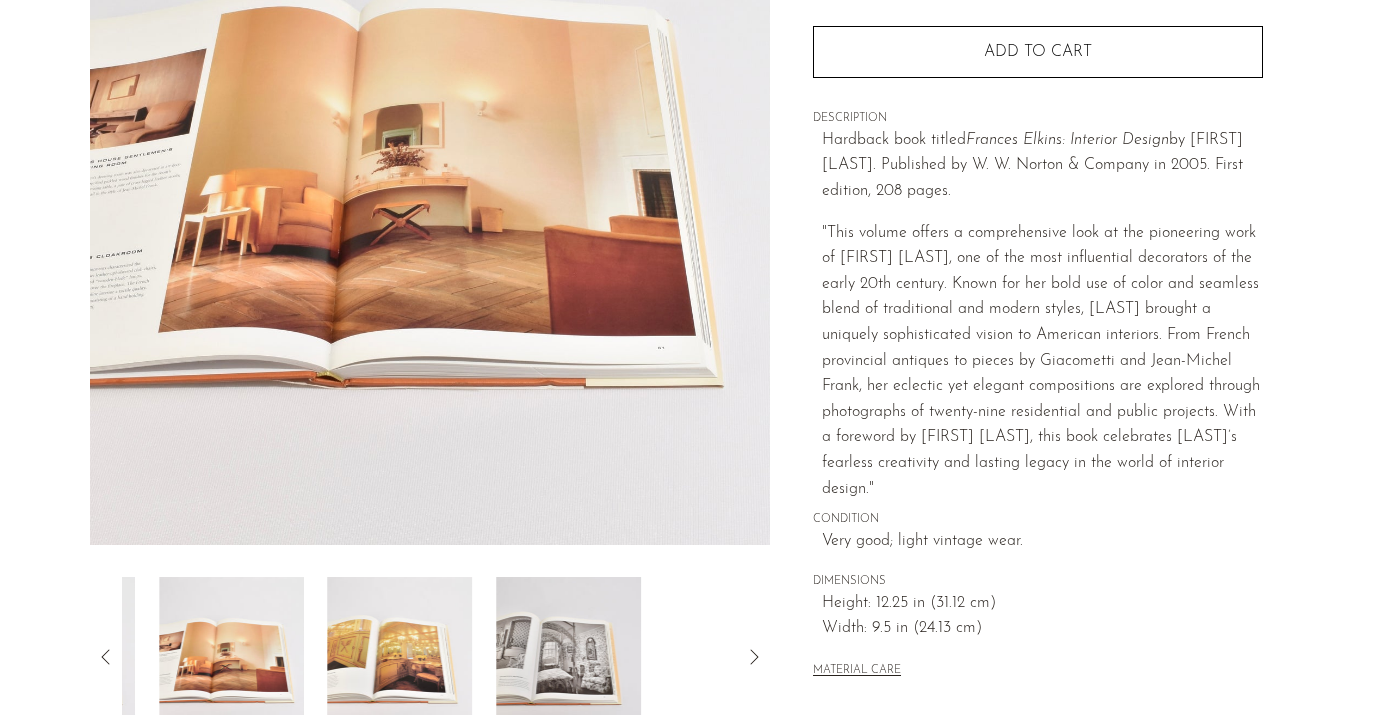 click at bounding box center [400, 657] 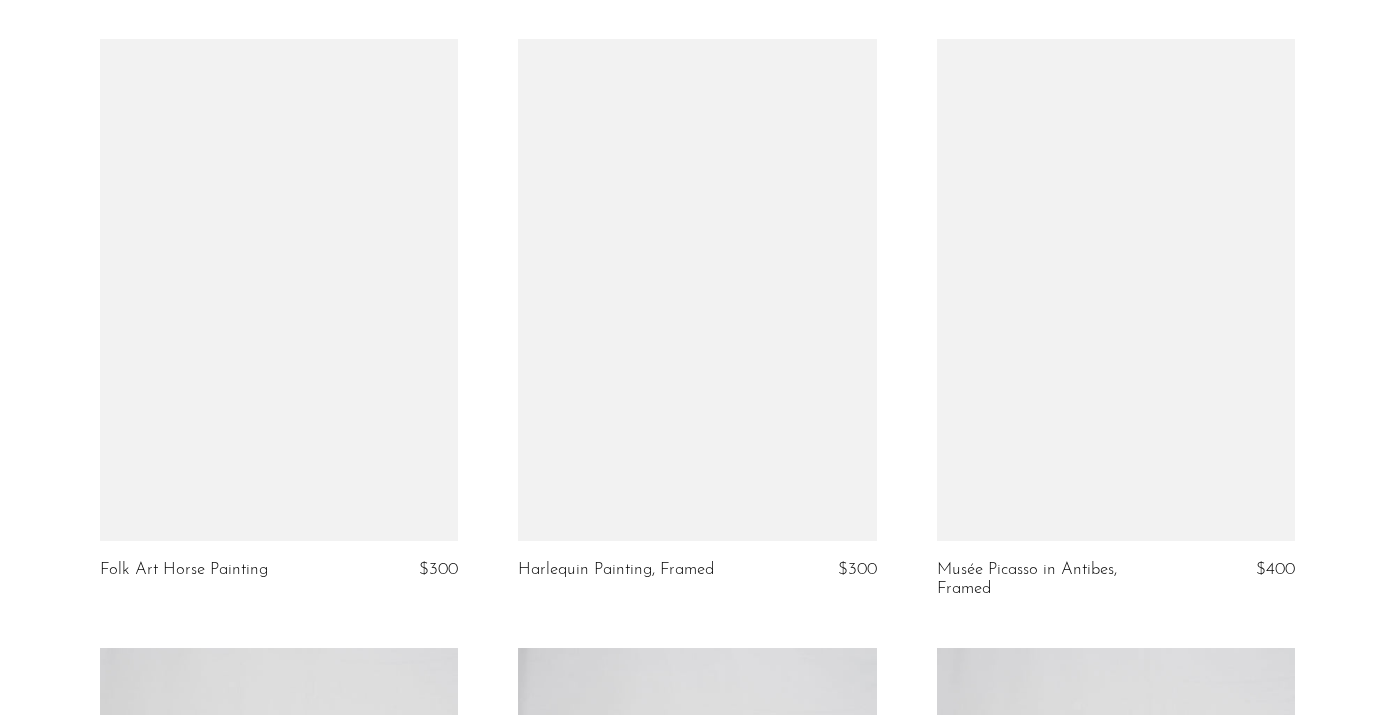scroll, scrollTop: 4325, scrollLeft: 0, axis: vertical 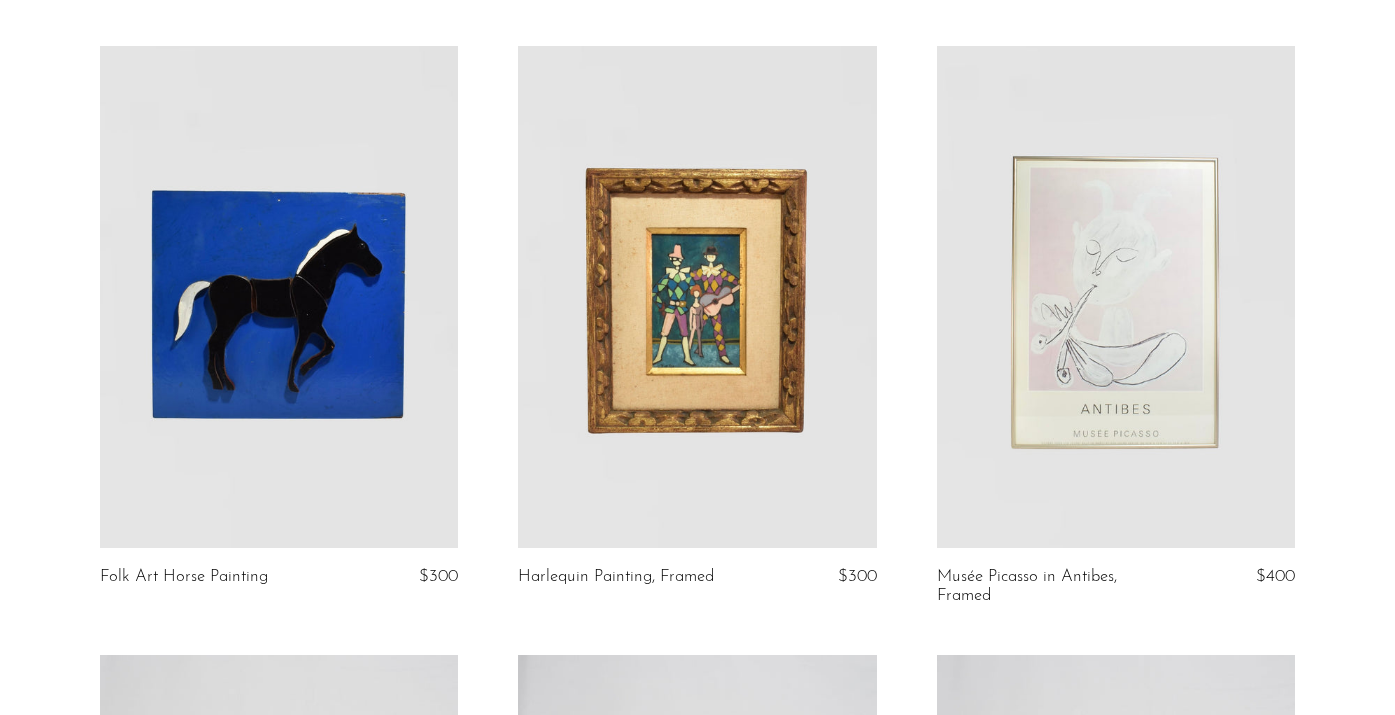 click at bounding box center [1116, 297] 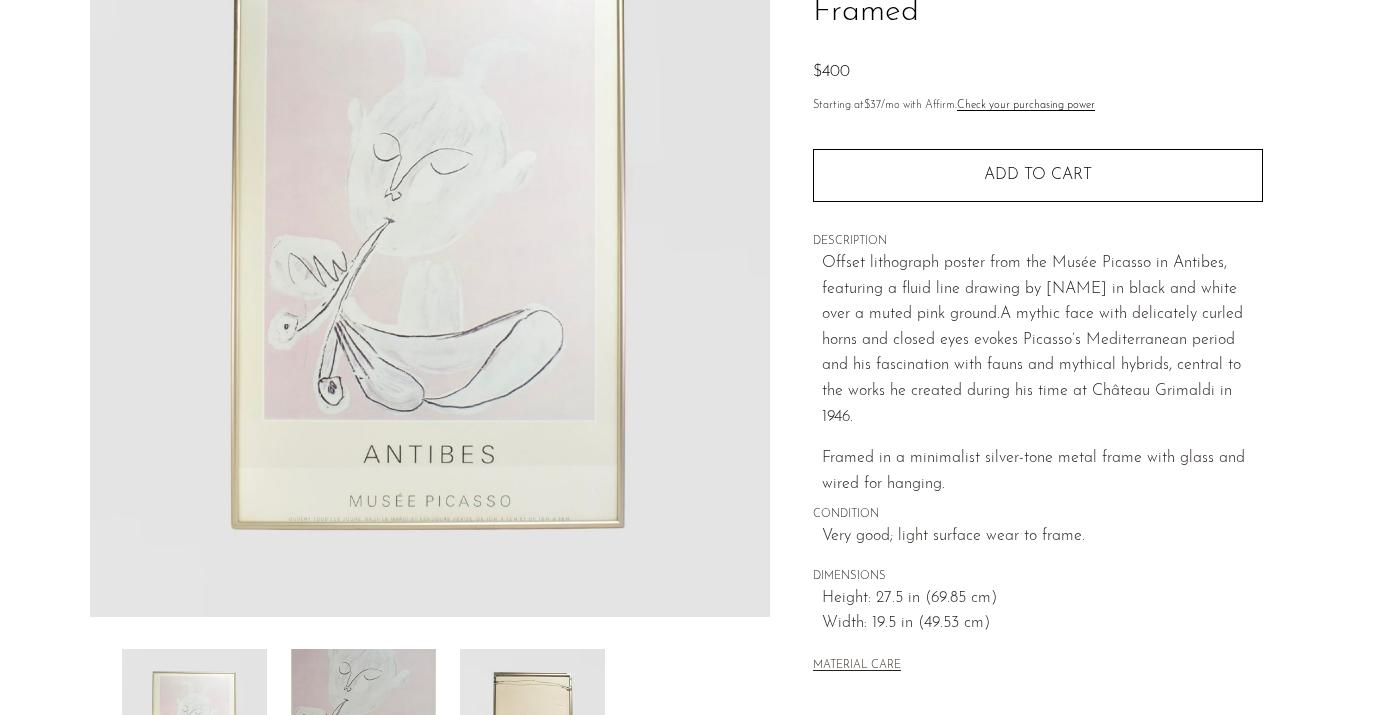 scroll, scrollTop: 227, scrollLeft: 0, axis: vertical 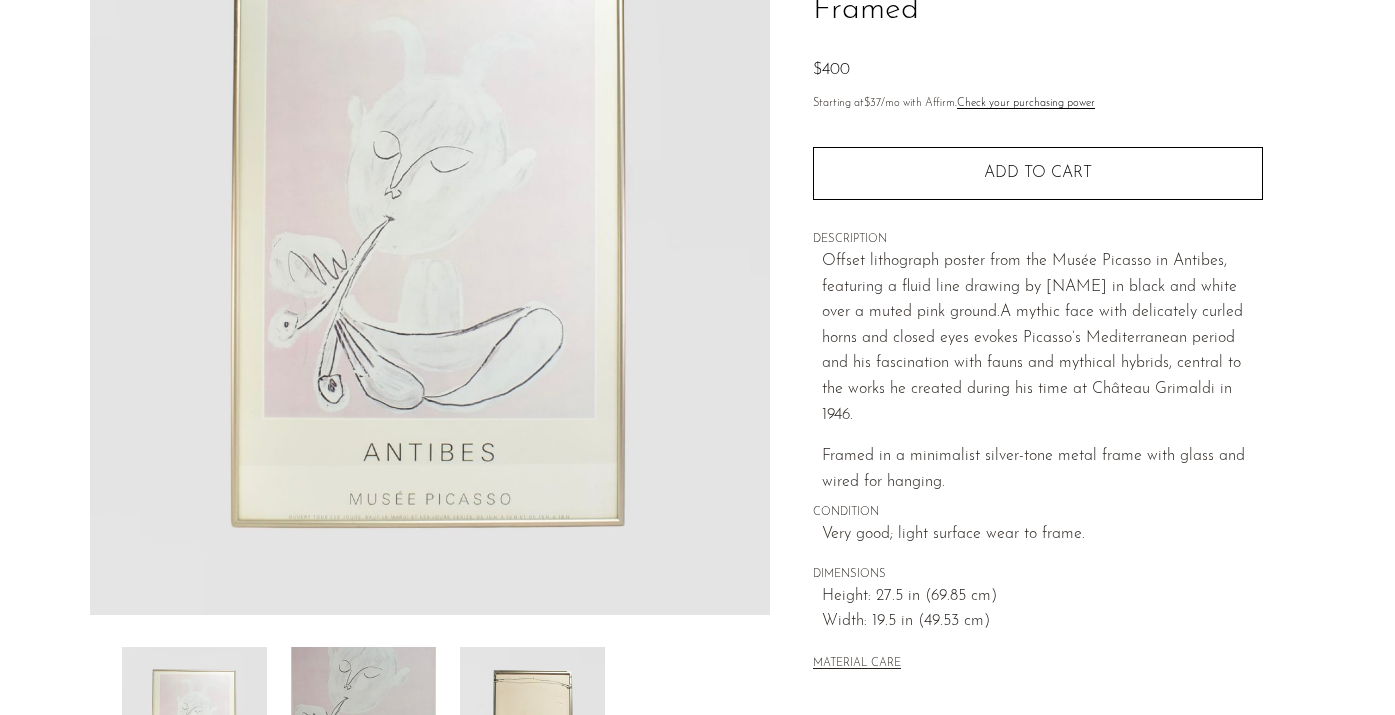 click at bounding box center (363, 727) 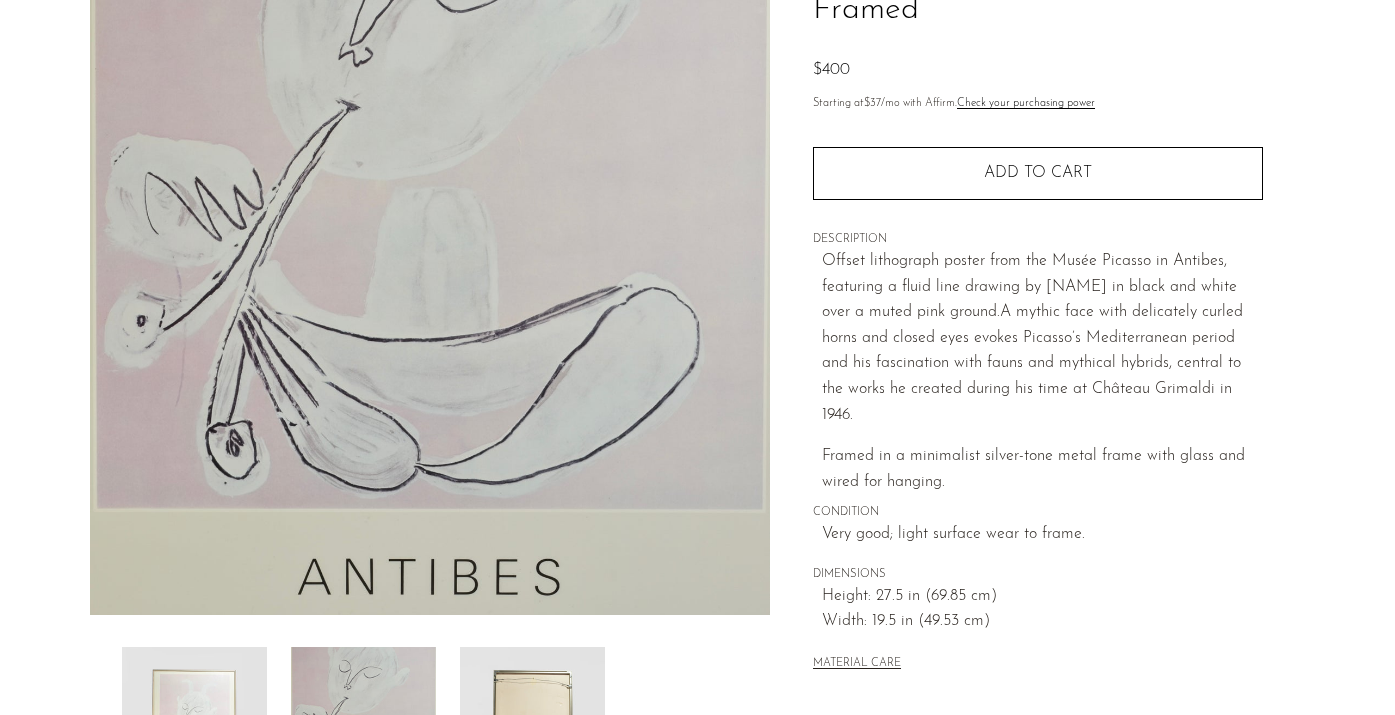click at bounding box center [532, 727] 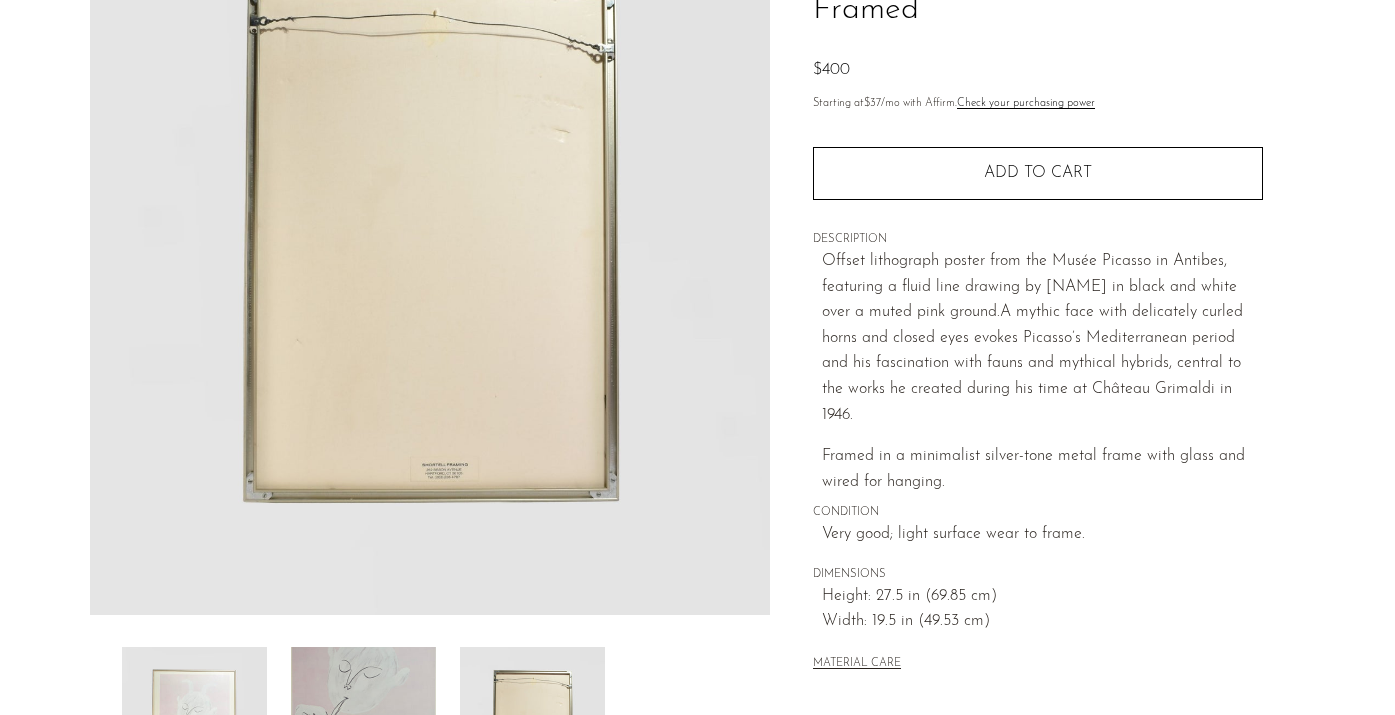 click at bounding box center (363, 727) 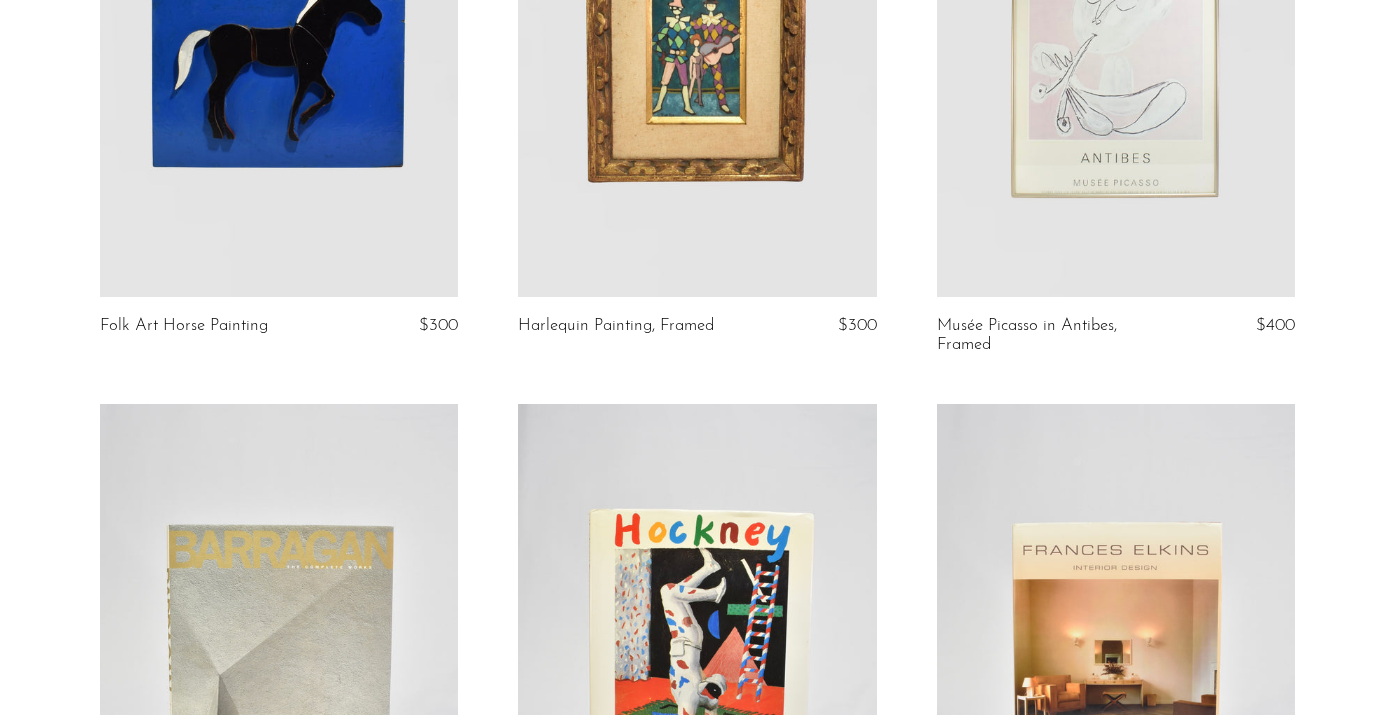 scroll, scrollTop: 4572, scrollLeft: 0, axis: vertical 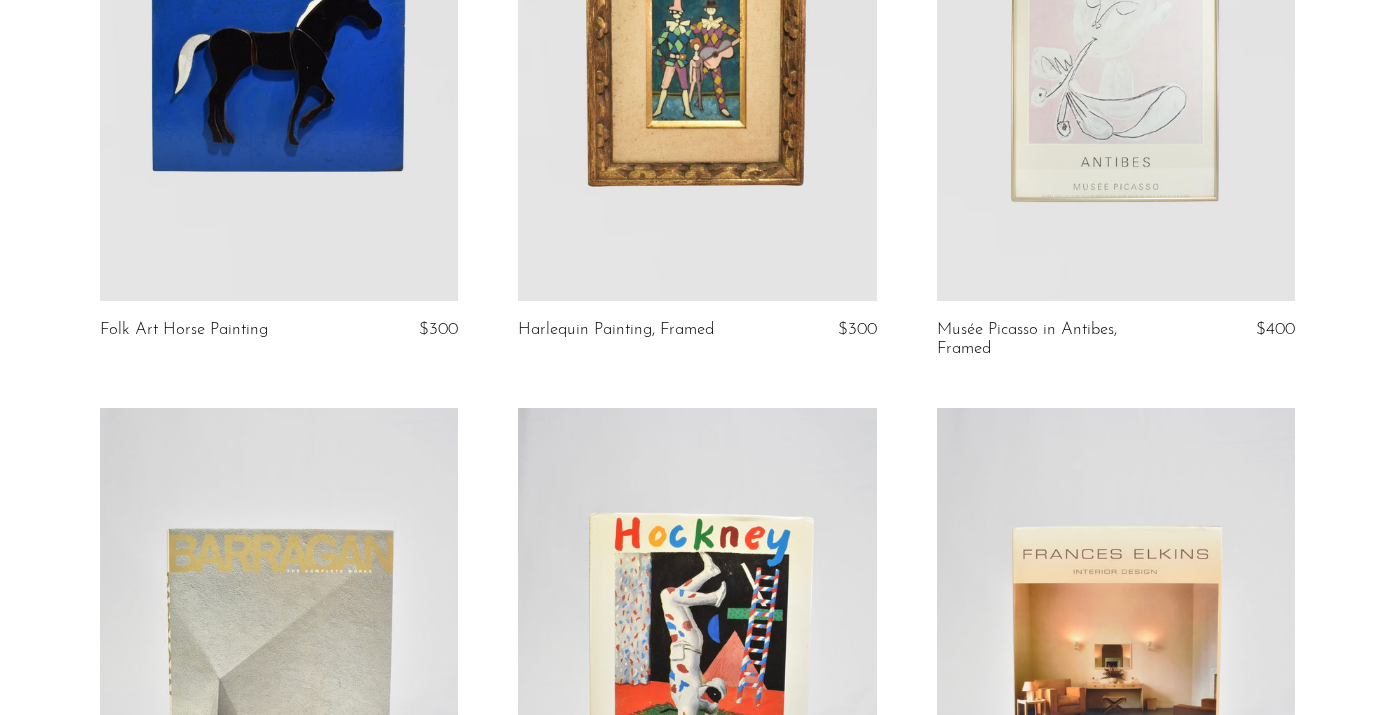 click at bounding box center (697, 50) 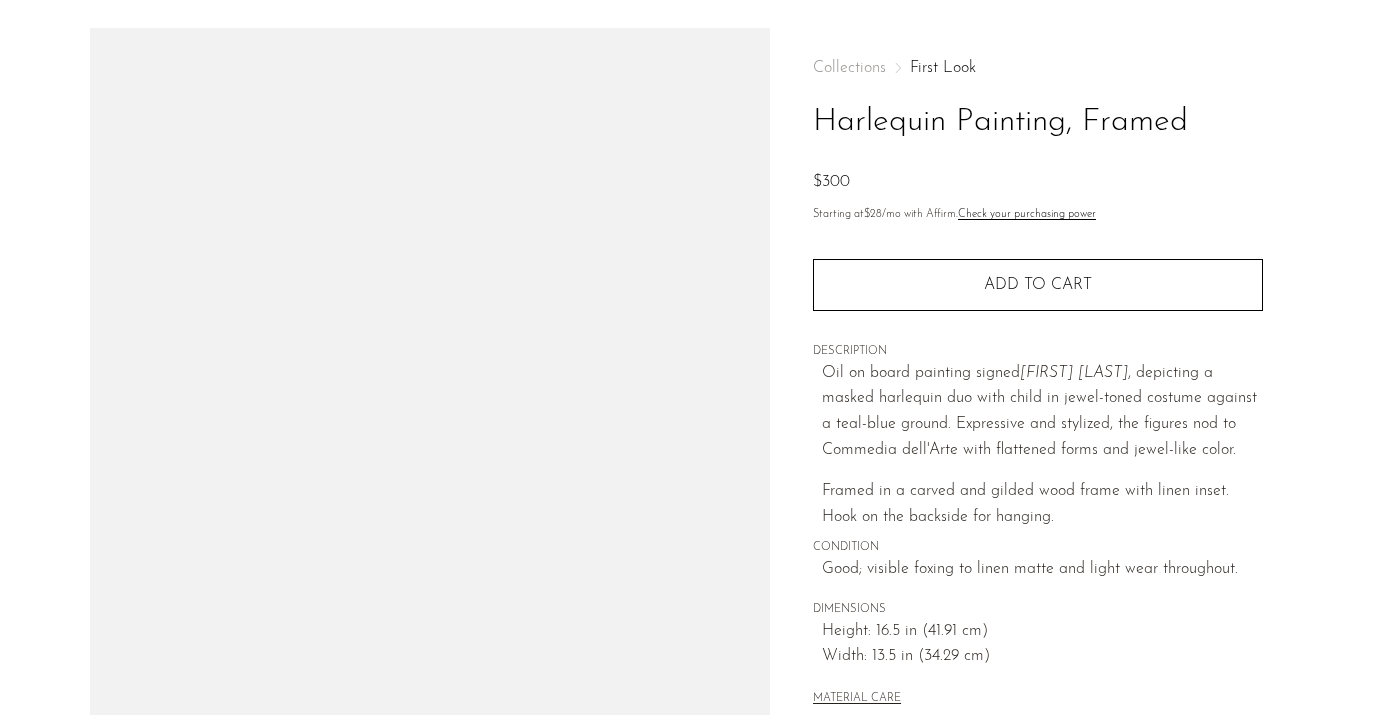 scroll, scrollTop: 217, scrollLeft: 0, axis: vertical 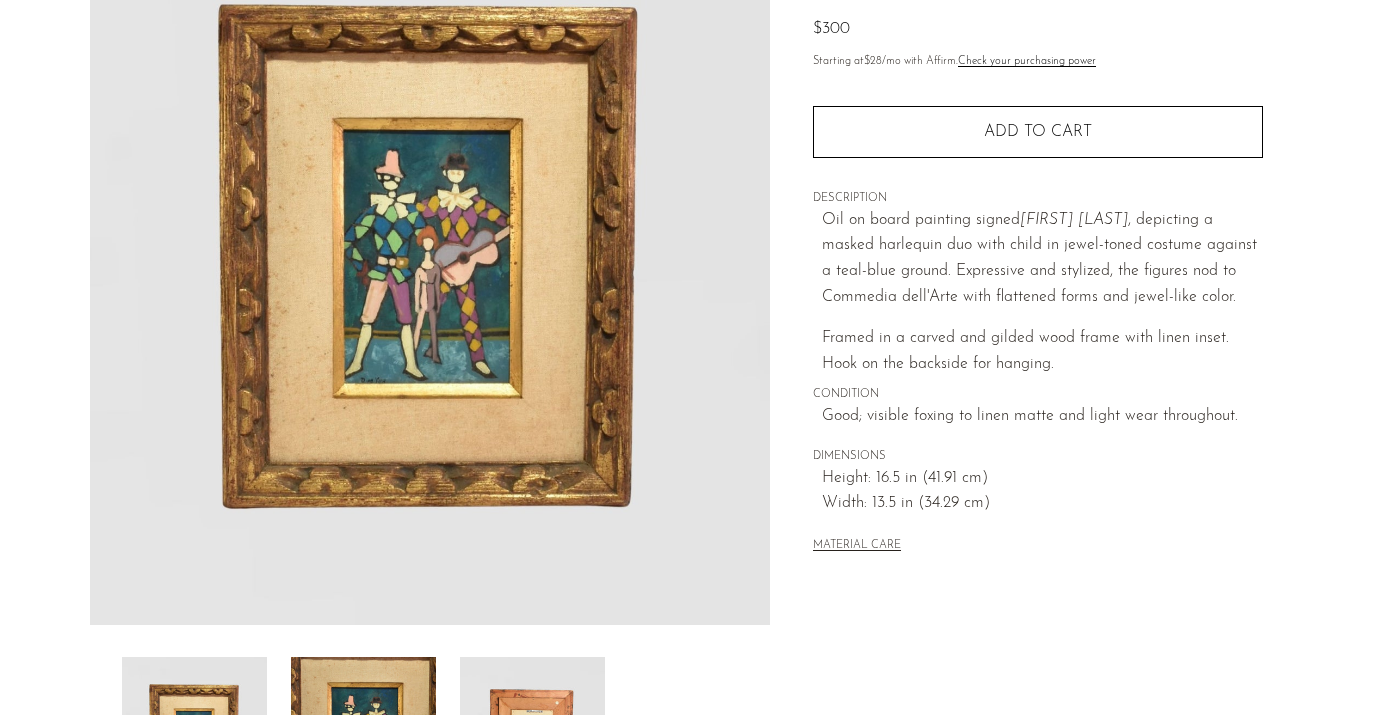 click at bounding box center (363, 737) 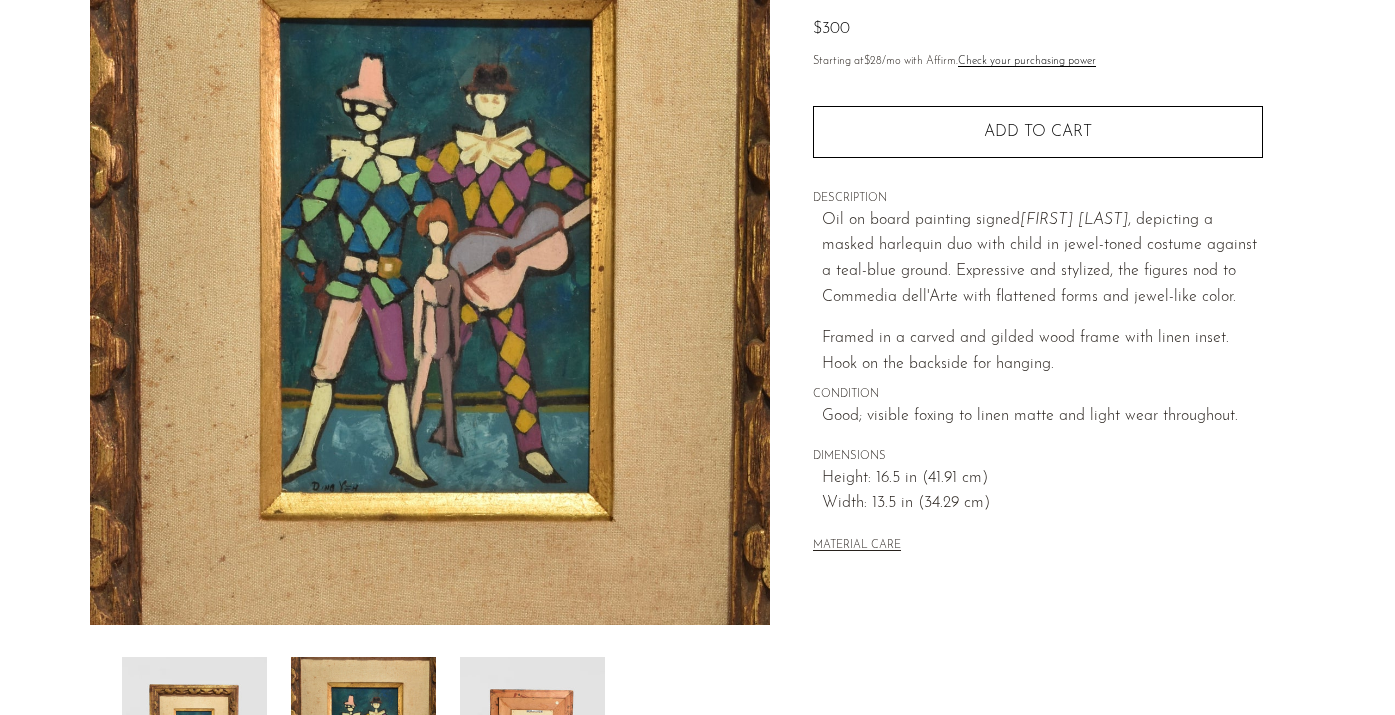 click at bounding box center [532, 737] 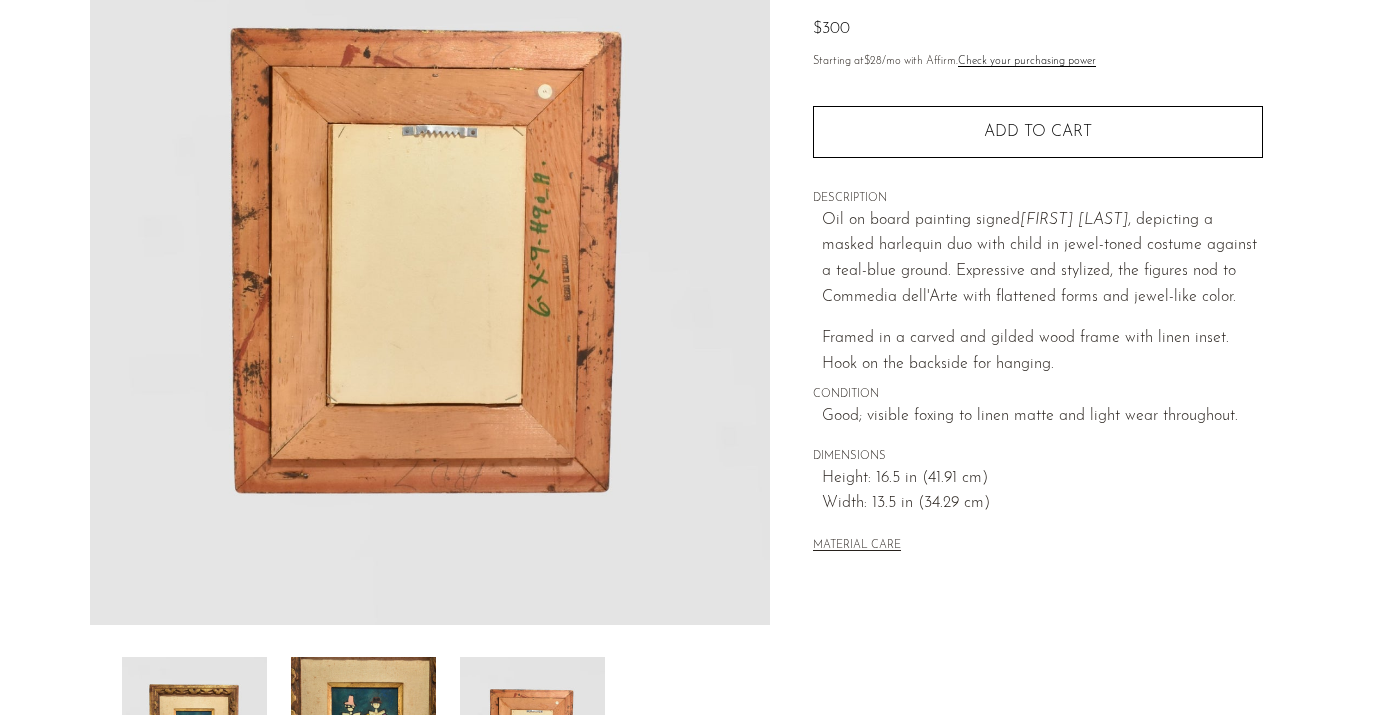 click at bounding box center [363, 737] 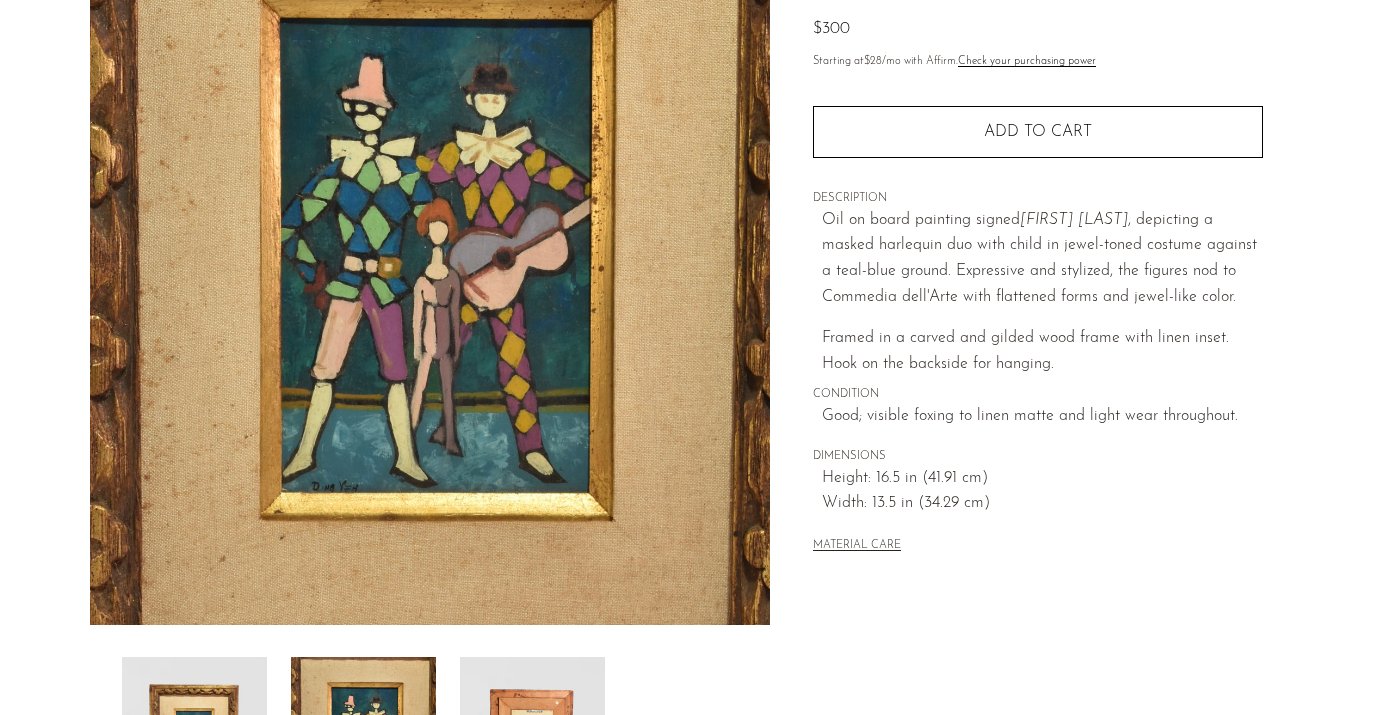 click at bounding box center [194, 737] 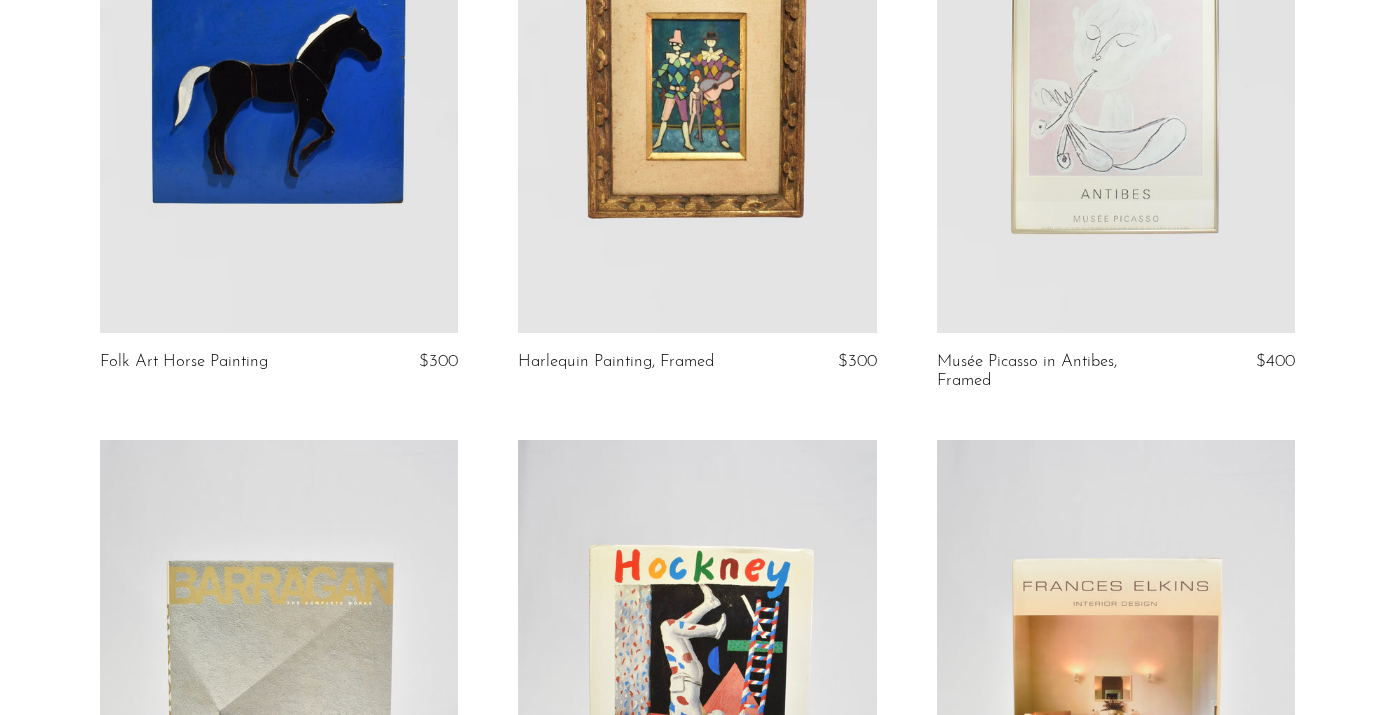 scroll, scrollTop: 4547, scrollLeft: 0, axis: vertical 